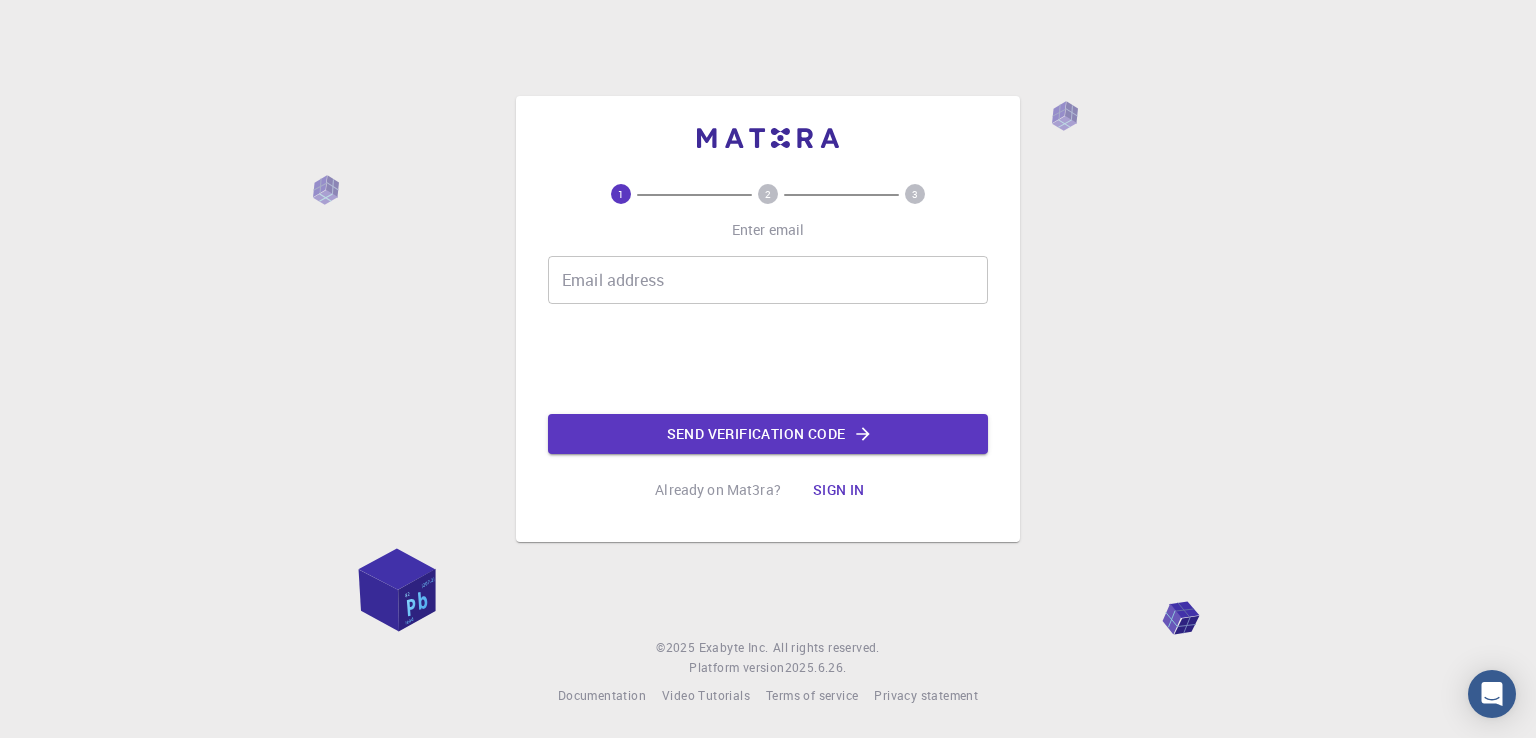 scroll, scrollTop: 0, scrollLeft: 0, axis: both 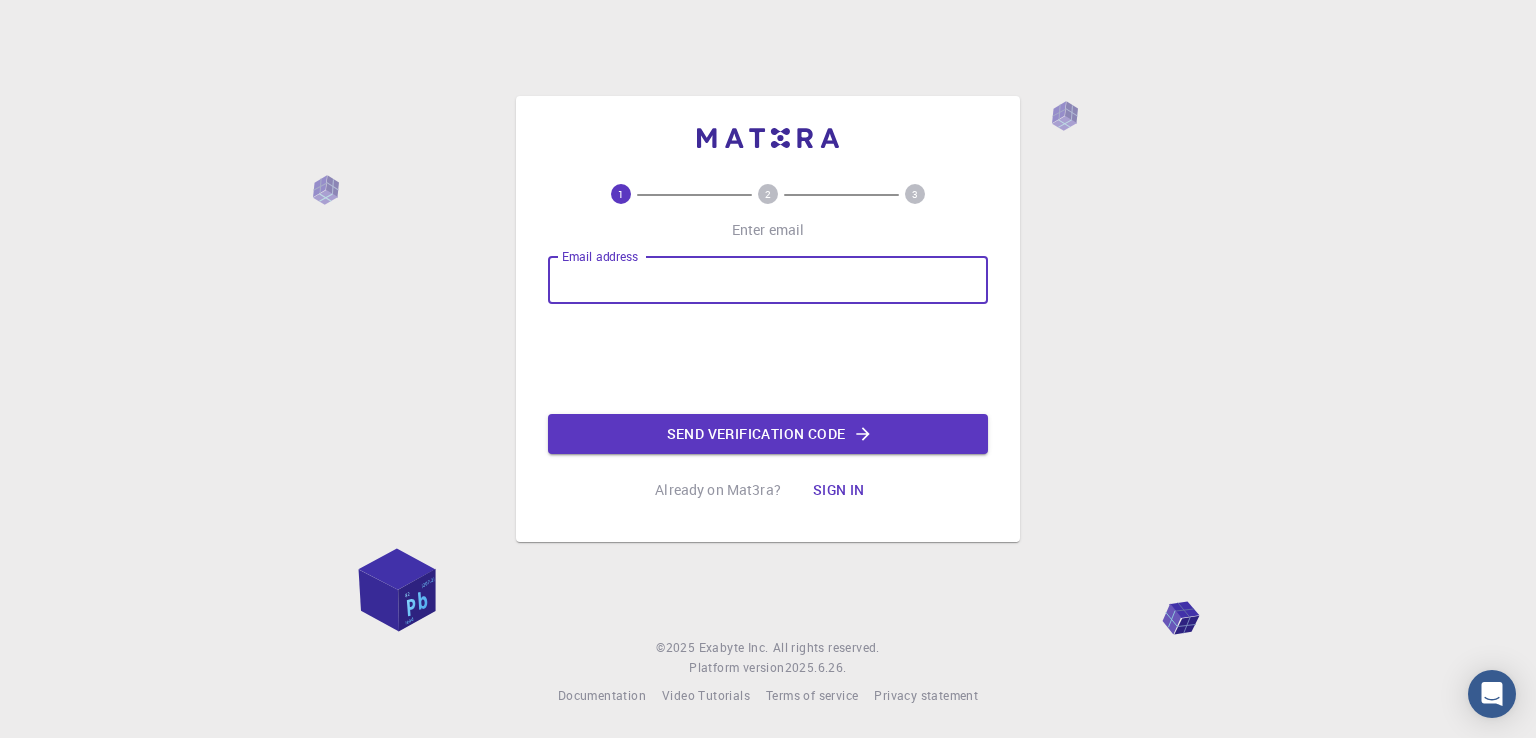 type on "[EMAIL]" 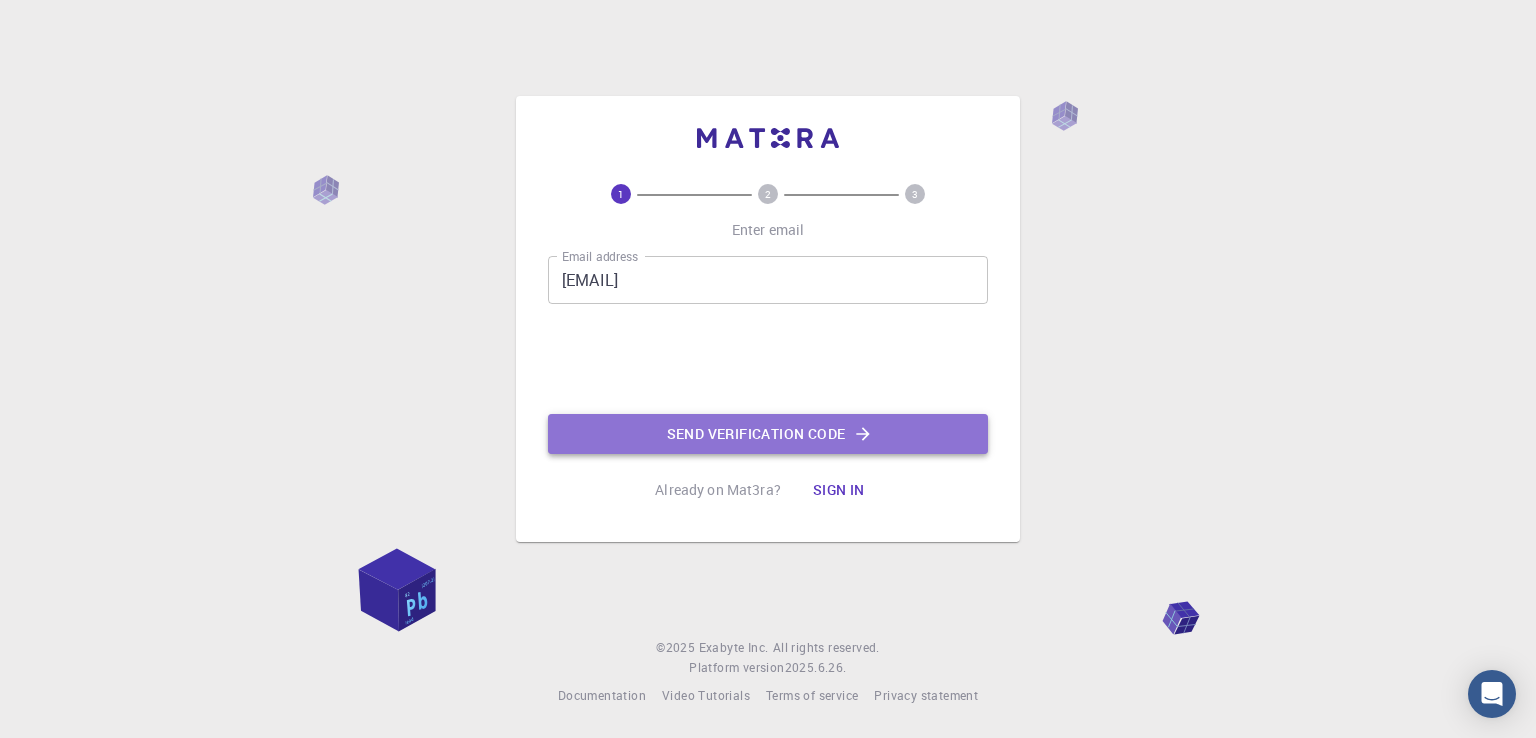 click on "Send verification code" 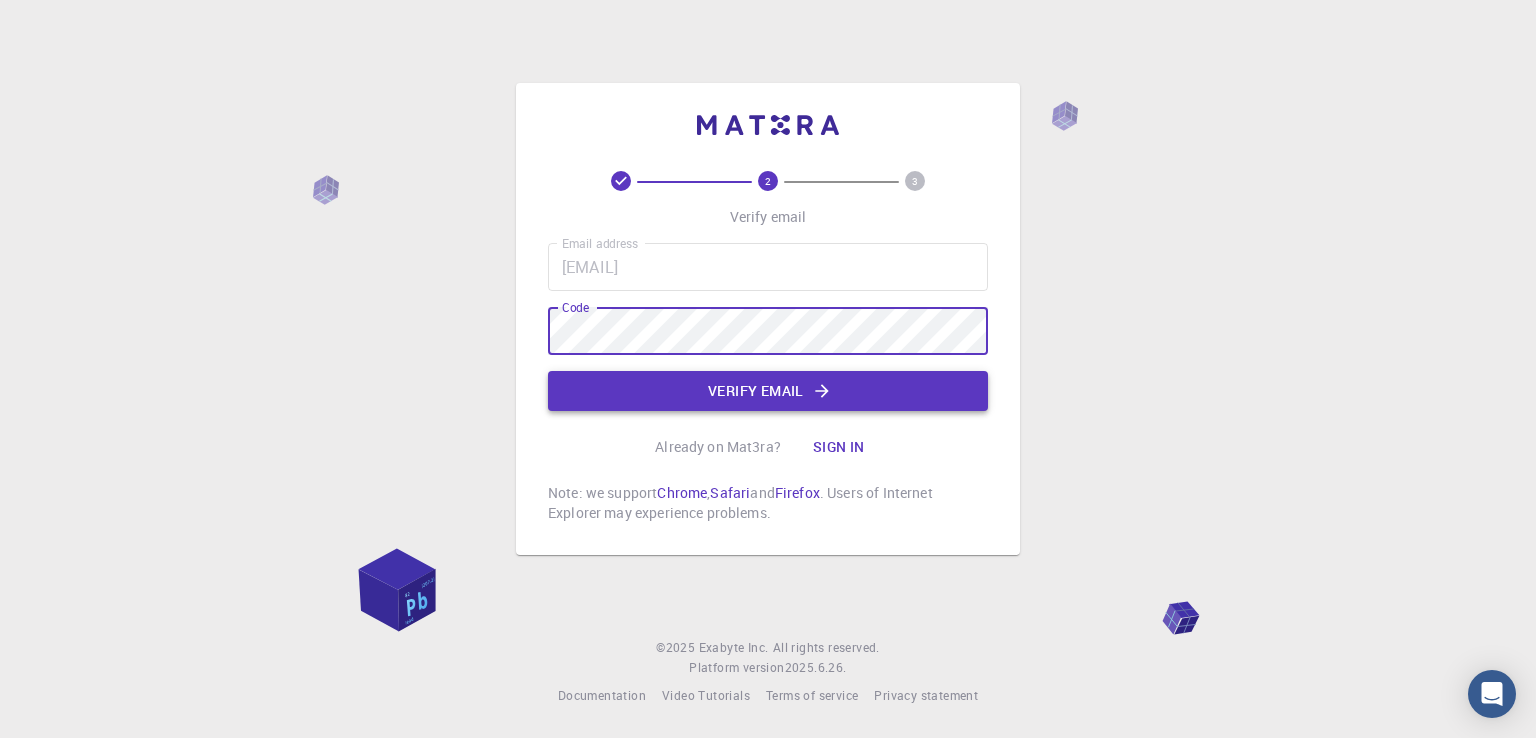 click on "Verify email" 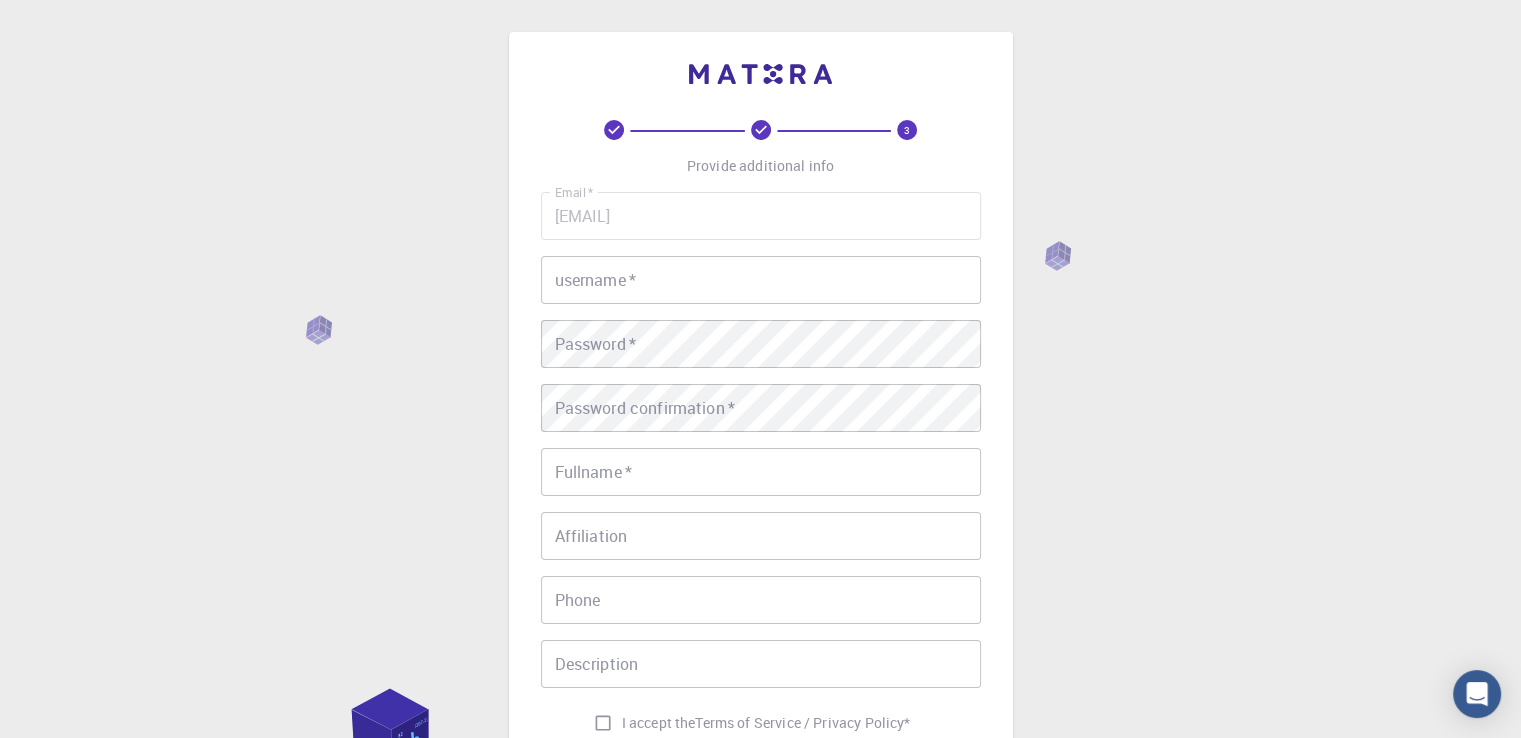 click on "username   *" at bounding box center (761, 280) 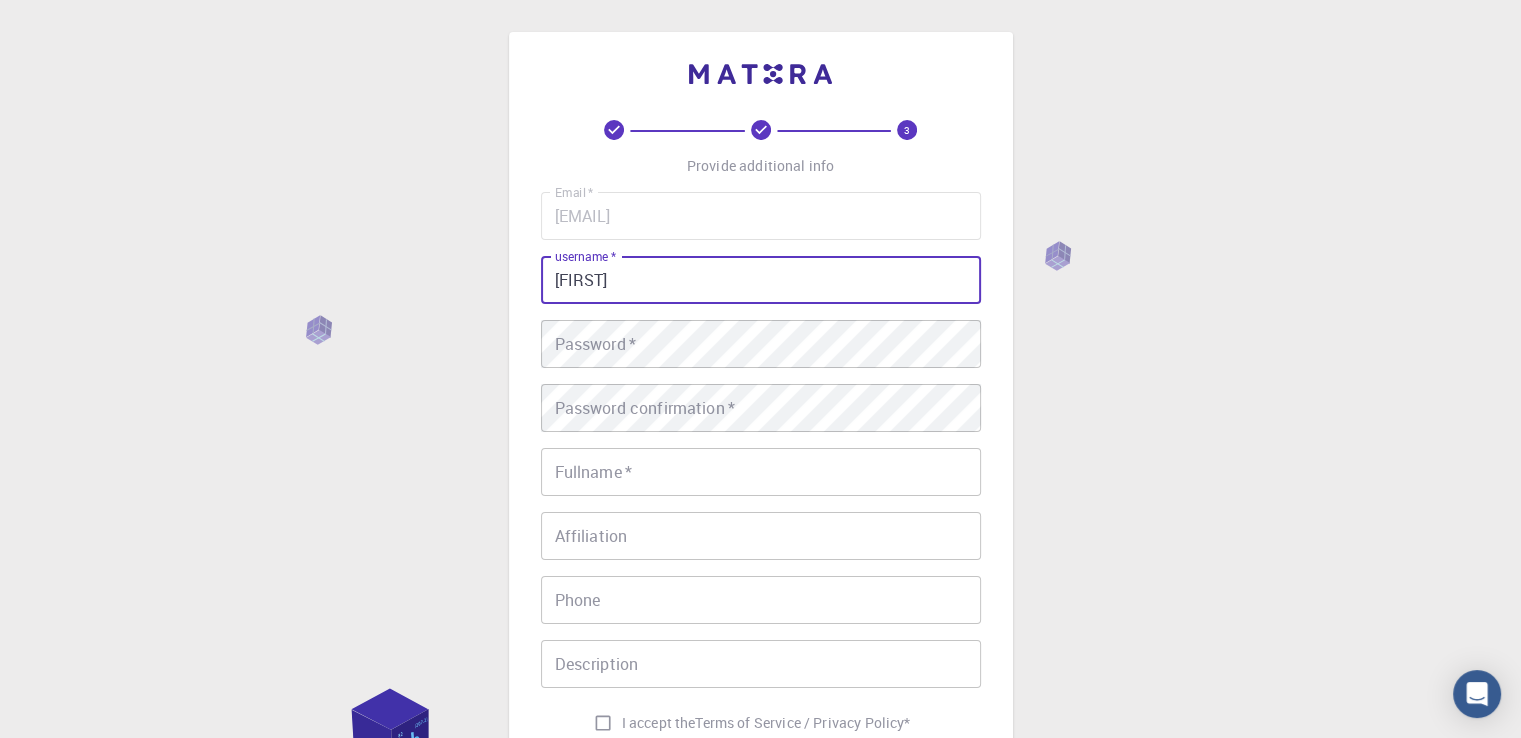 type on "[FIRST]" 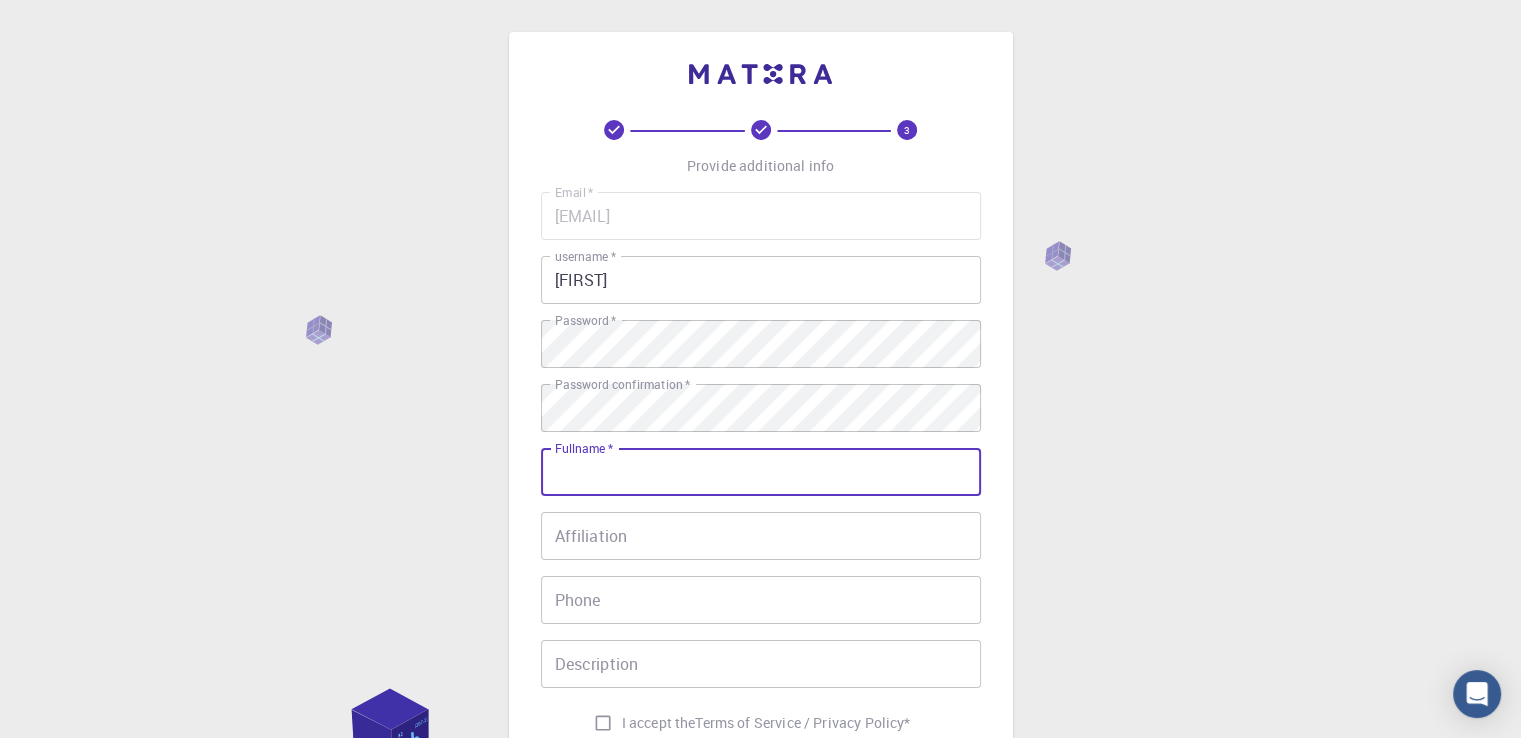click on "Fullname   *" at bounding box center [761, 472] 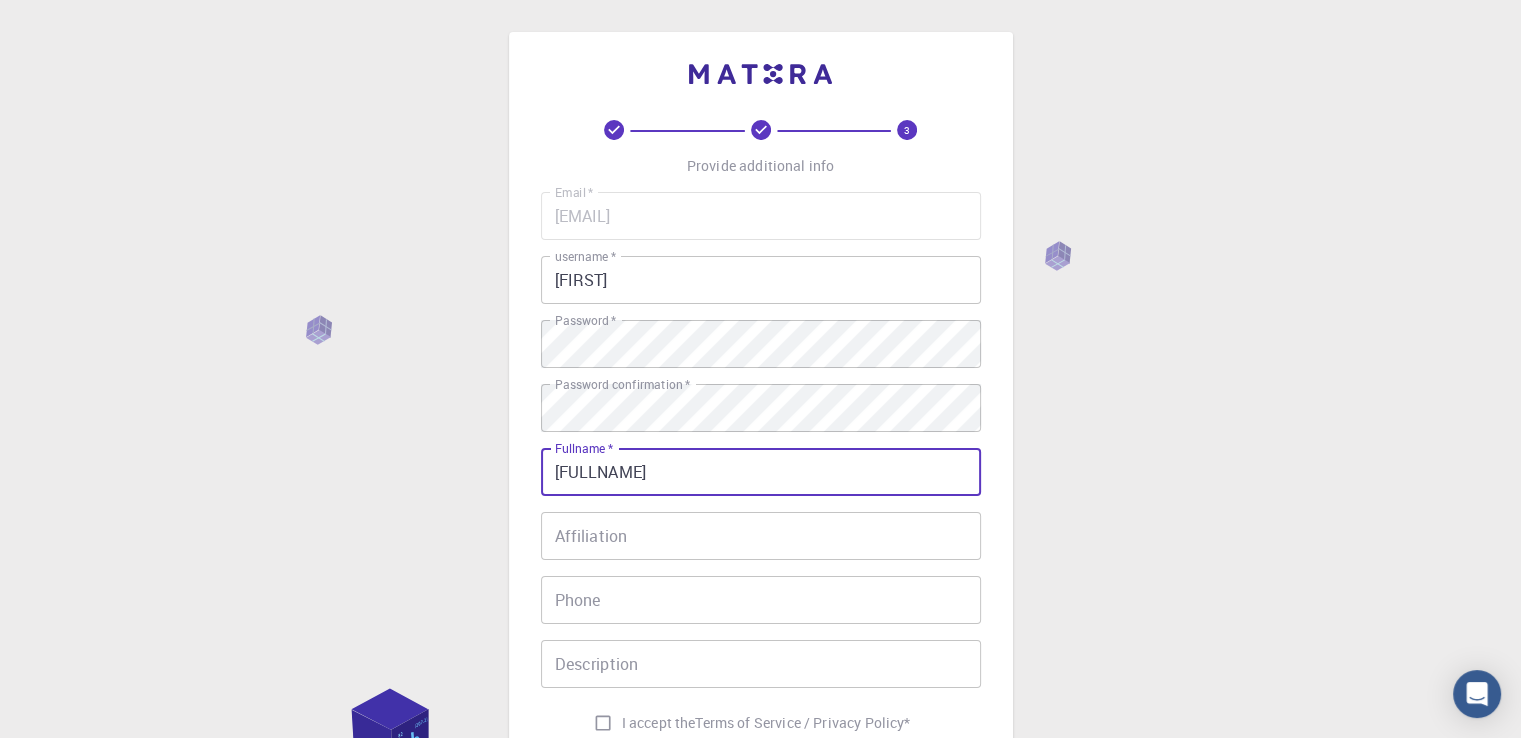type on "[FULLNAME]" 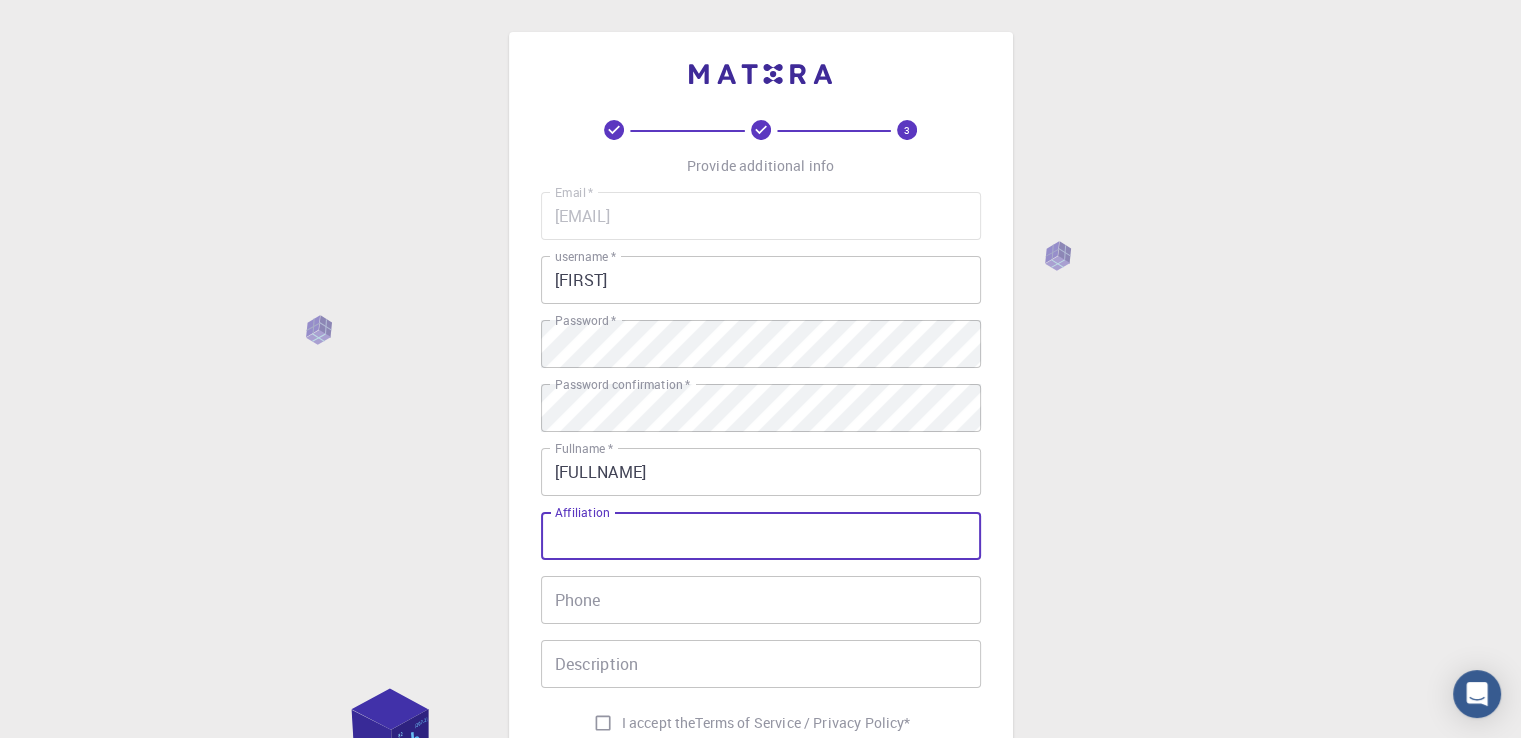 click on "Affiliation" at bounding box center (761, 536) 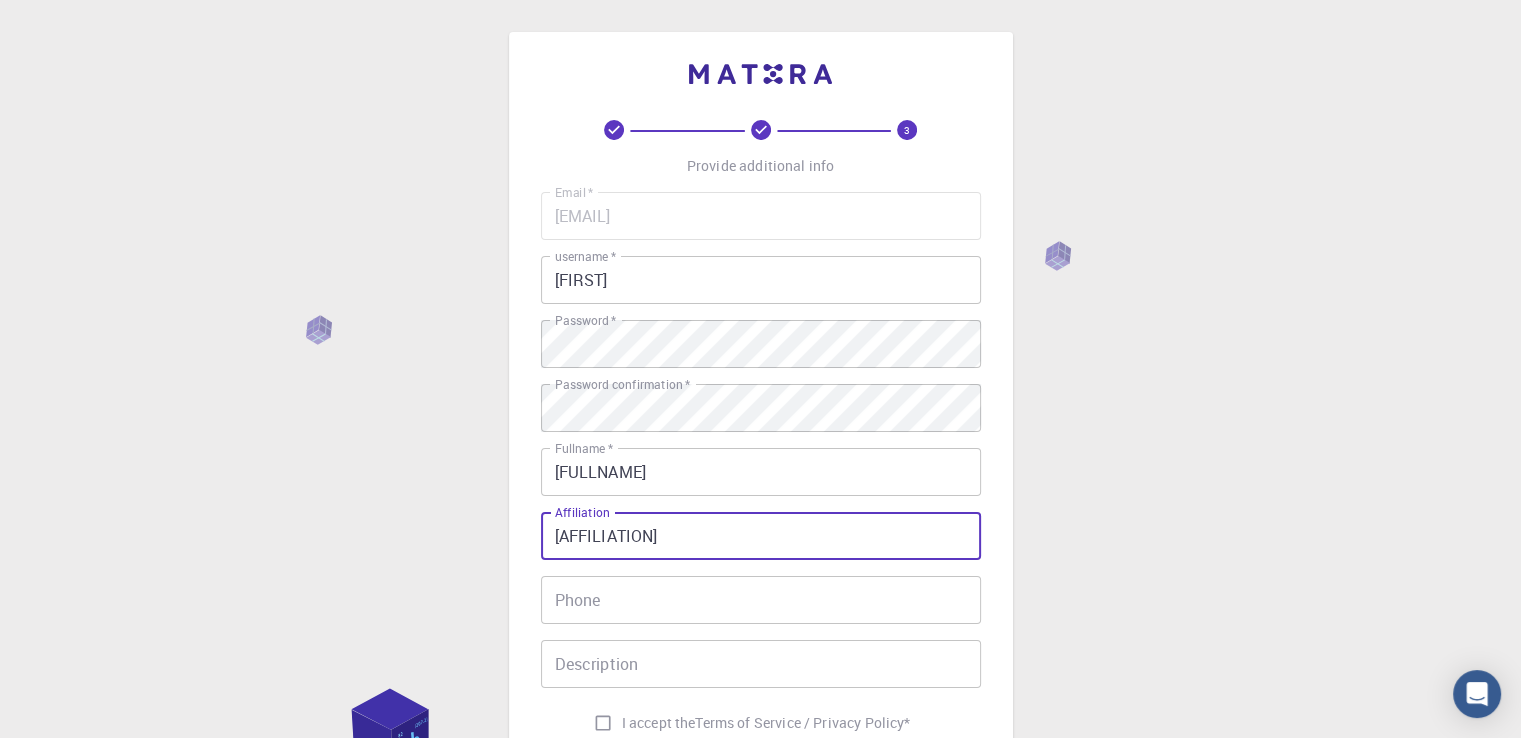 type on "[AFFILIATION]" 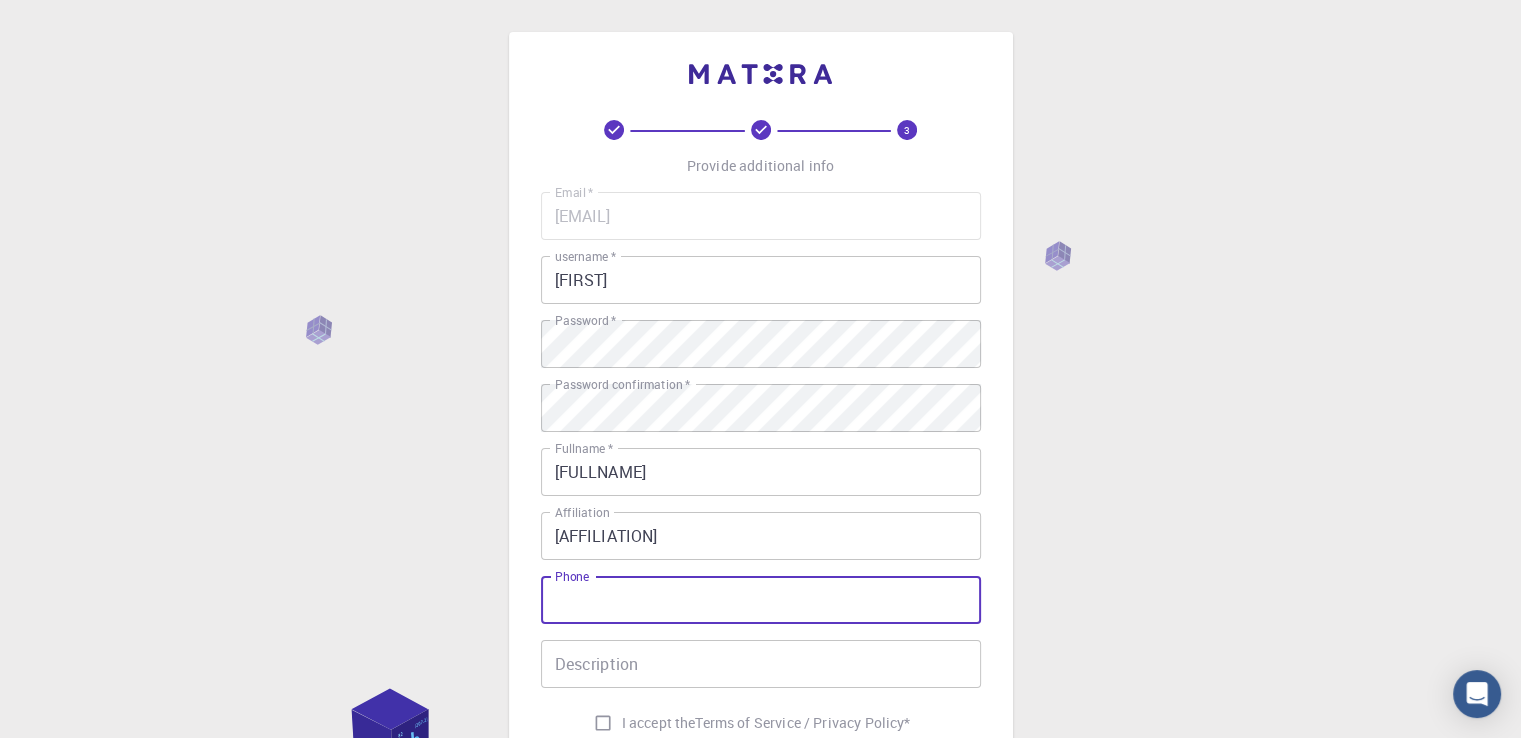 click on "Phone" at bounding box center [761, 600] 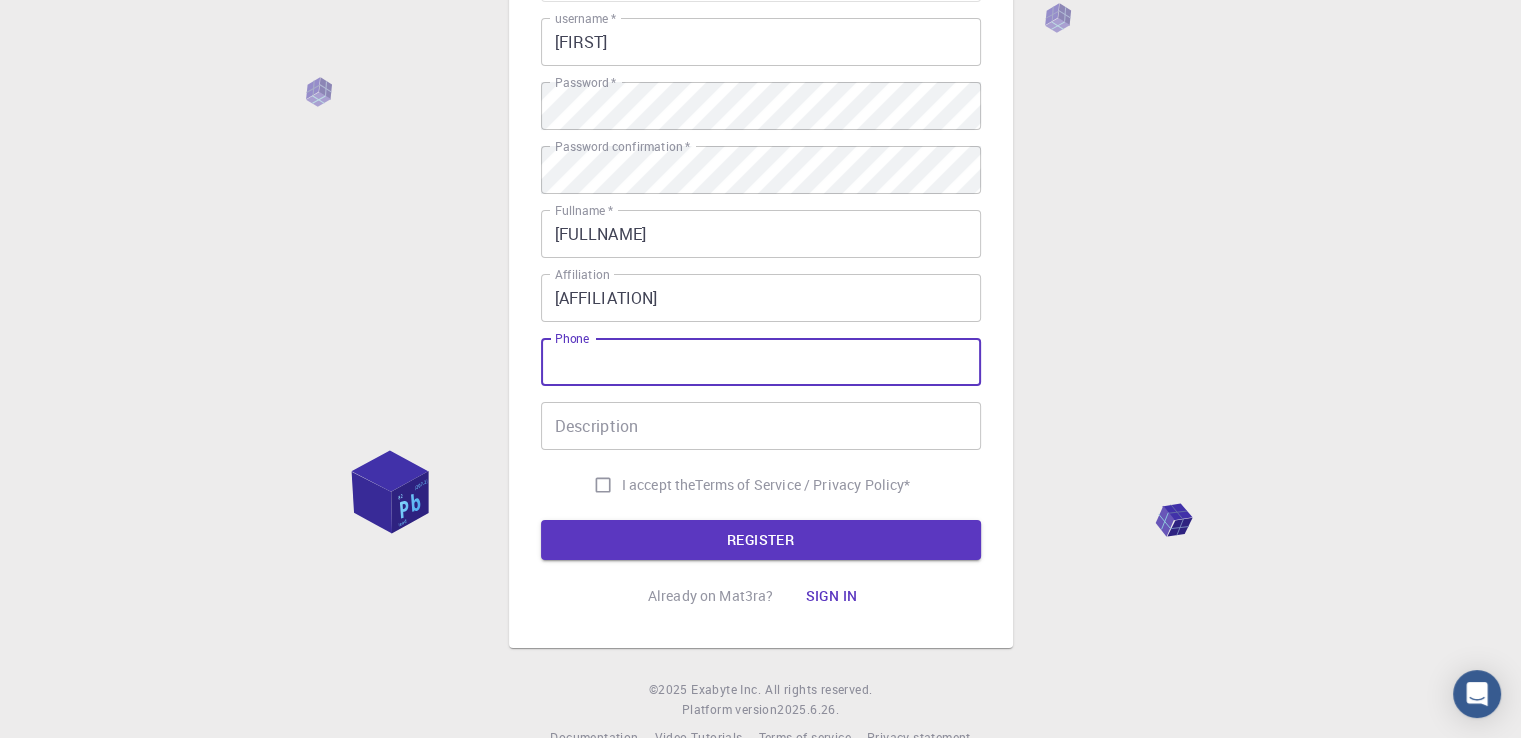 scroll, scrollTop: 240, scrollLeft: 0, axis: vertical 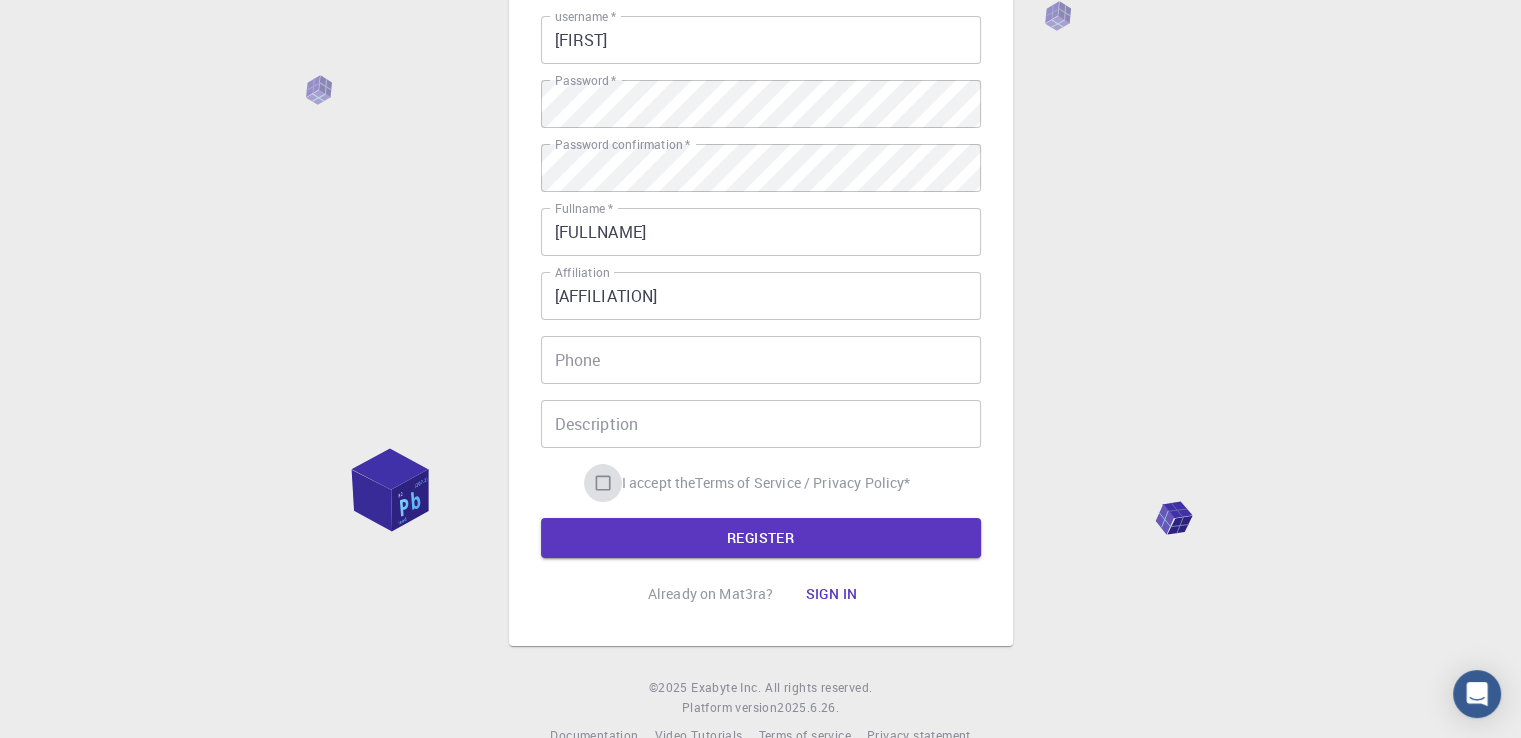 click on "I accept the  Terms of Service / Privacy Policy  *" at bounding box center (603, 483) 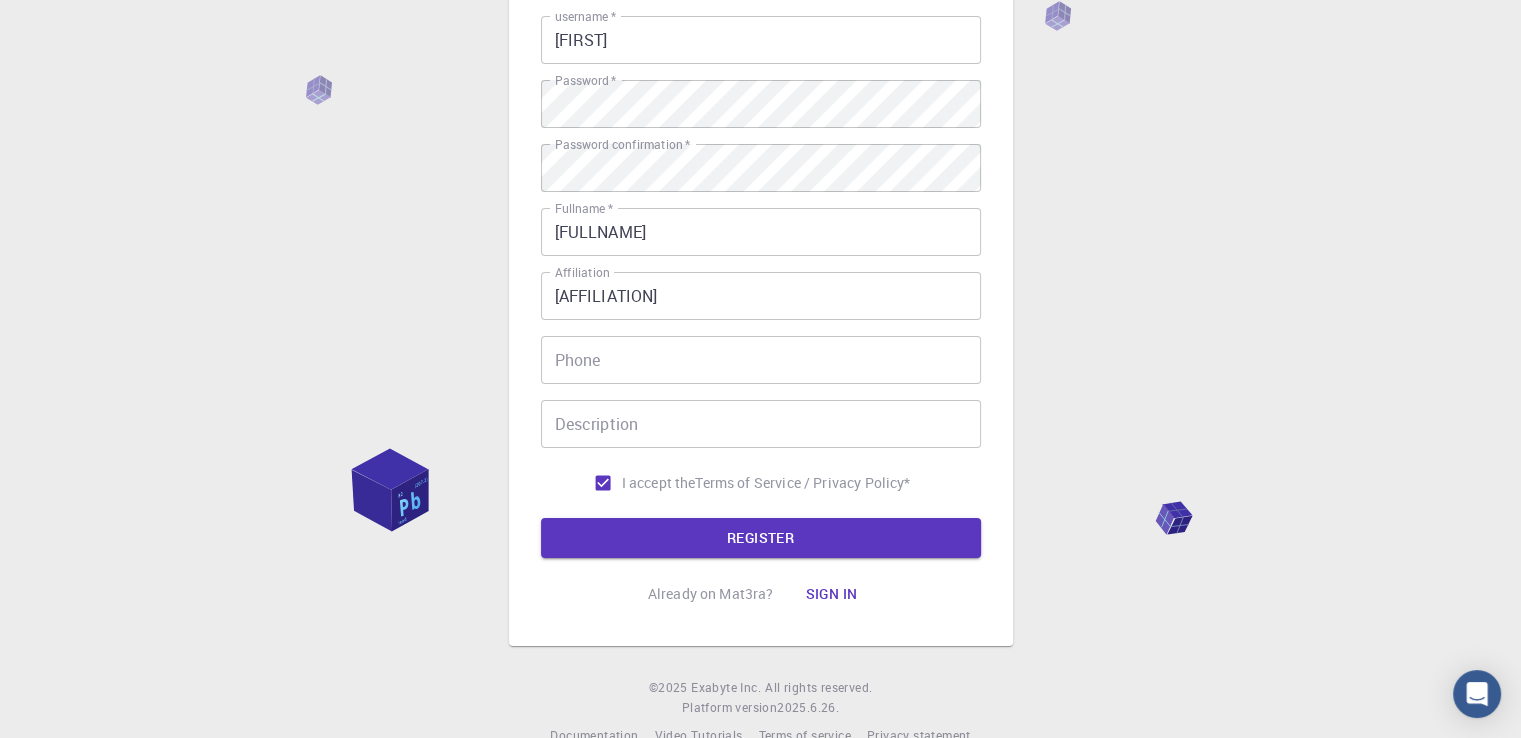 click on "REGISTER" at bounding box center (761, 538) 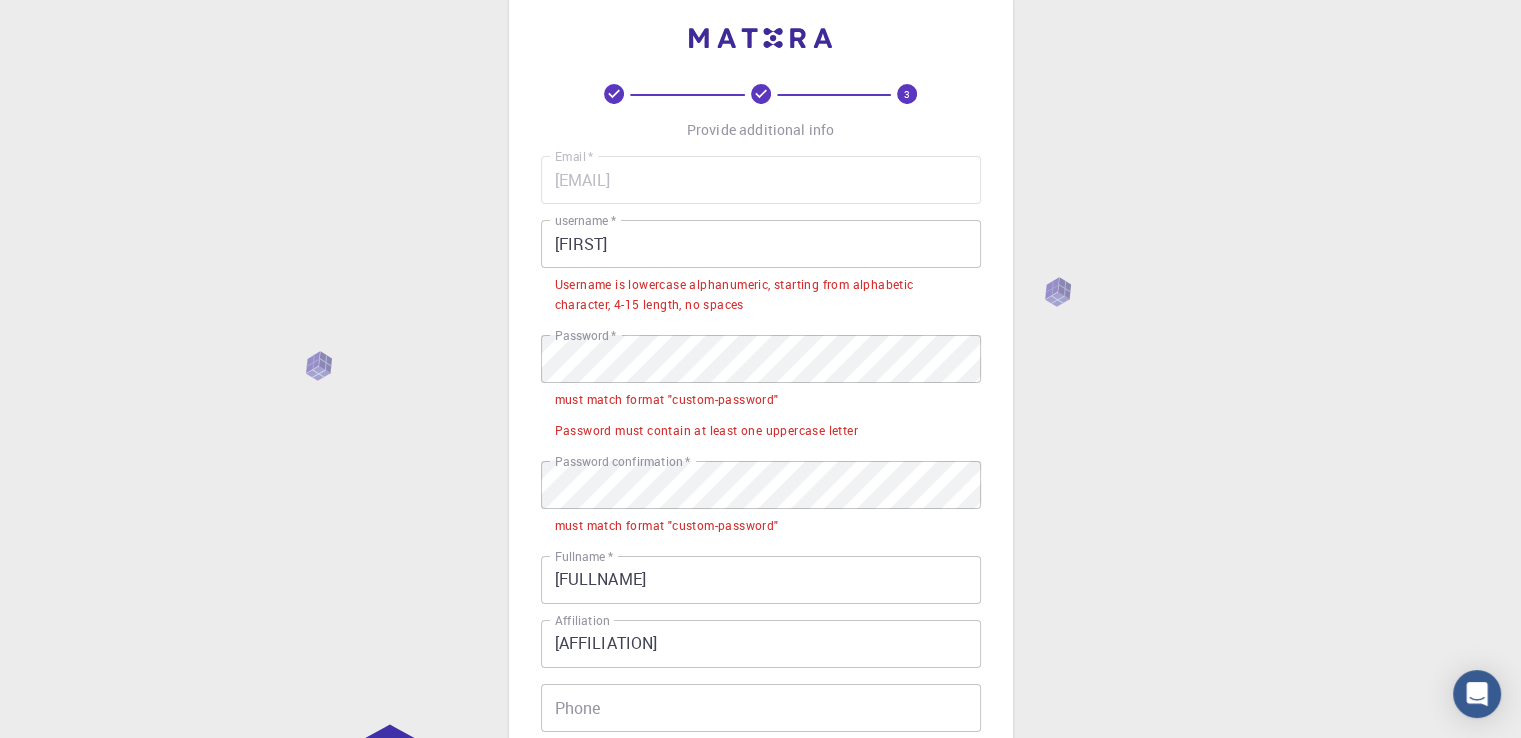 scroll, scrollTop: 35, scrollLeft: 0, axis: vertical 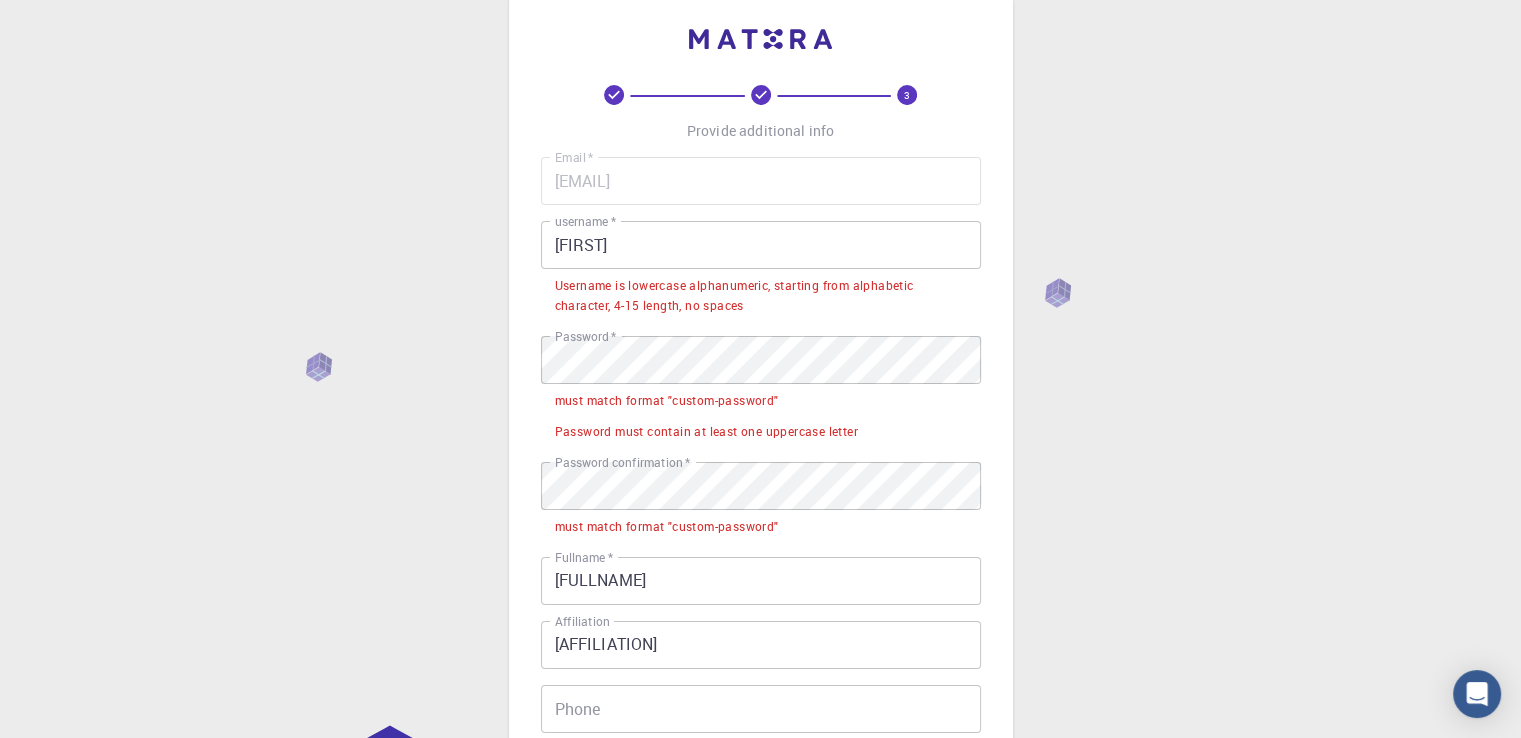 click on "[FIRST]" at bounding box center (761, 245) 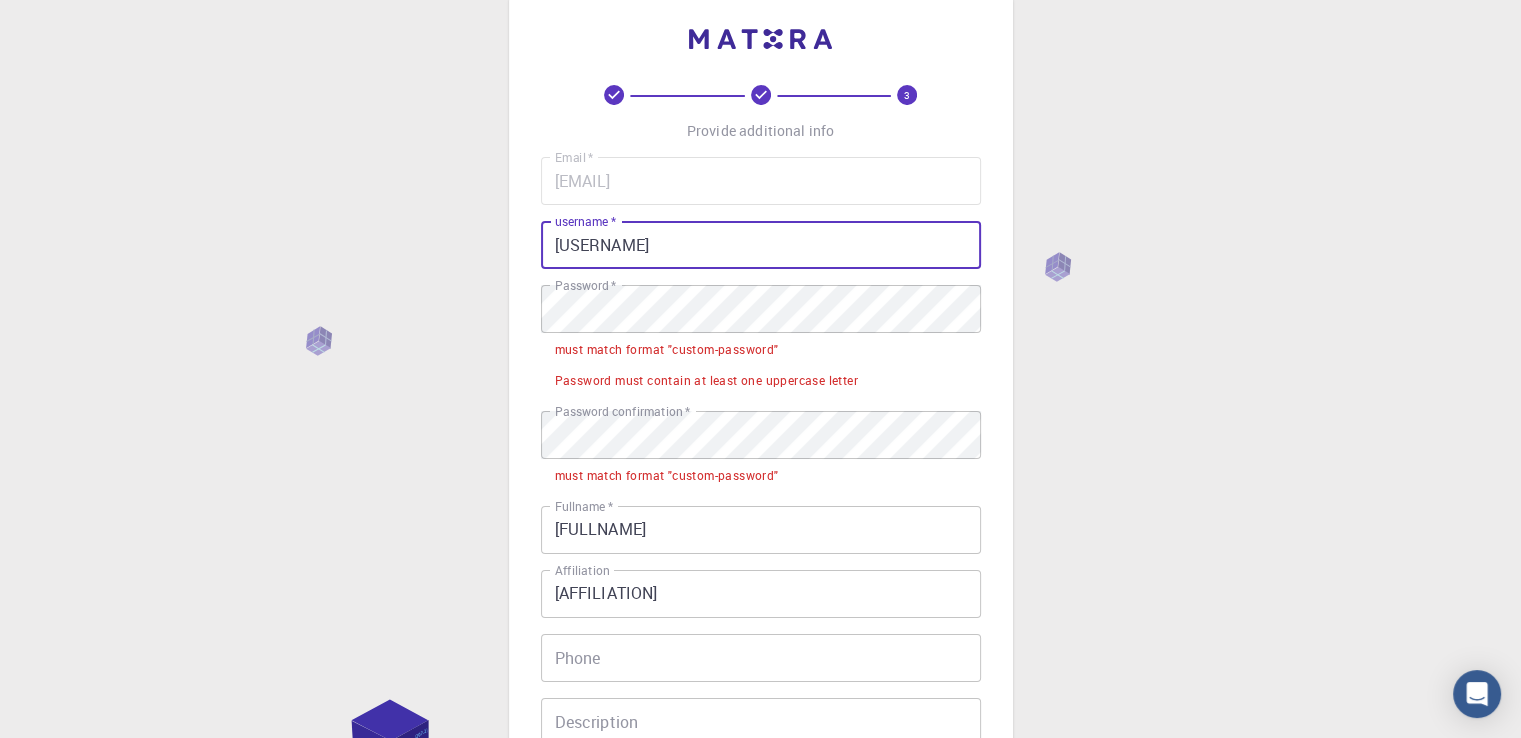 click on "3 Provide additional info Email   * [EMAIL] Email   * username   * [USERNAME] username   * Password   * Password   * must match format "custom-password" Password must contain at least one uppercase letter Password confirmation   * Password confirmation   * must match format "custom-password" Fullname   * [FULLNAME] Fullname   * Affiliation [AFFILIATION] Affiliation Phone Phone Description Description I accept the  Terms of Service / Privacy Policy  * REGISTER Already on Mat3ra? Sign in ©  2025   Exabyte Inc.   All rights reserved. Platform version  2025.6.26 . Documentation Video Tutorials Terms of service Privacy statement" at bounding box center [760, 520] 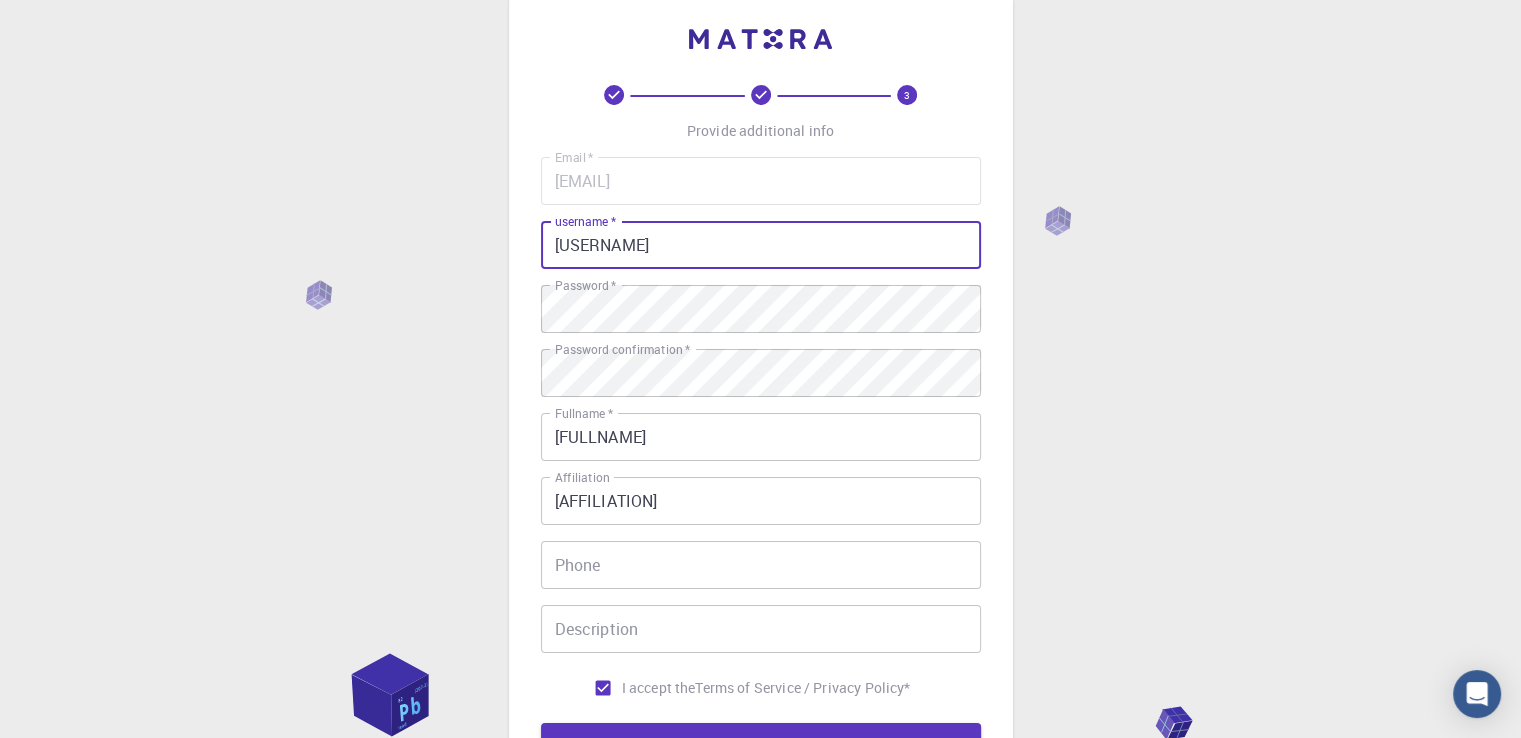 click on "[USERNAME]" at bounding box center [761, 245] 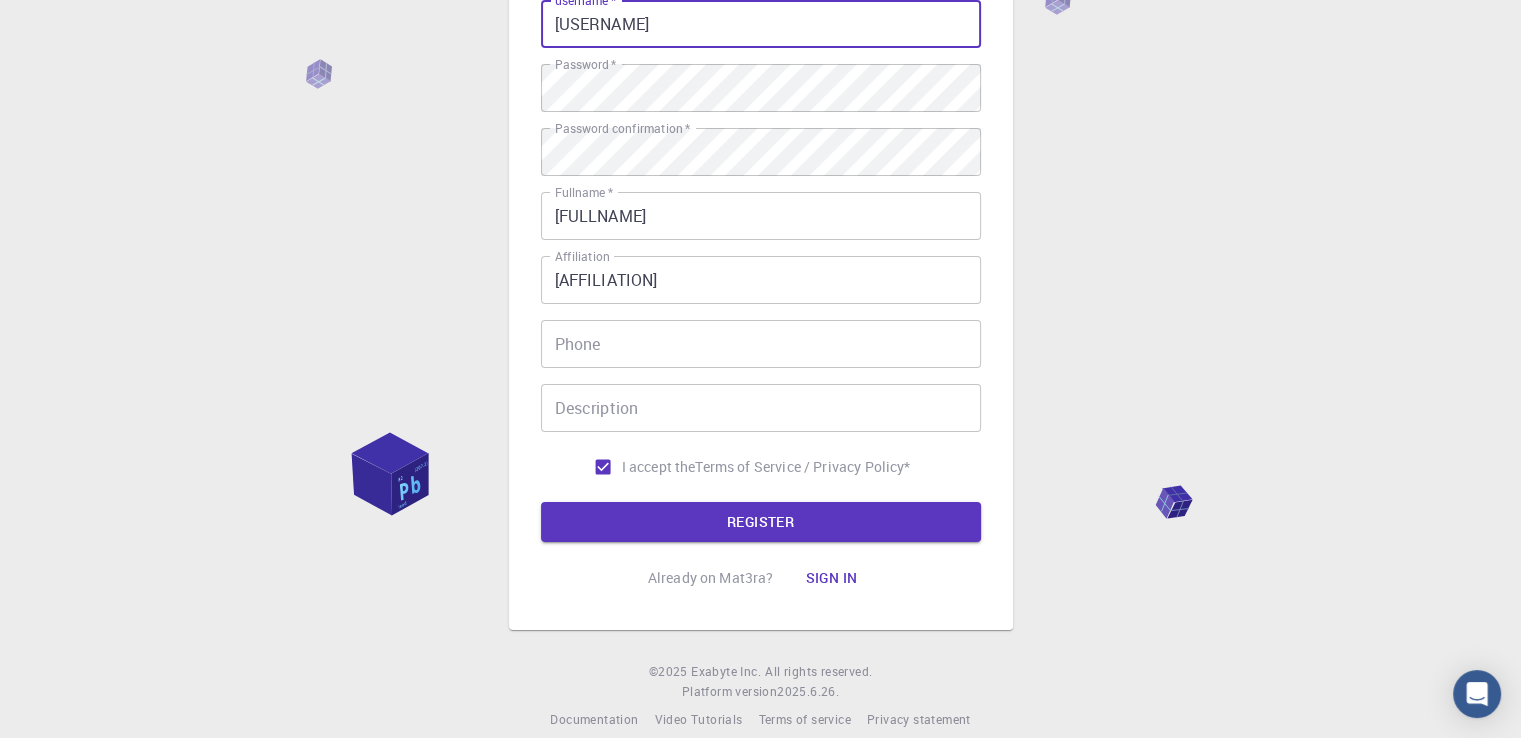 scroll, scrollTop: 257, scrollLeft: 0, axis: vertical 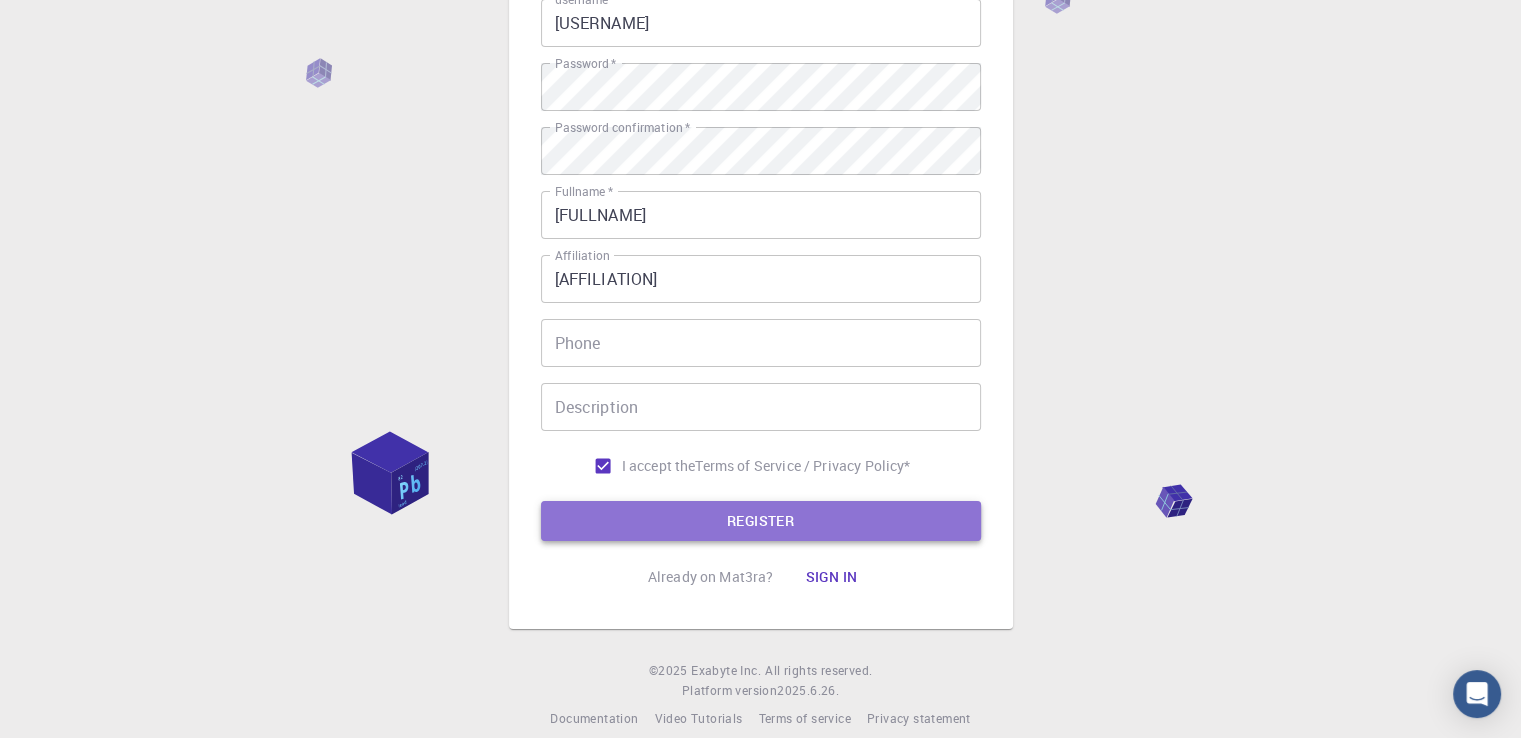 click on "REGISTER" at bounding box center [761, 521] 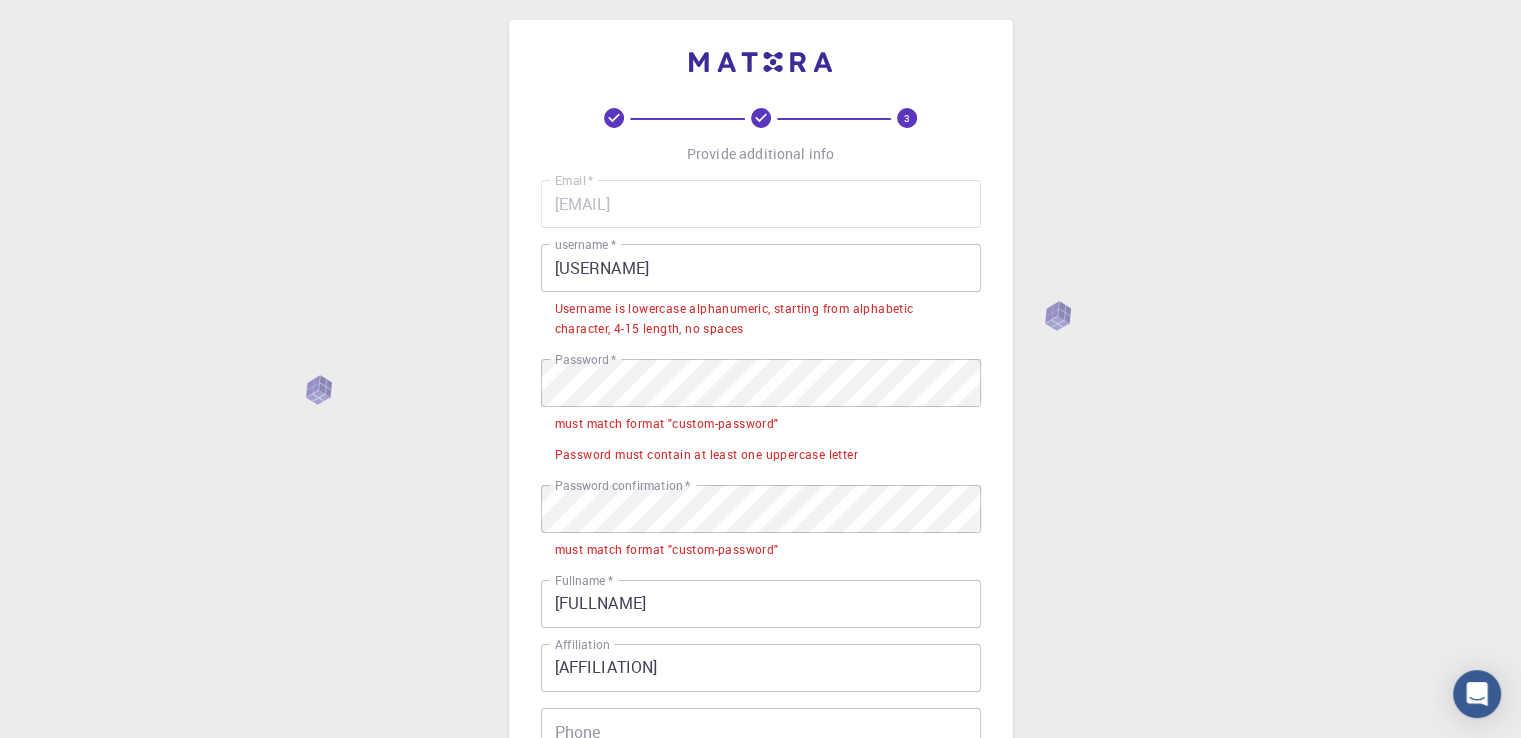 scroll, scrollTop: 5, scrollLeft: 0, axis: vertical 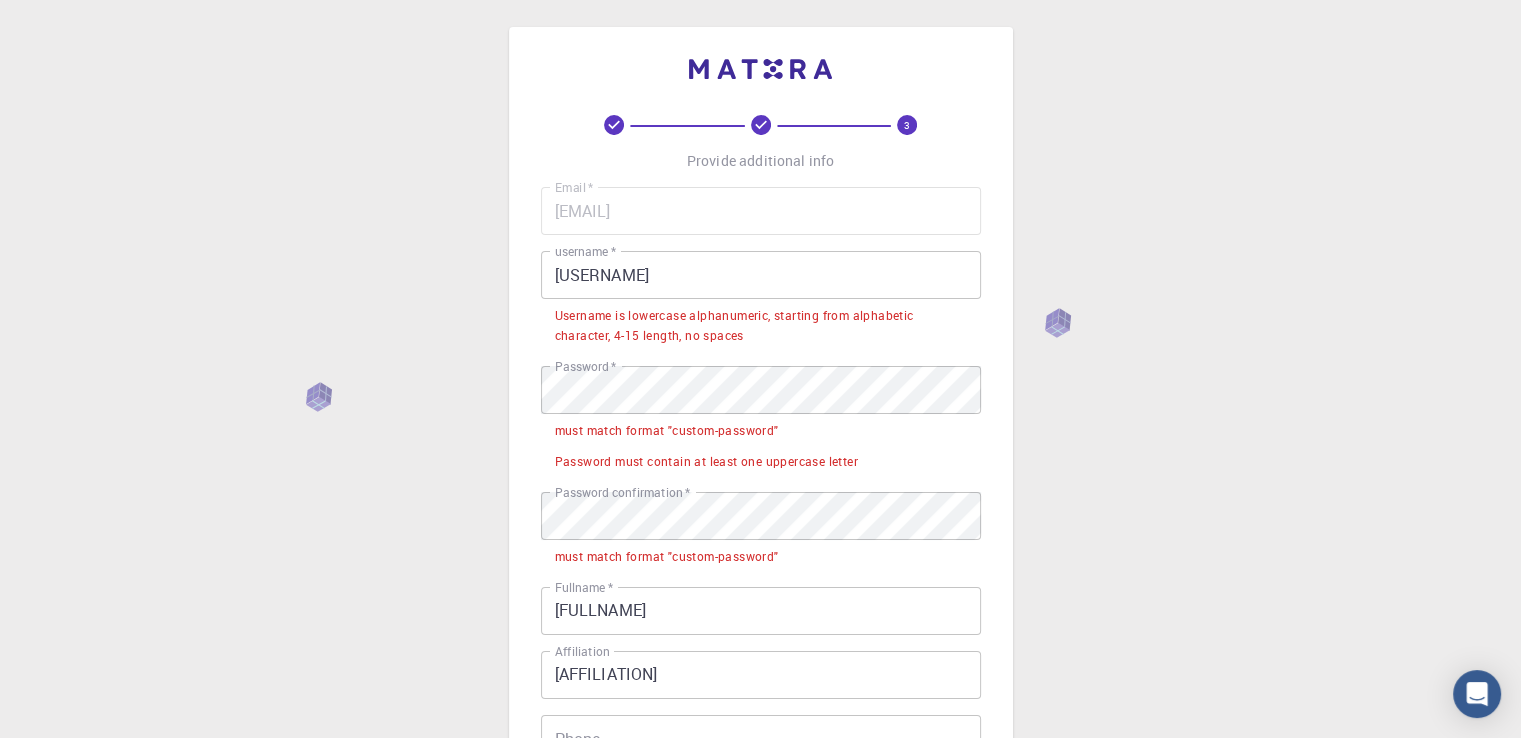 click on "Username is lowercase alphanumeric, starting from alphabetic character, 4-15 length, no spaces" at bounding box center [761, 324] 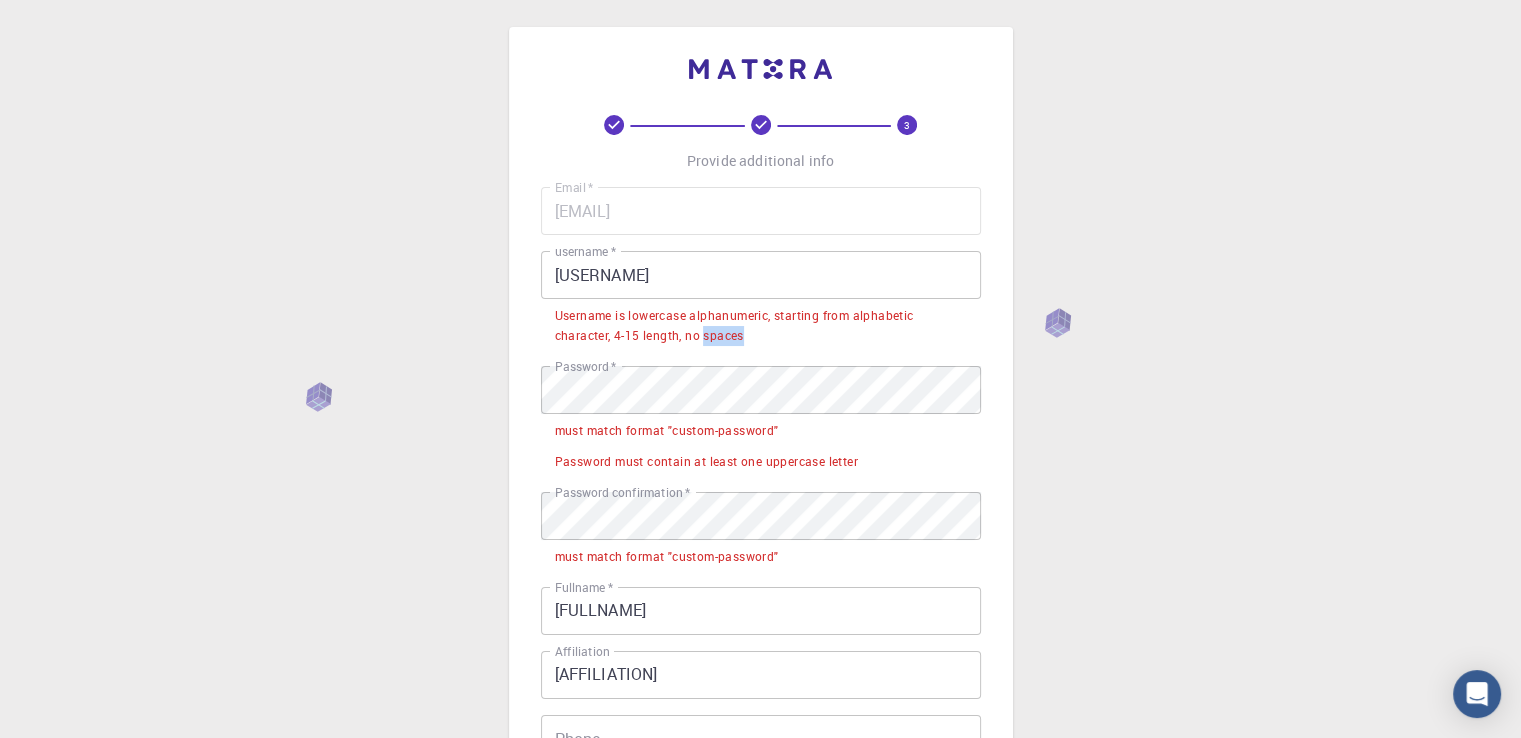 click on "Username is lowercase alphanumeric, starting from alphabetic character, 4-15 length, no spaces" at bounding box center [761, 324] 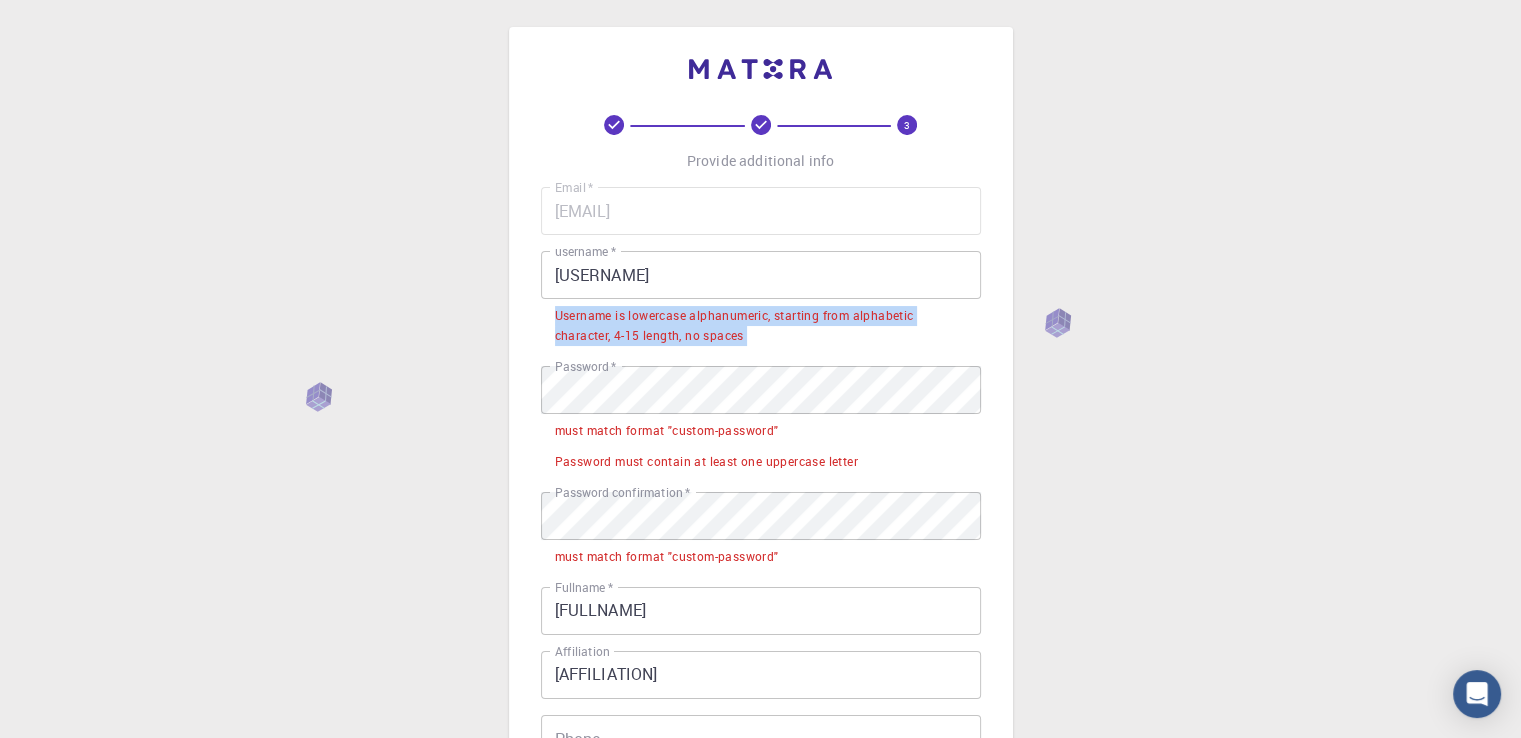 click on "Username is lowercase alphanumeric, starting from alphabetic character, 4-15 length, no spaces" at bounding box center [761, 324] 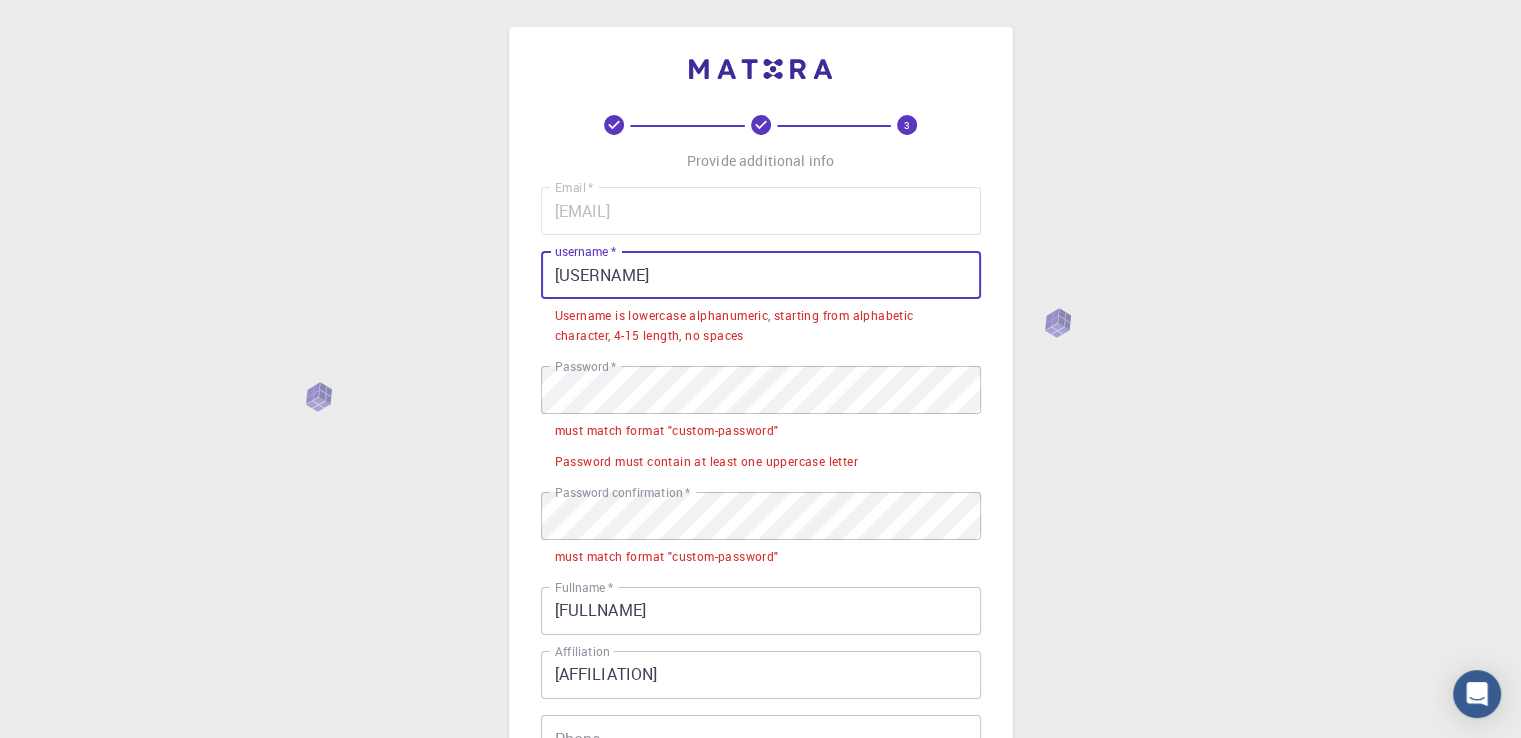 click on "[USERNAME]" at bounding box center (761, 275) 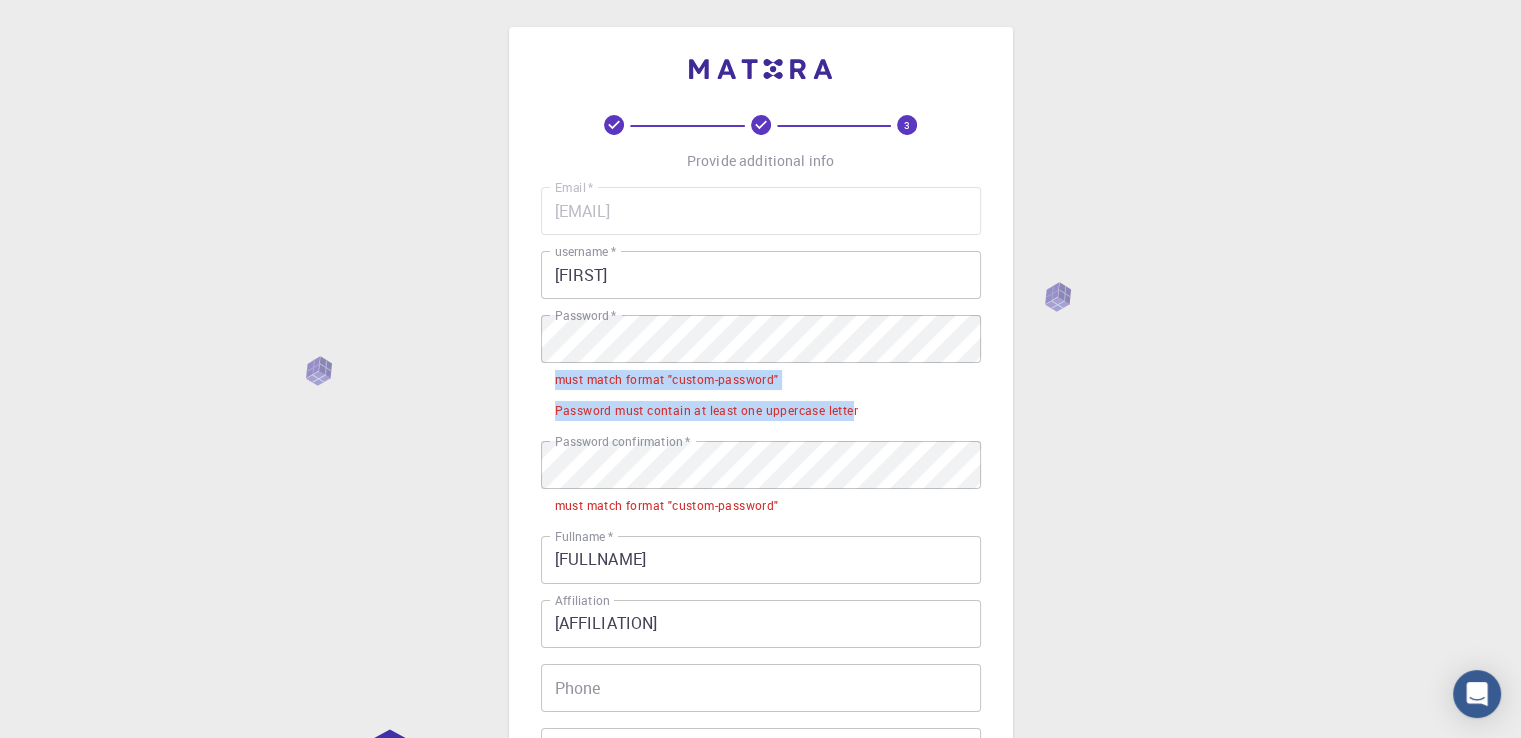 drag, startPoint x: 551, startPoint y: 384, endPoint x: 856, endPoint y: 410, distance: 306.1062 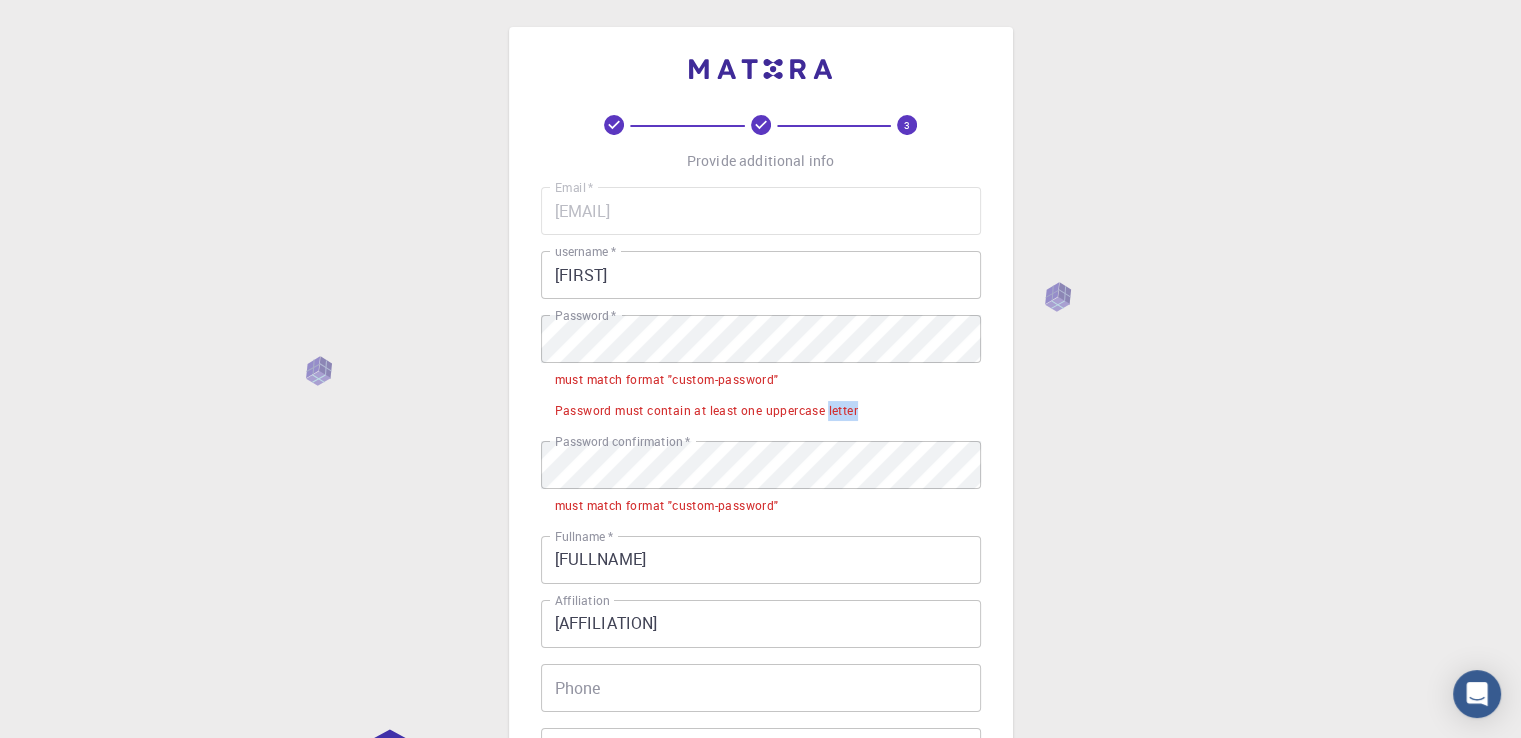 click on "Password must contain at least one uppercase letter" at bounding box center (706, 411) 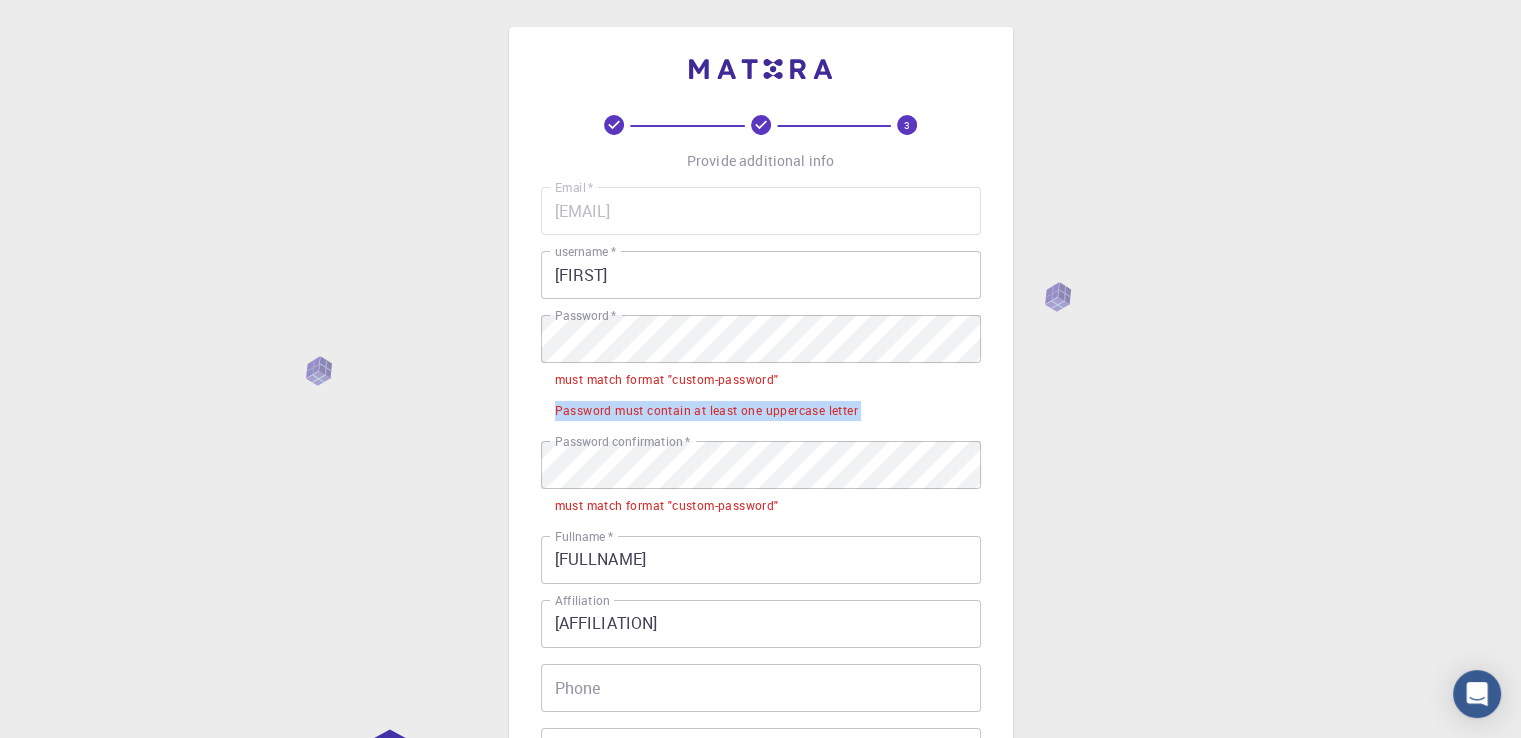 click on "Password must contain at least one uppercase letter" at bounding box center (706, 411) 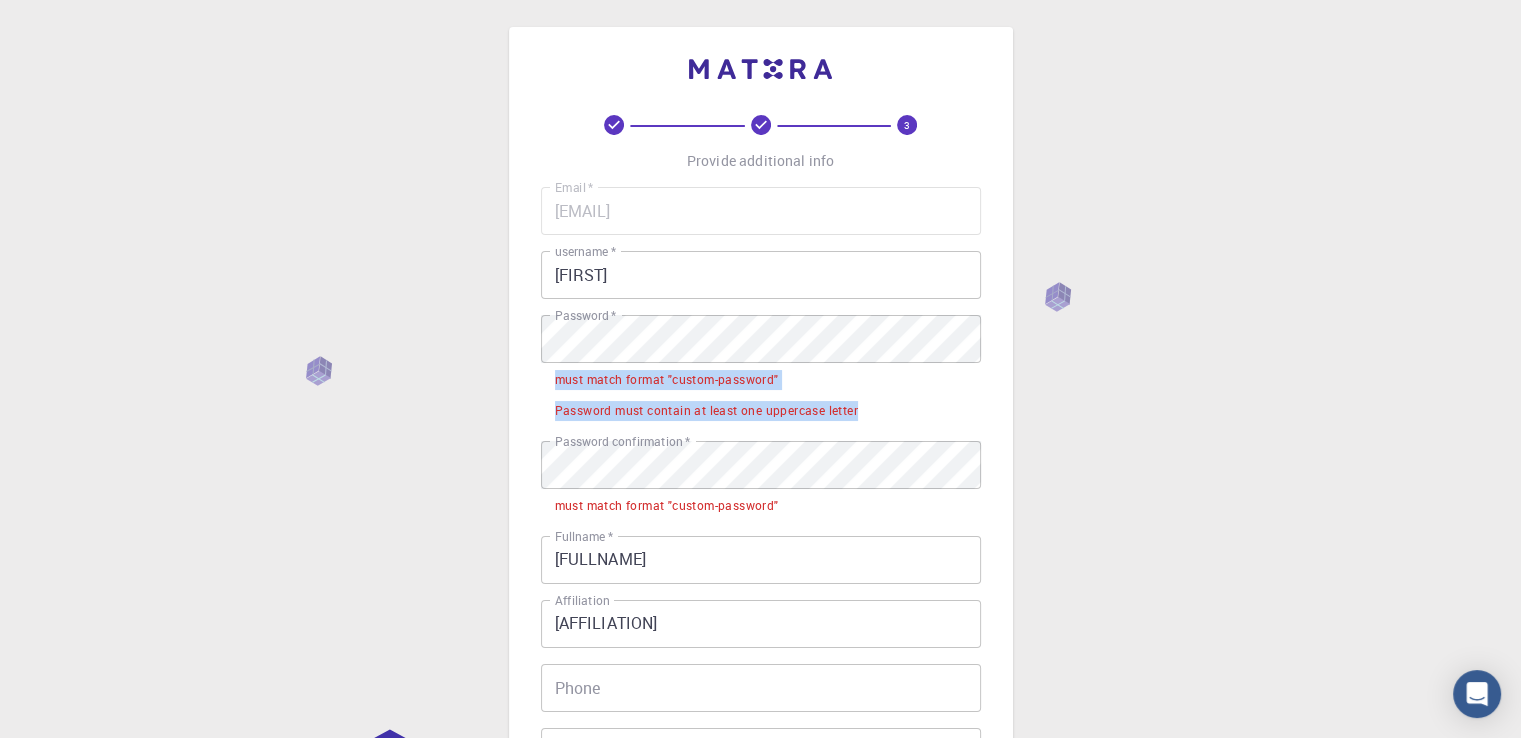 drag, startPoint x: 867, startPoint y: 412, endPoint x: 553, endPoint y: 383, distance: 315.33633 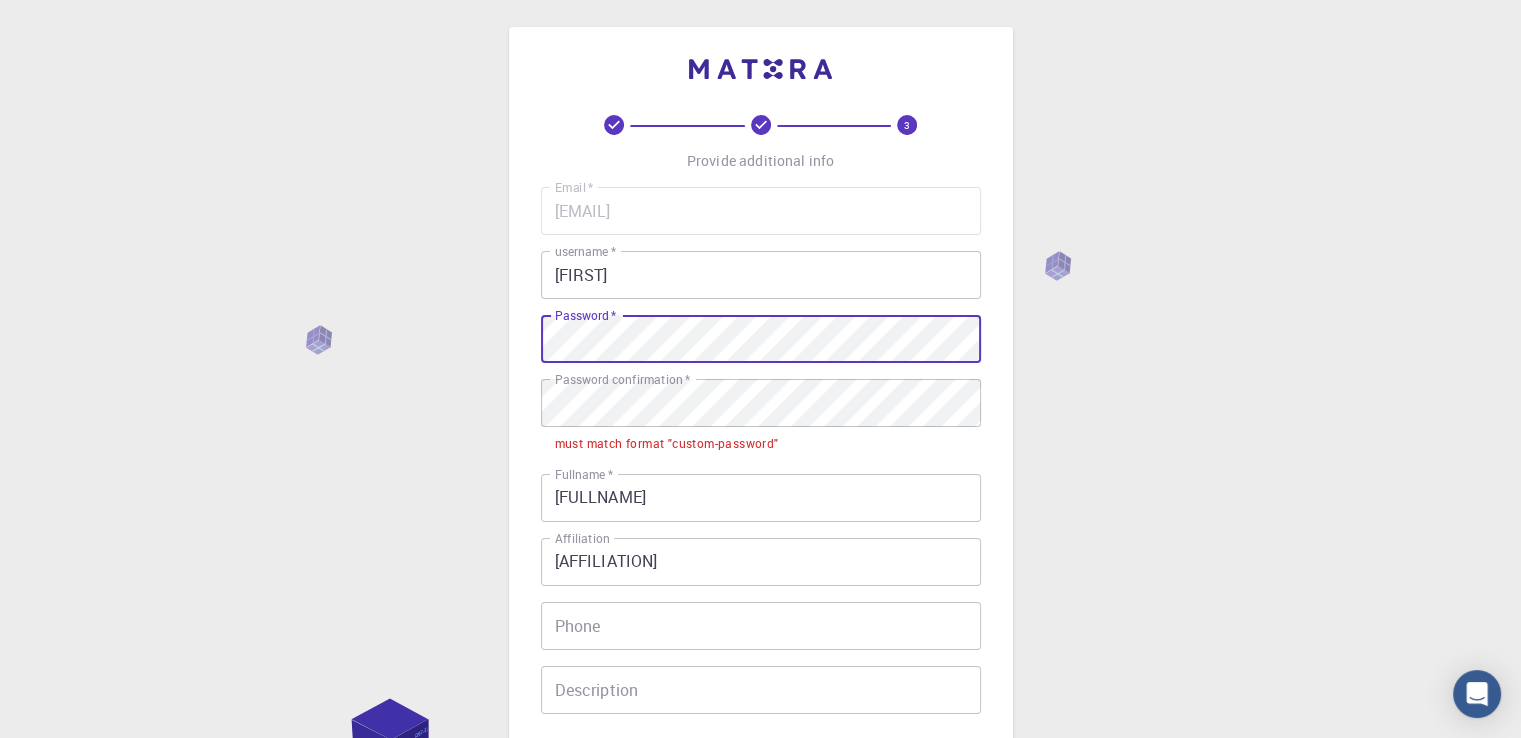 click on "[FULLNAME]" at bounding box center (761, 498) 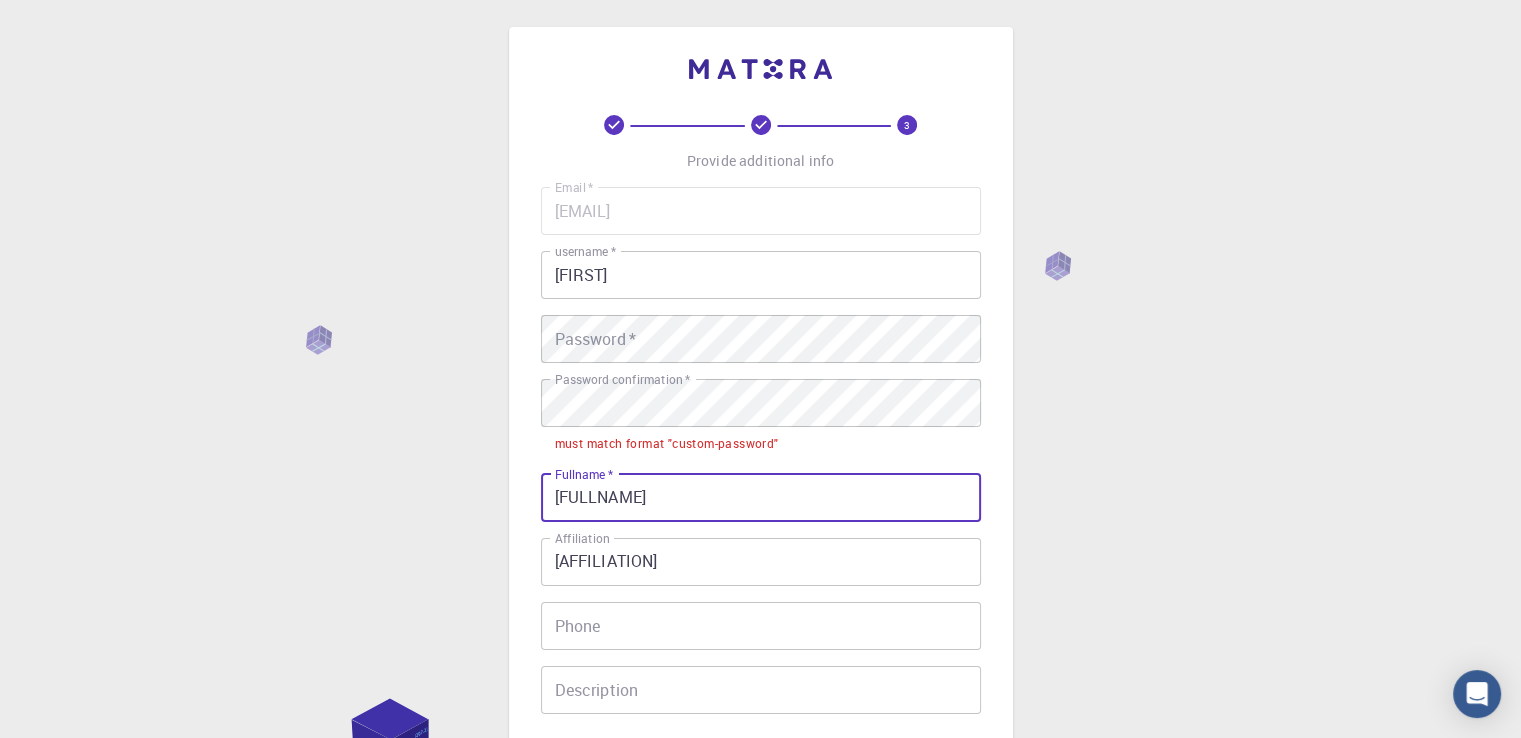 click on "[FULLNAME]" at bounding box center (761, 498) 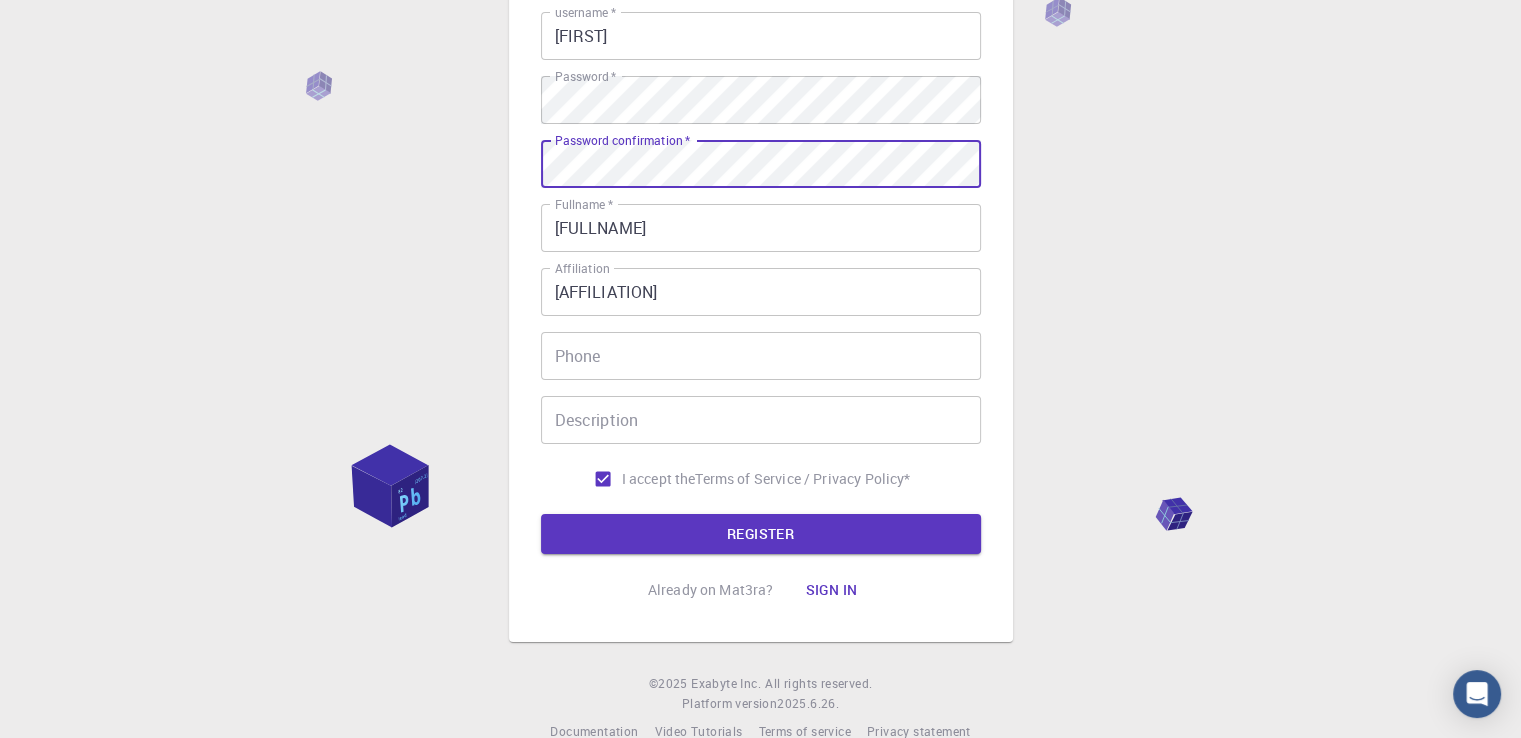 scroll, scrollTop: 247, scrollLeft: 0, axis: vertical 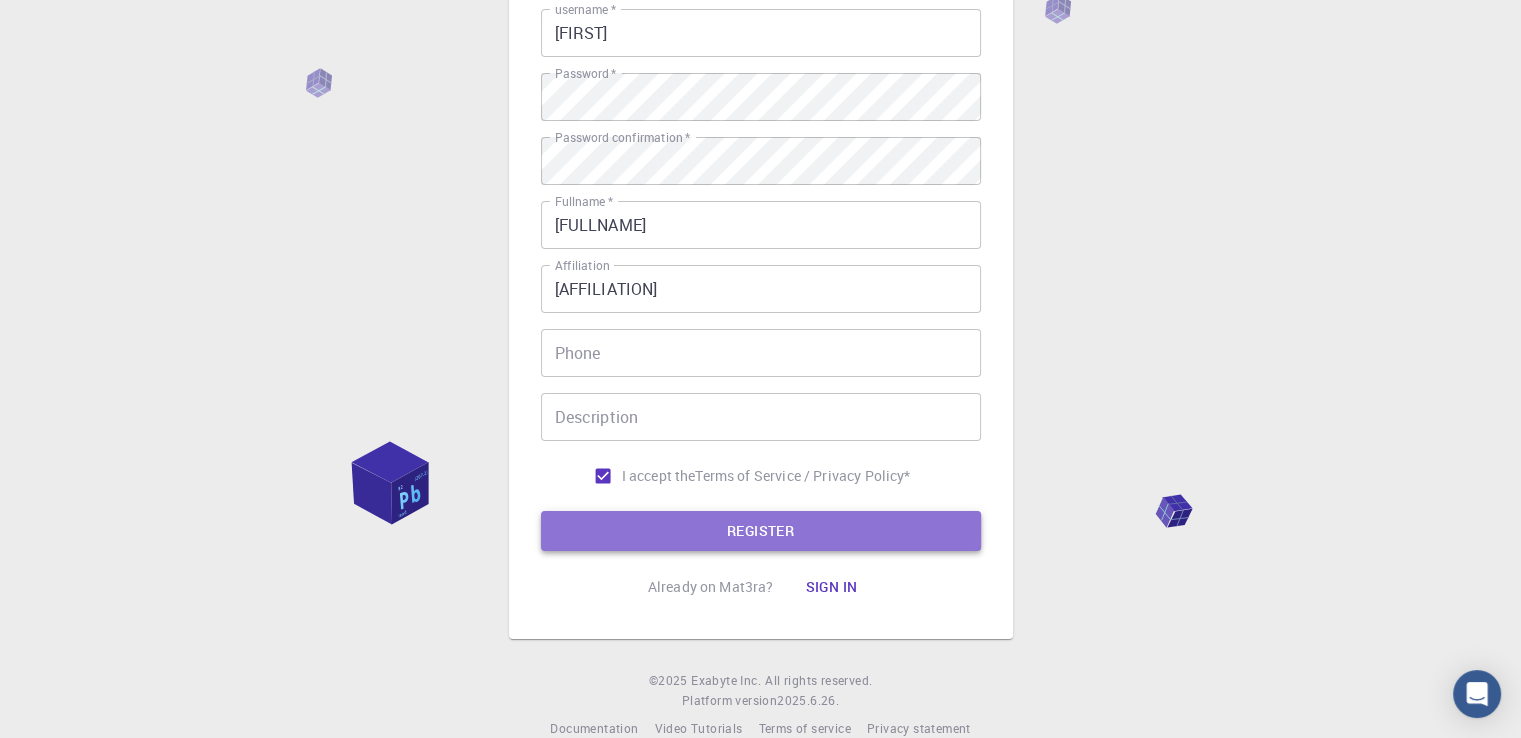 click on "REGISTER" at bounding box center [761, 531] 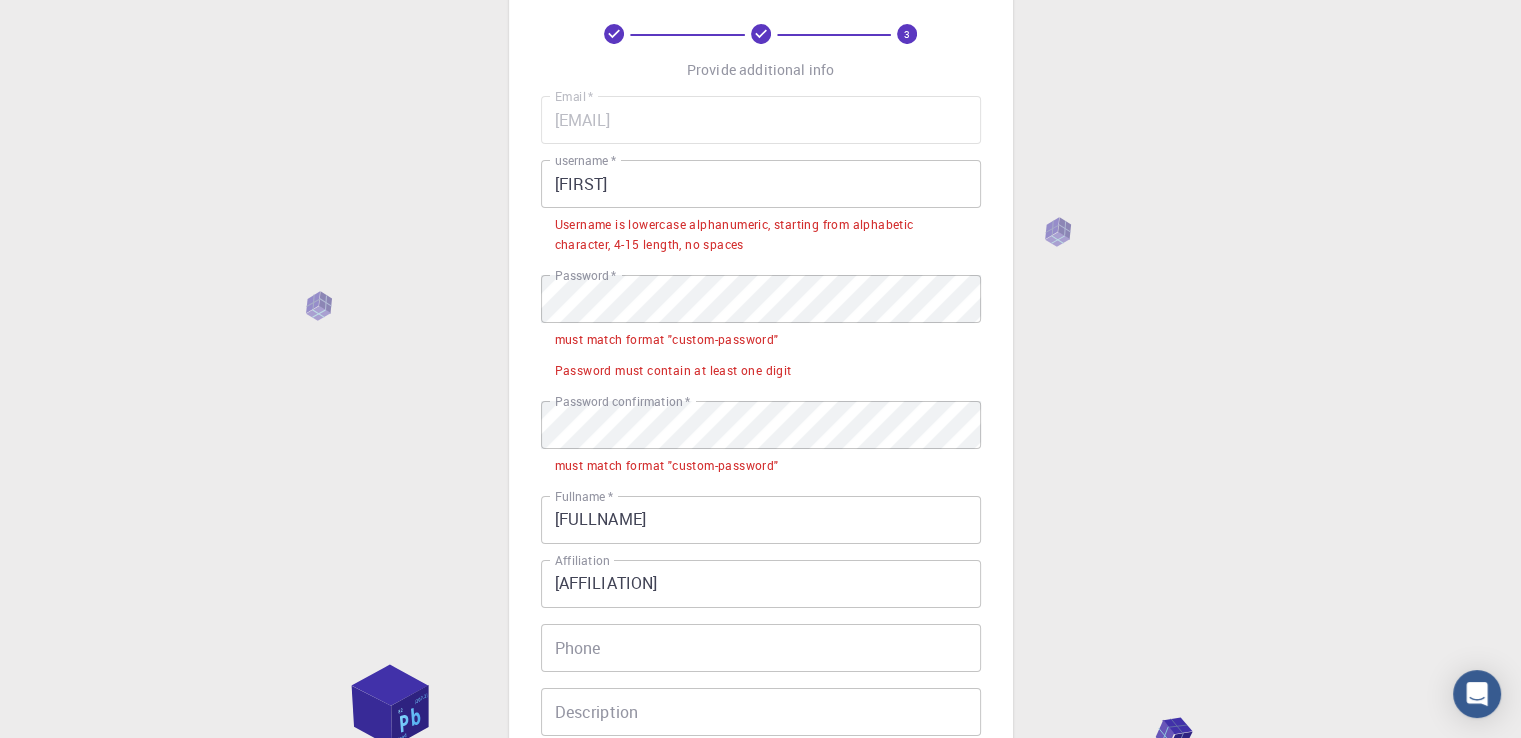 scroll, scrollTop: 84, scrollLeft: 0, axis: vertical 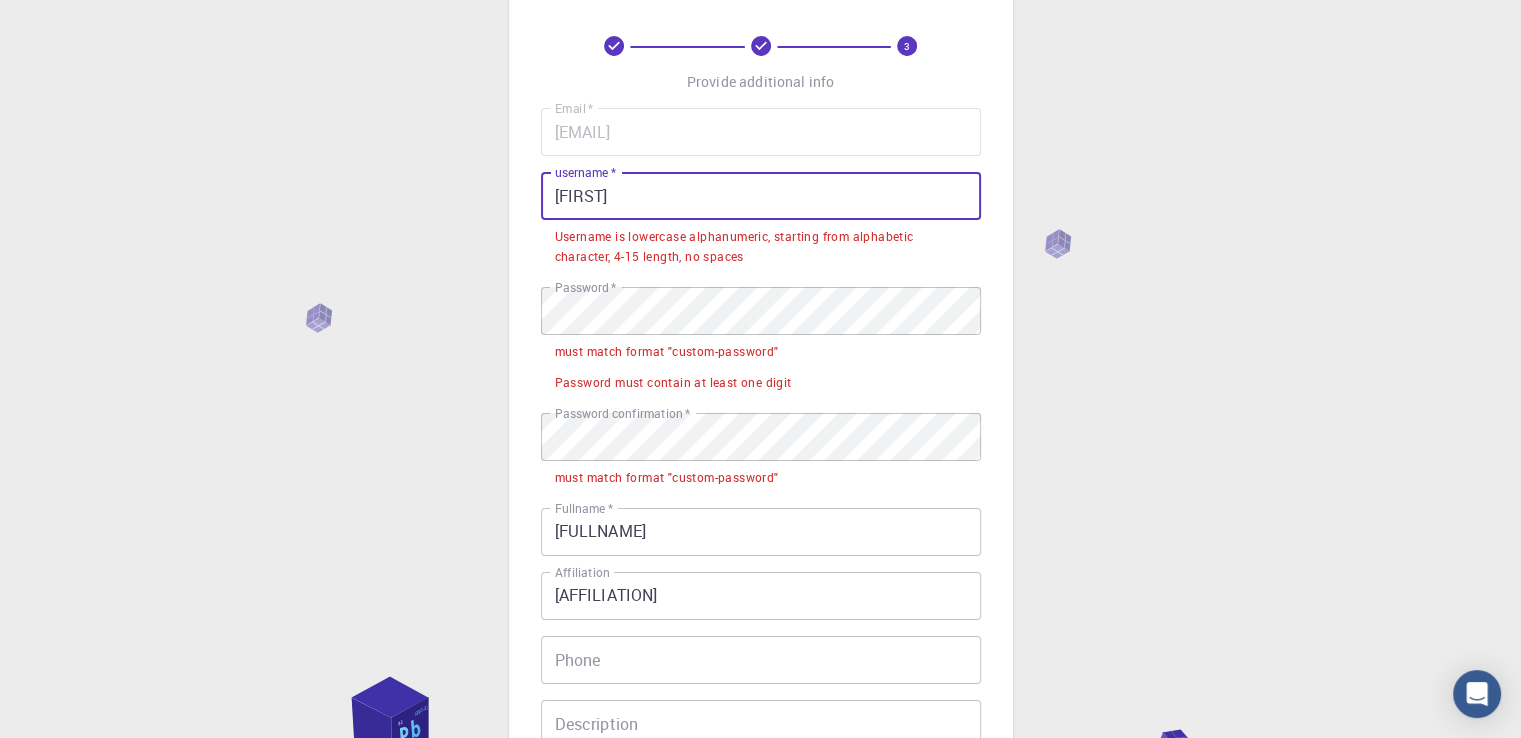 click on "[FIRST]" at bounding box center (761, 196) 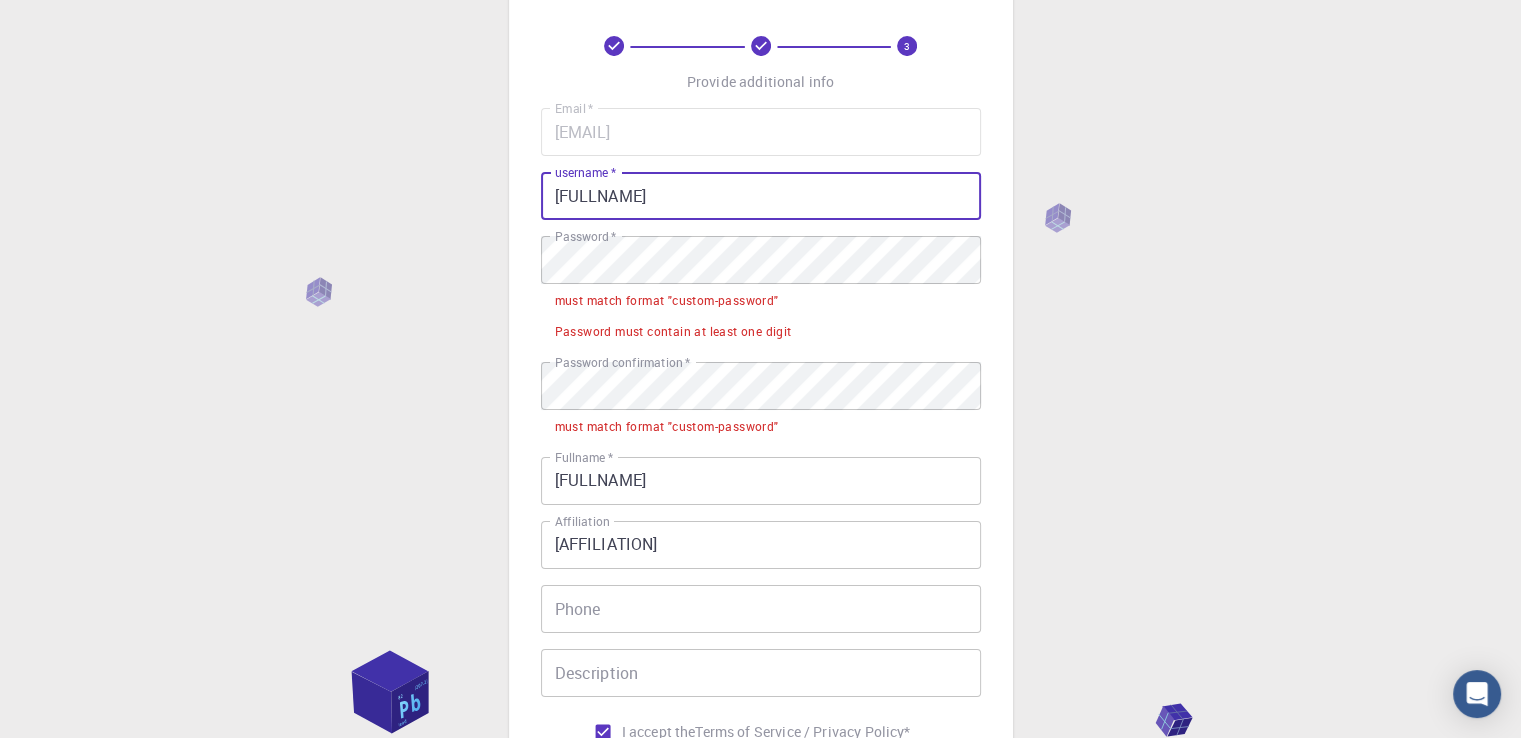 type on "[FULLNAME]" 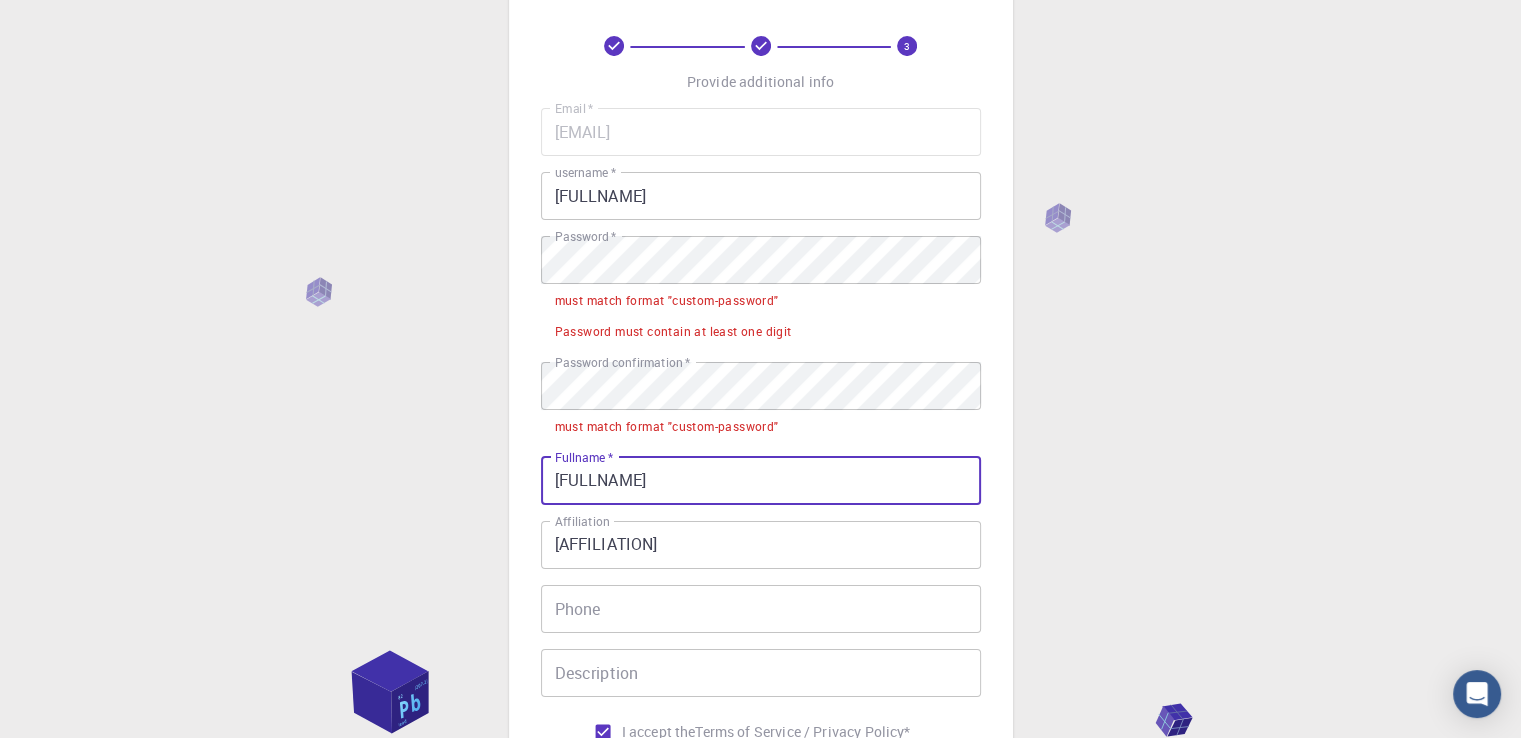 click on "[FULLNAME]" at bounding box center [761, 481] 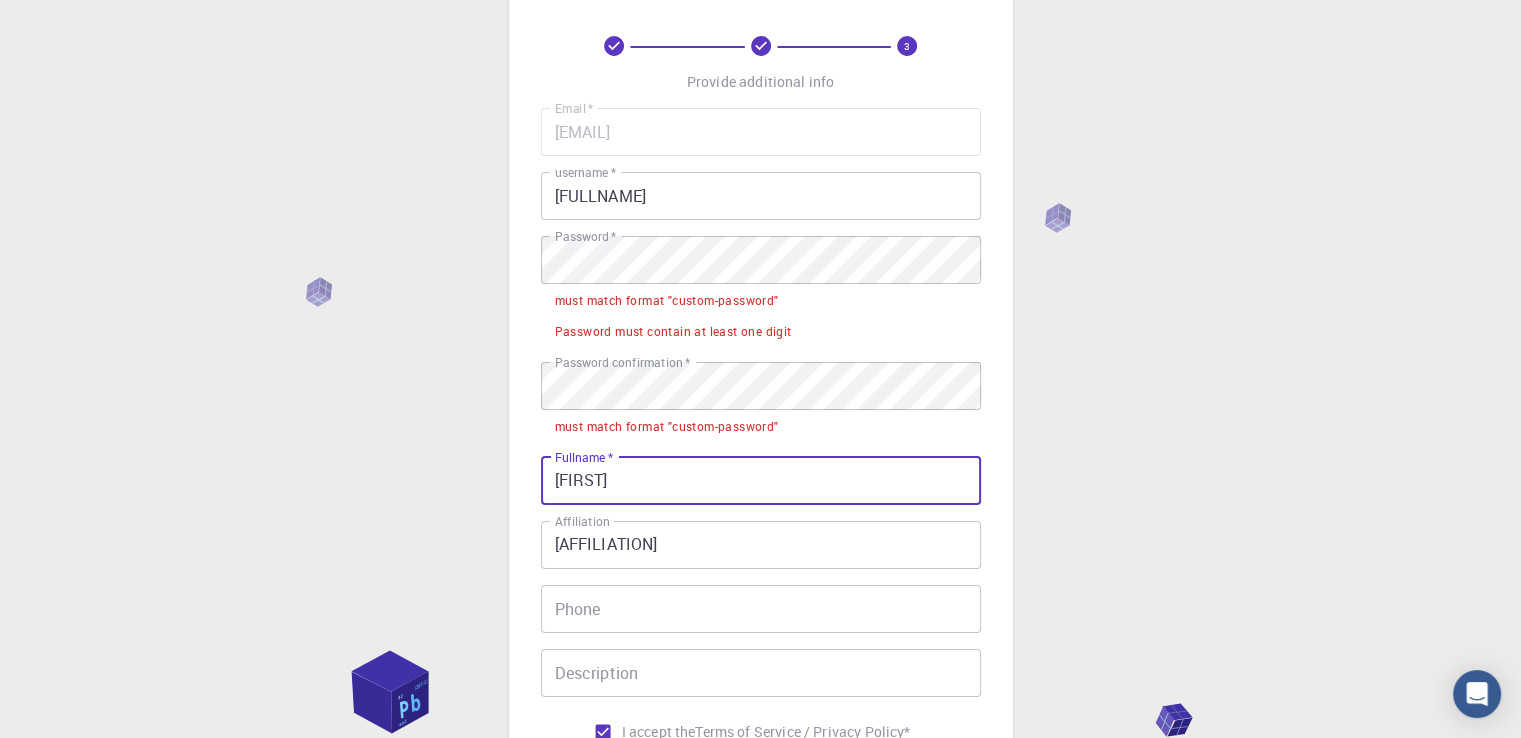 type on "[FIRST]" 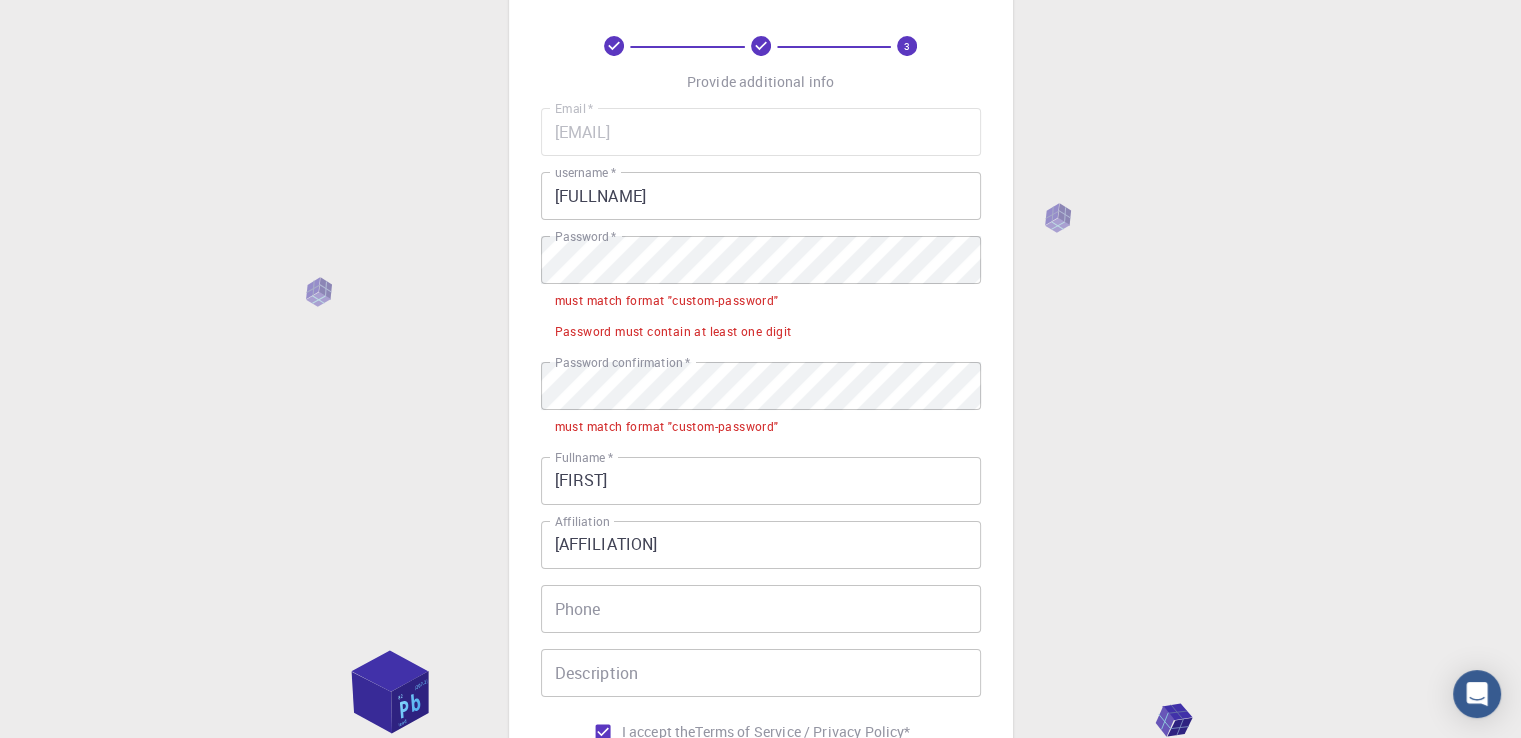 click on "3 Provide additional info Email ​ * [EMAIL] Email ​ * username ​ * [USERNAME] username ​ * Password ​ * Password ​ * must match format "custom-password" Password must contain at least one digit Password confirmation ​ * Password confirmation ​ * must match format "custom-password" Fullname ​ * [FULLNAME] Fullname ​ * Affiliation [AFFILIATION] Affiliation Phone Phone Description Description I accept the  Terms of Service / Privacy Policy  * REGISTER Already on Mat3ra? Sign in" at bounding box center [761, 421] 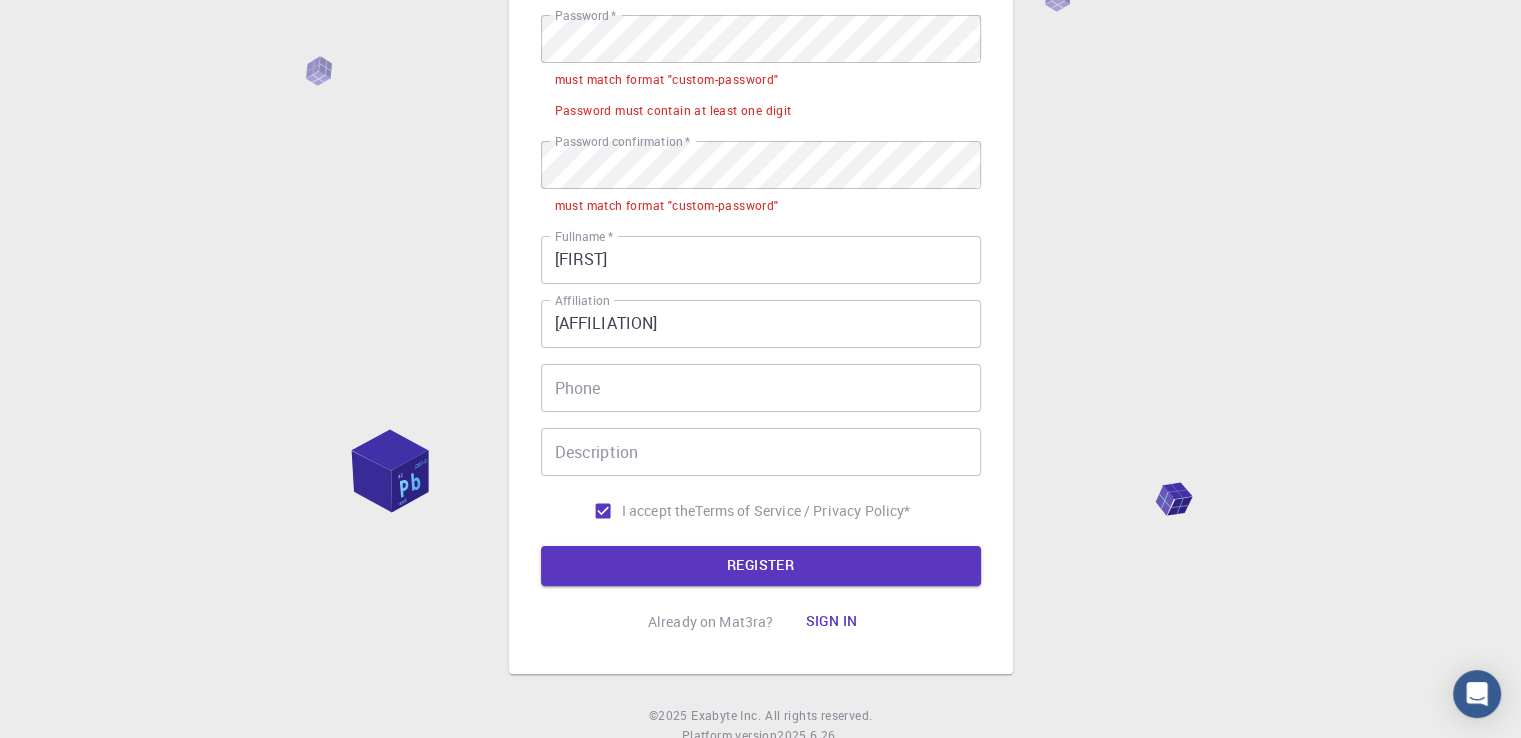 scroll, scrollTop: 340, scrollLeft: 0, axis: vertical 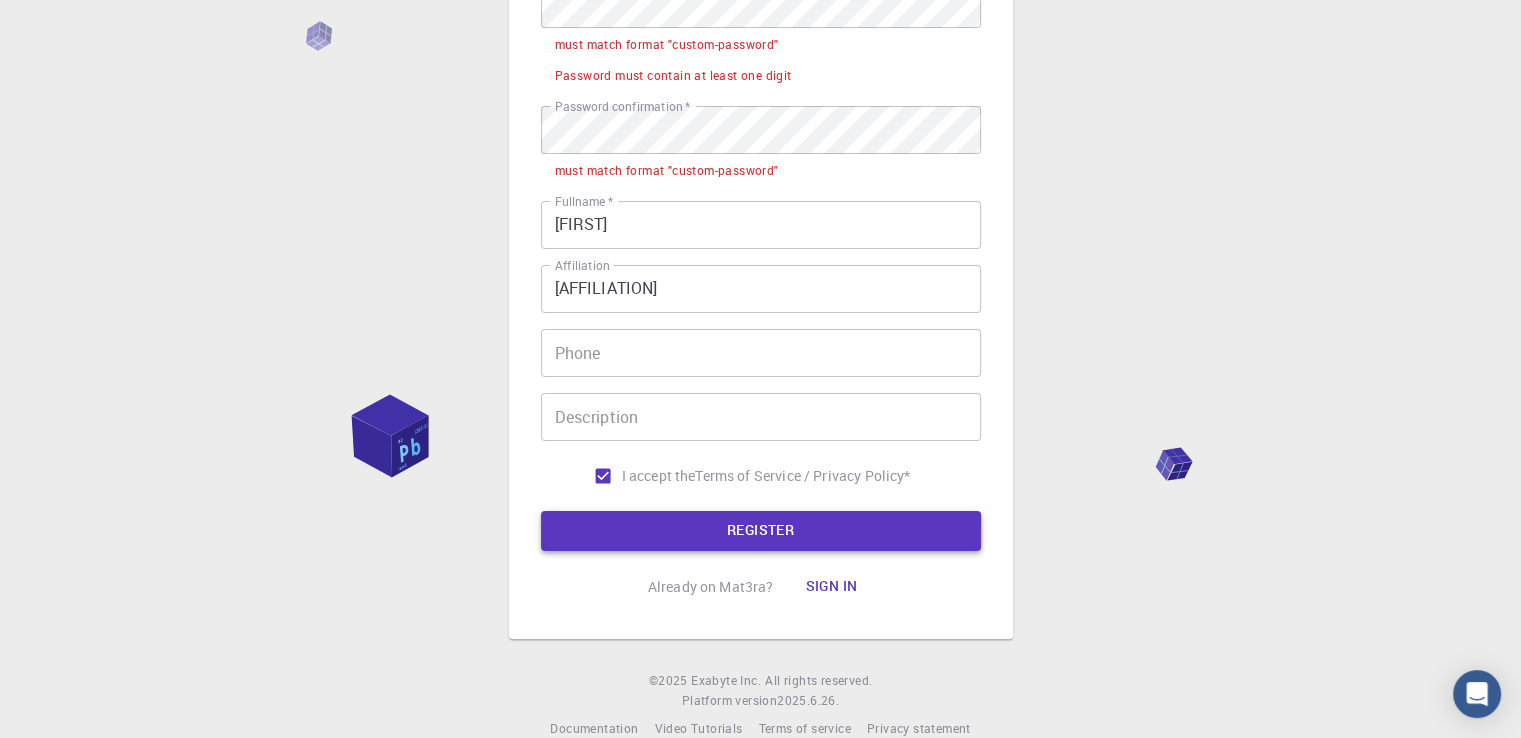 click on "REGISTER" at bounding box center (761, 531) 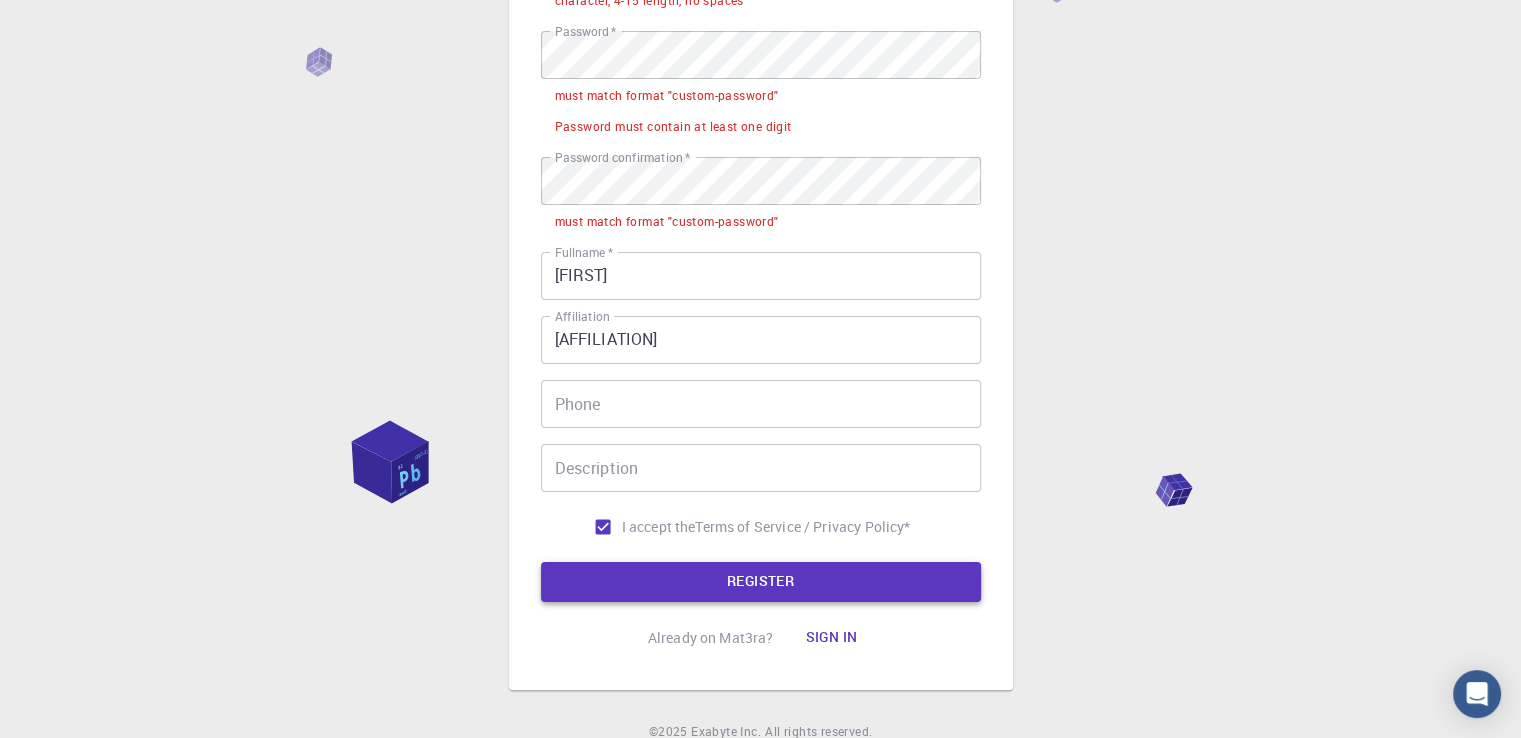 scroll, scrollTop: 390, scrollLeft: 0, axis: vertical 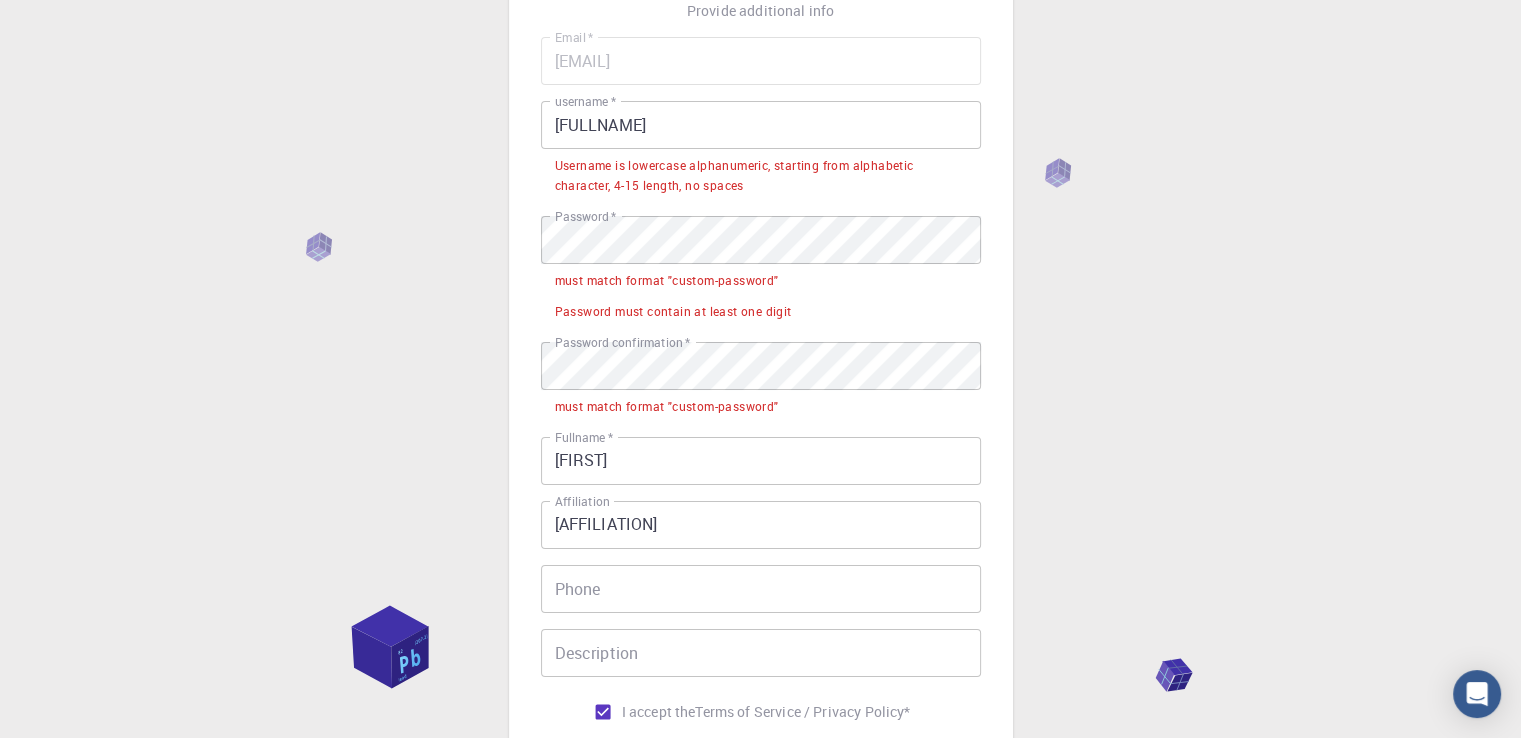 click on "Username is lowercase alphanumeric, starting from alphabetic character, 4-15 length, no spaces" at bounding box center (761, 176) 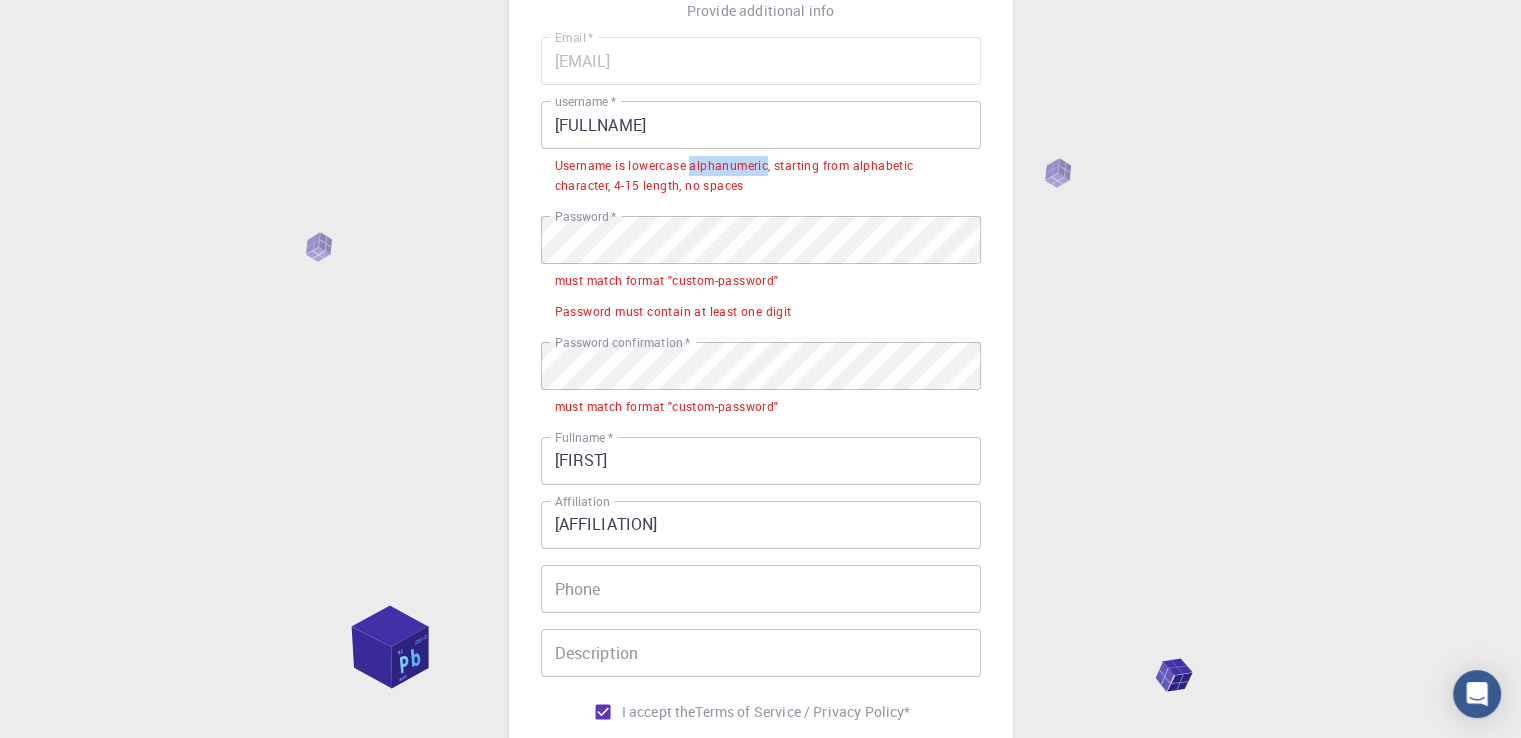 click on "Username is lowercase alphanumeric, starting from alphabetic character, 4-15 length, no spaces" at bounding box center [761, 176] 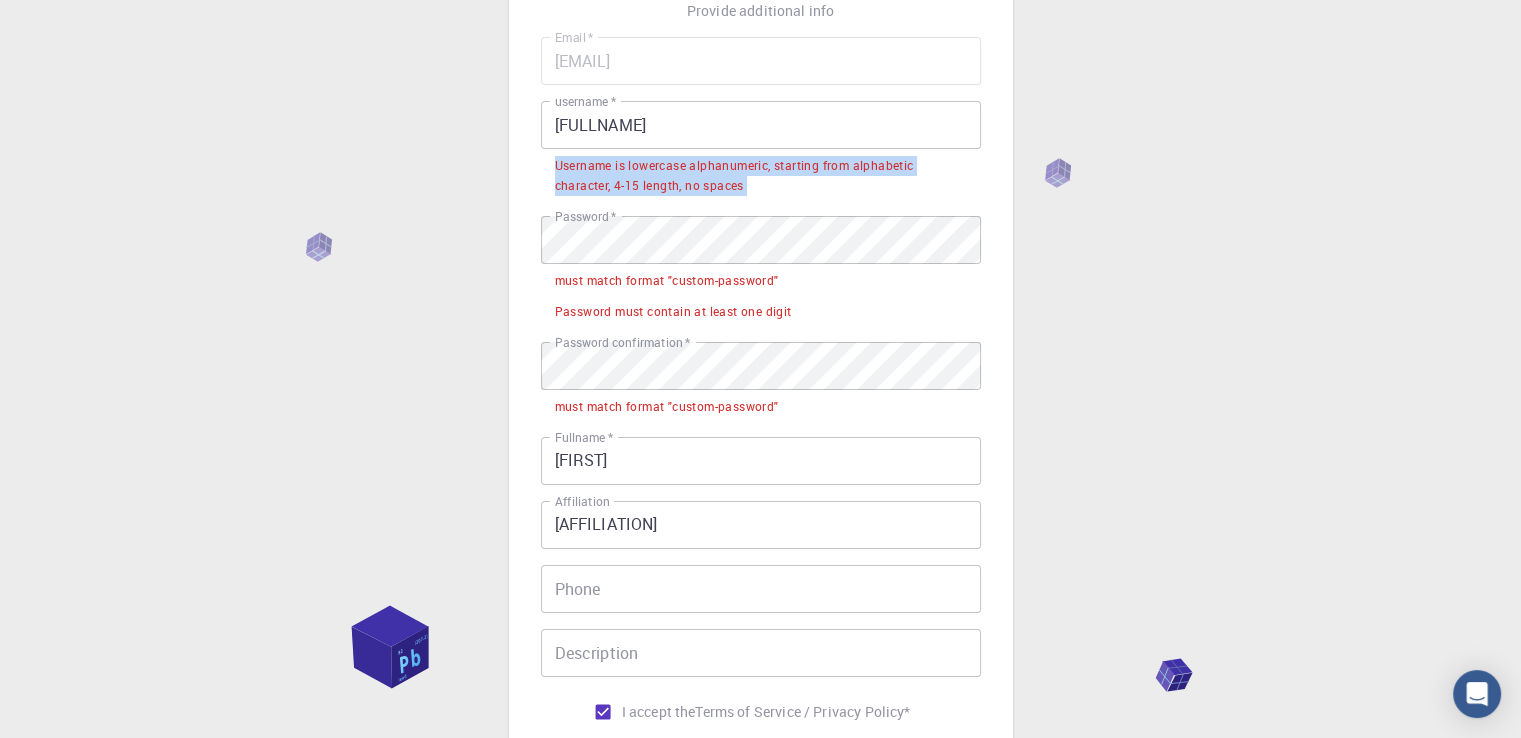click on "Username is lowercase alphanumeric, starting from alphabetic character, 4-15 length, no spaces" at bounding box center (761, 176) 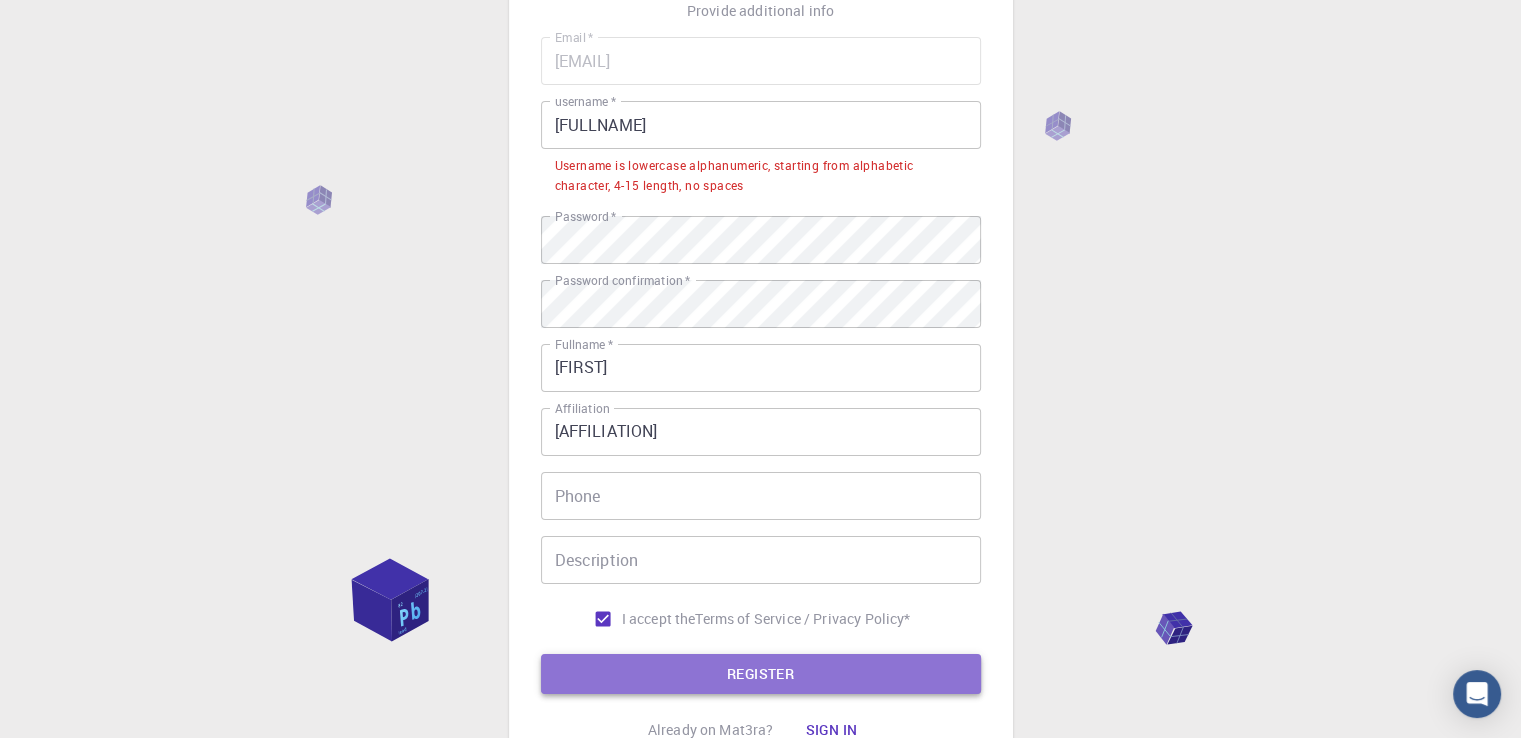 click on "REGISTER" at bounding box center [761, 674] 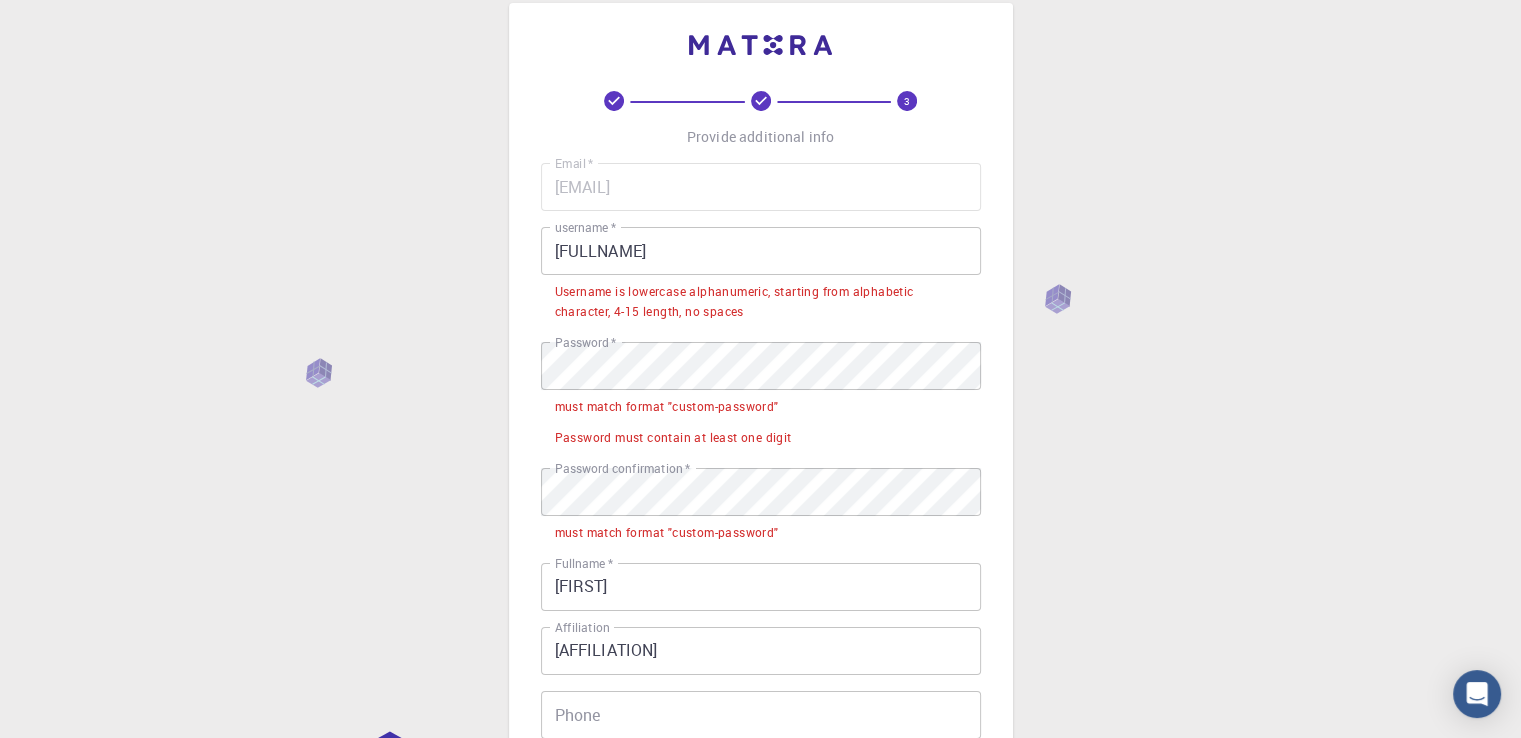 scroll, scrollTop: 0, scrollLeft: 0, axis: both 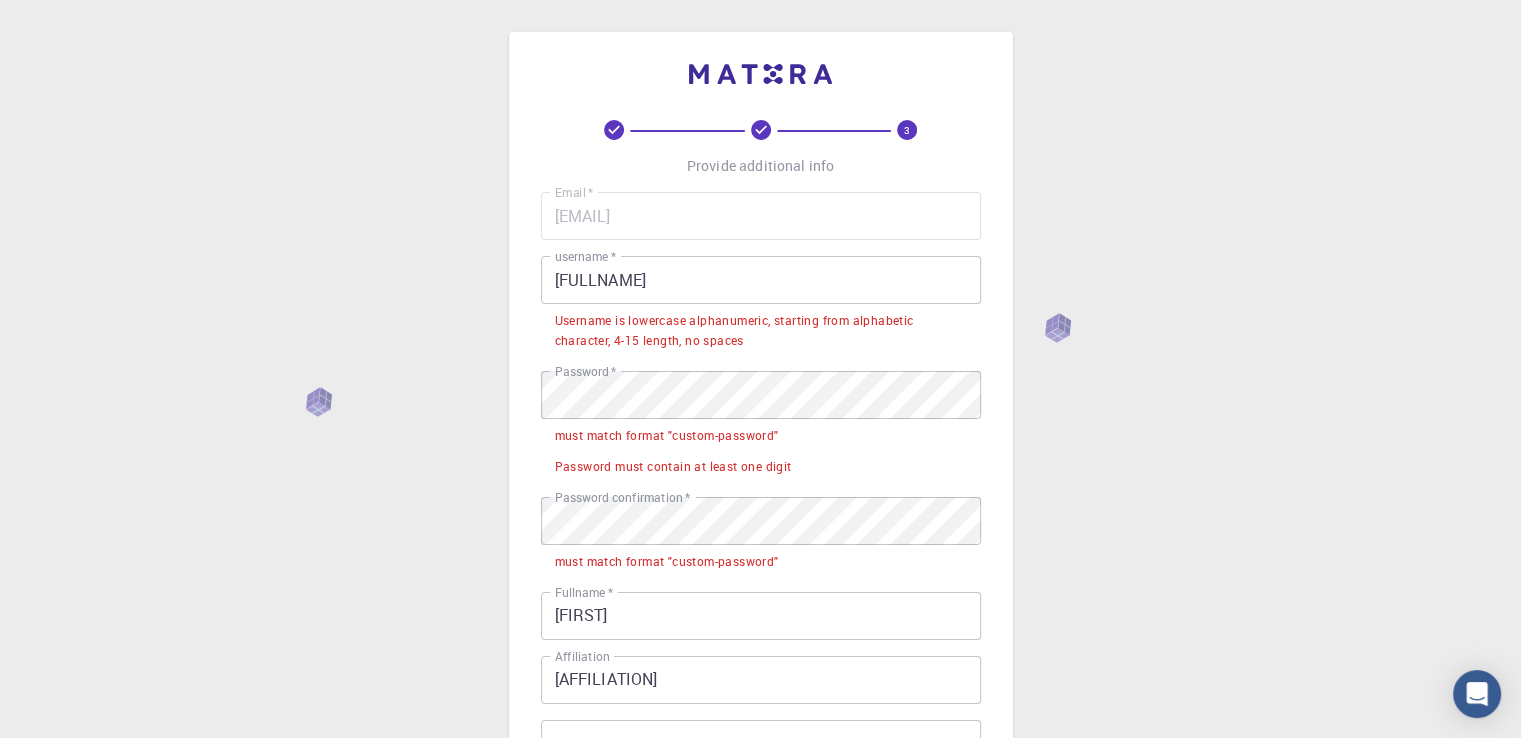 click on "[FULLNAME]" at bounding box center [761, 280] 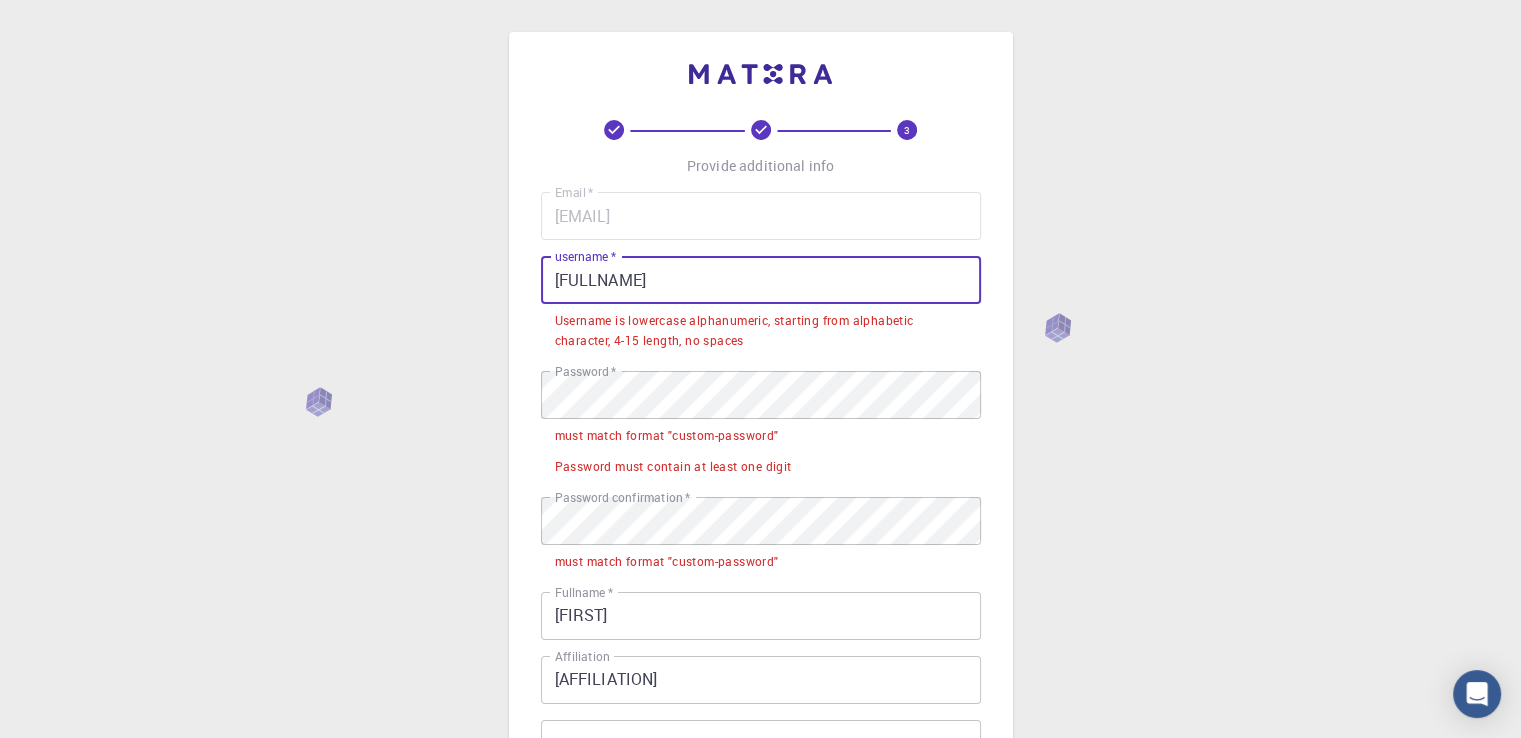 click on "[FULLNAME]" at bounding box center [761, 280] 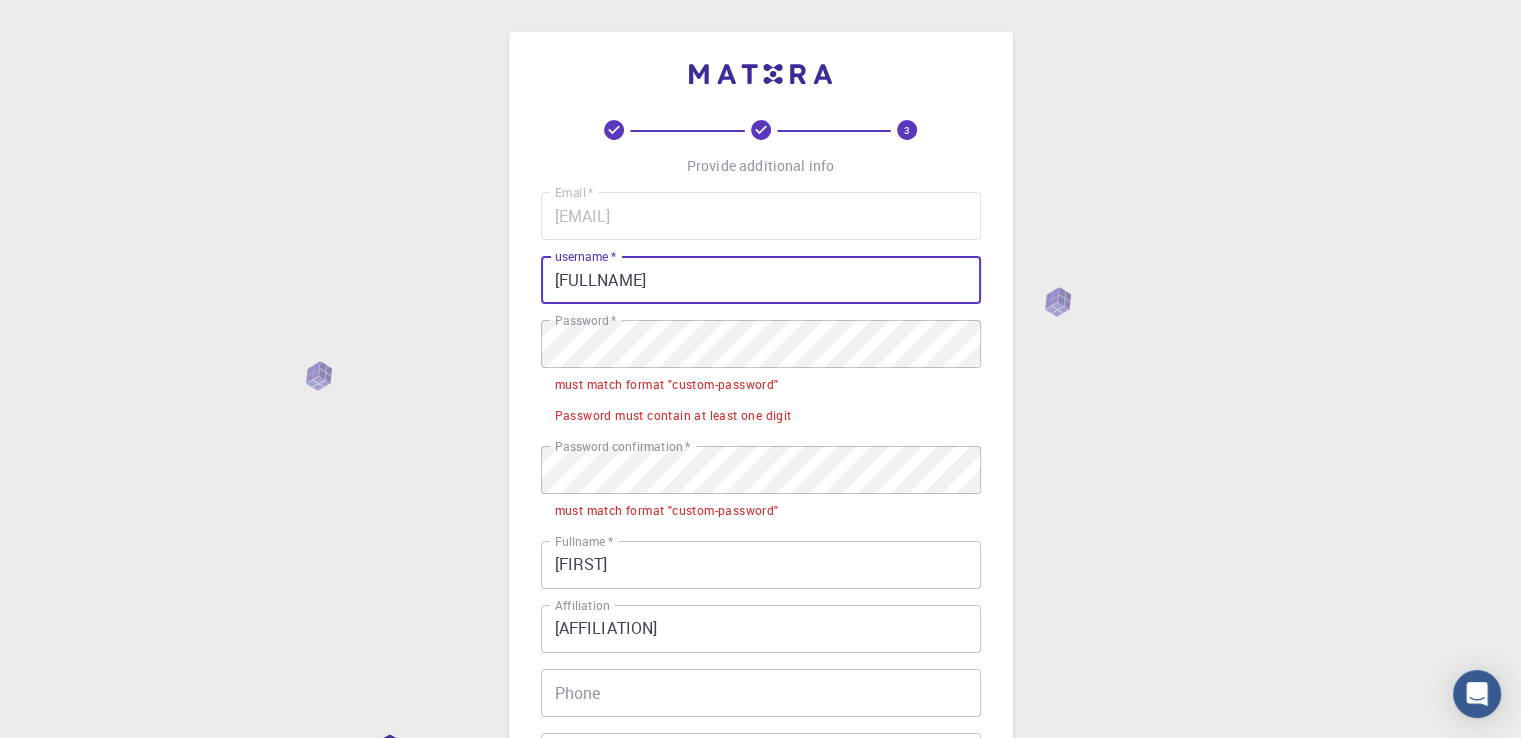 type on "[FULLNAME]" 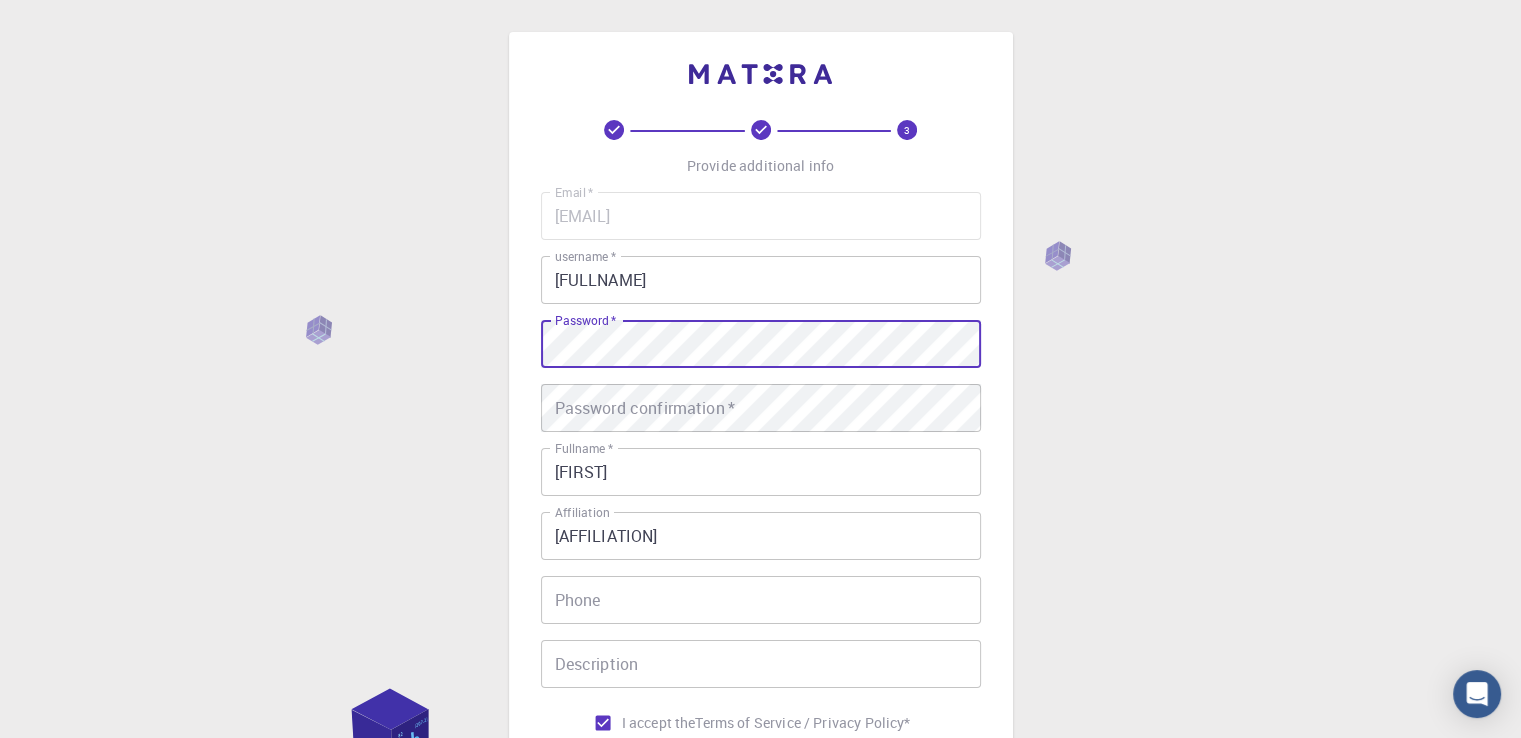 click on "Password   *" at bounding box center [585, 320] 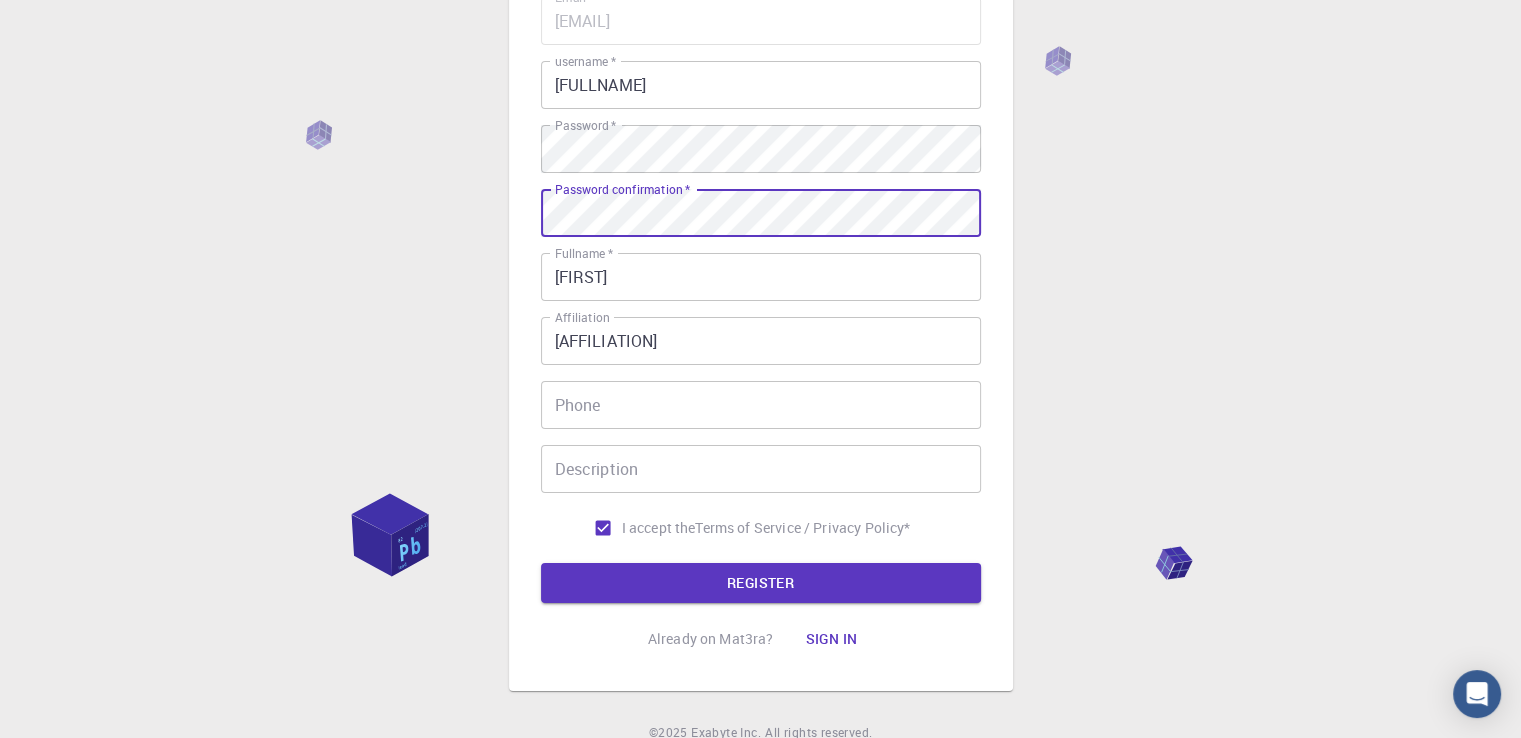 scroll, scrollTop: 201, scrollLeft: 0, axis: vertical 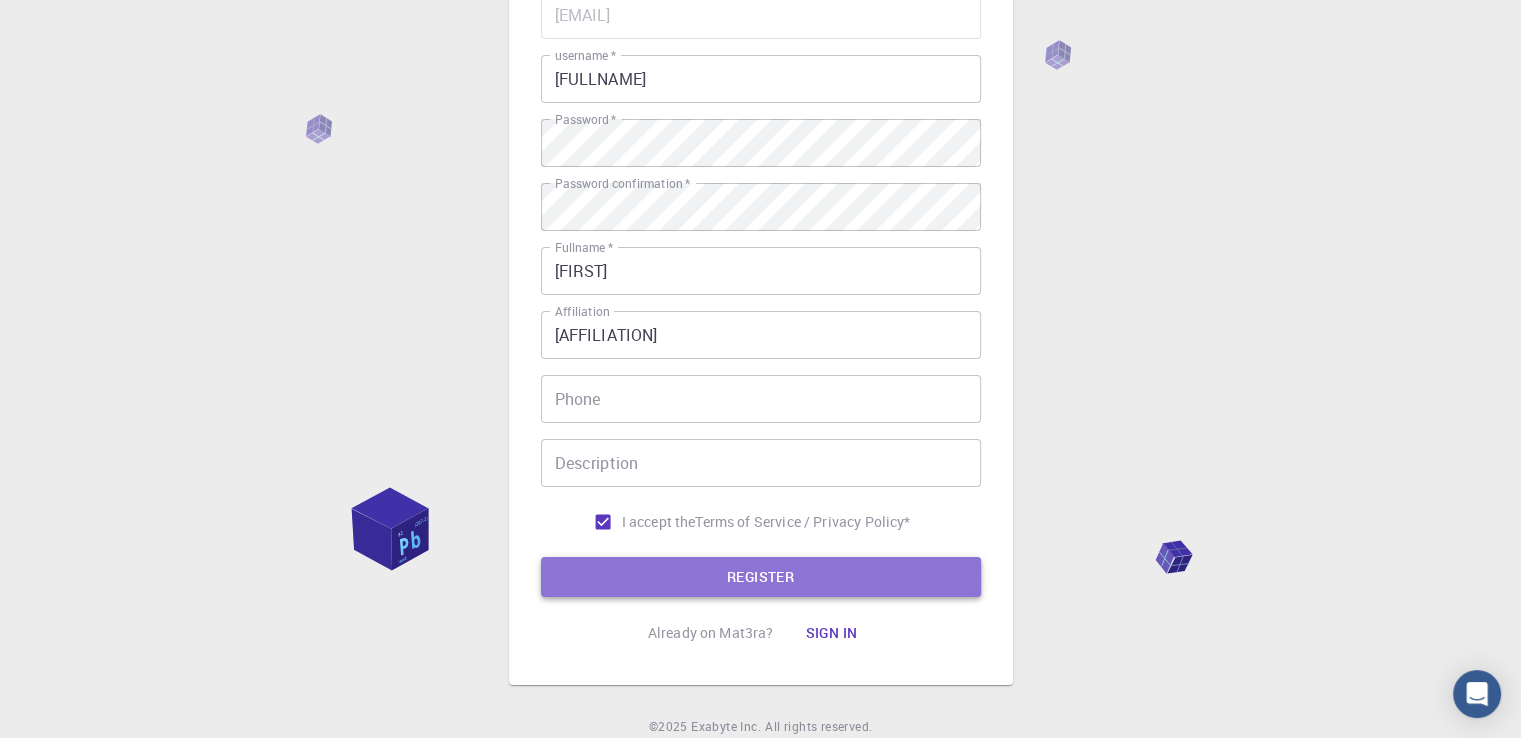click on "REGISTER" at bounding box center (761, 577) 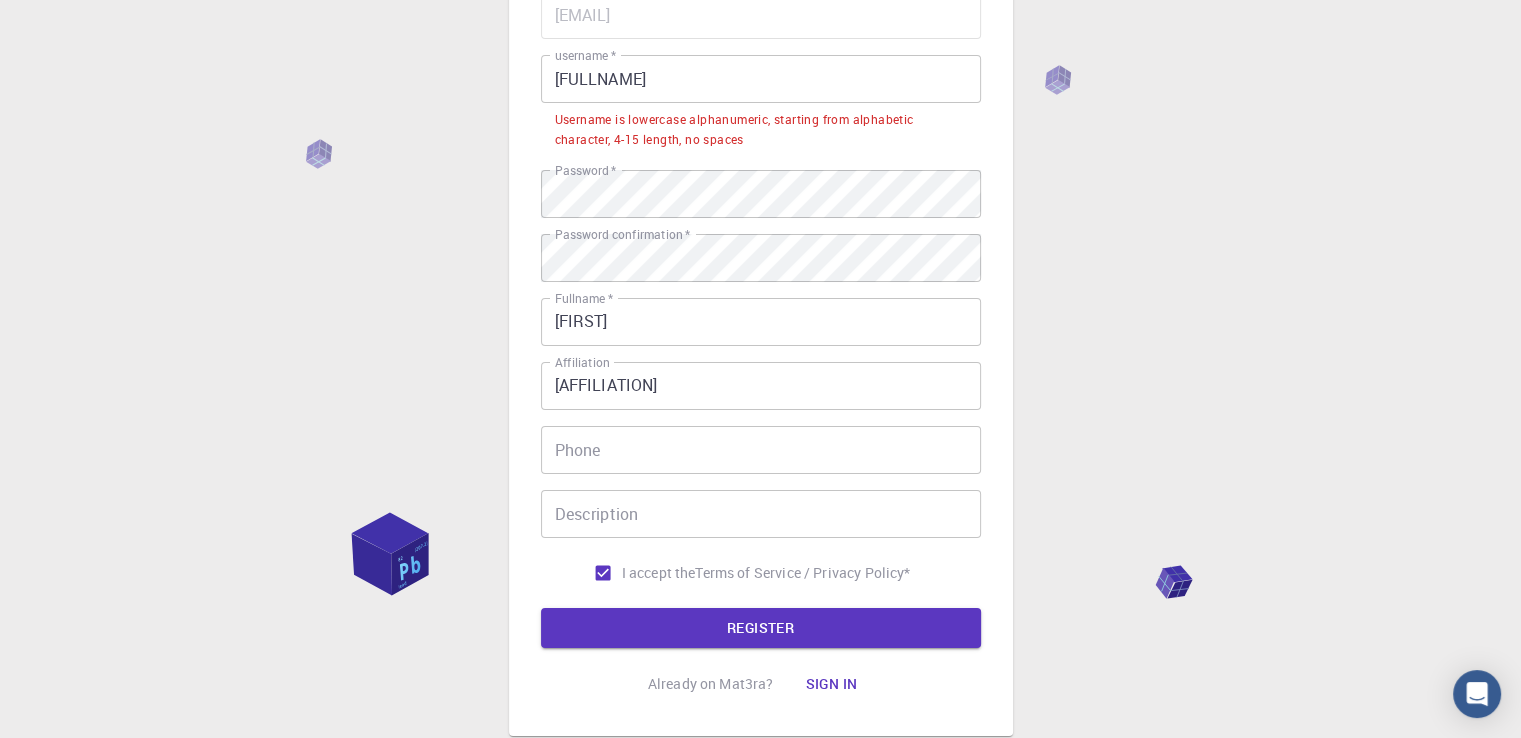 scroll, scrollTop: 0, scrollLeft: 0, axis: both 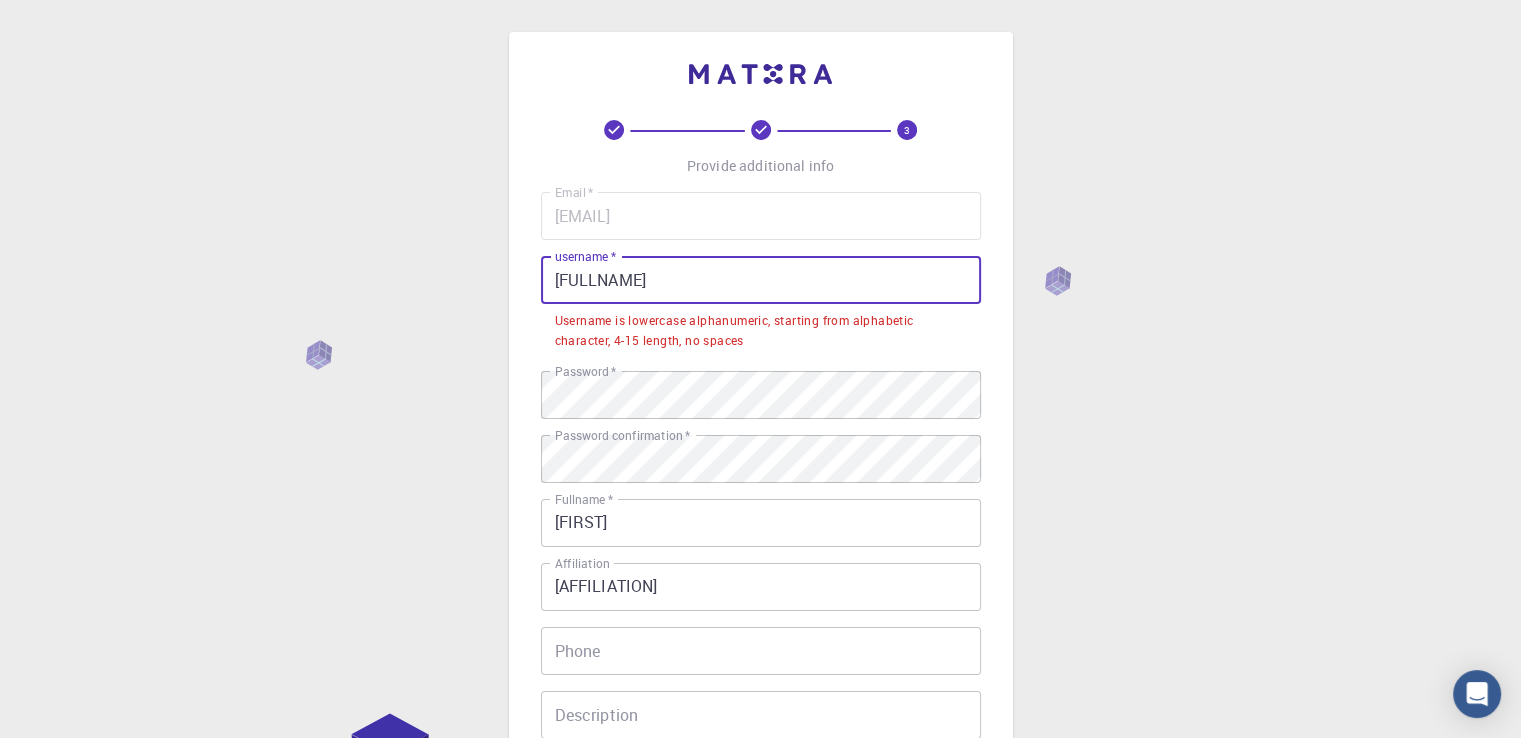 click on "[FULLNAME]" at bounding box center (761, 280) 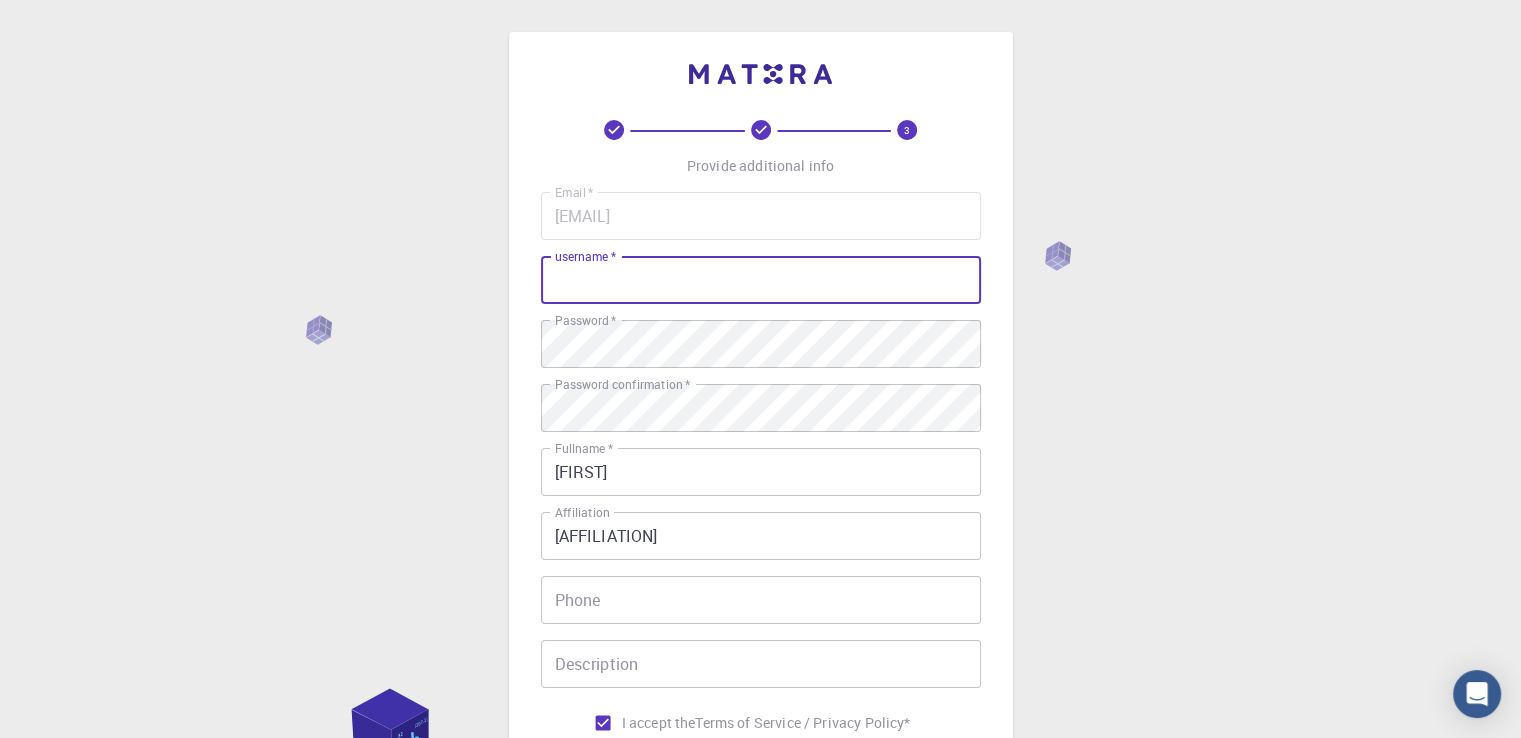 click on "3 Provide additional info Email ​ * [EMAIL] Email ​ * username ​ * username ​ * Password ​ * Password ​ * Password confirmation ​ * Password confirmation ​ * Fullname ​ * [FULLNAME] Fullname ​ * Affiliation [AFFILIATION] Affiliation Phone Phone Description Description I accept the  Terms of Service / Privacy Policy  * REGISTER Already on Mat3ra? Sign in ©  2025   Exabyte Inc.   All rights reserved. Platform version  2025.6.26 . Documentation Video Tutorials Terms of service Privacy statement" at bounding box center (760, 509) 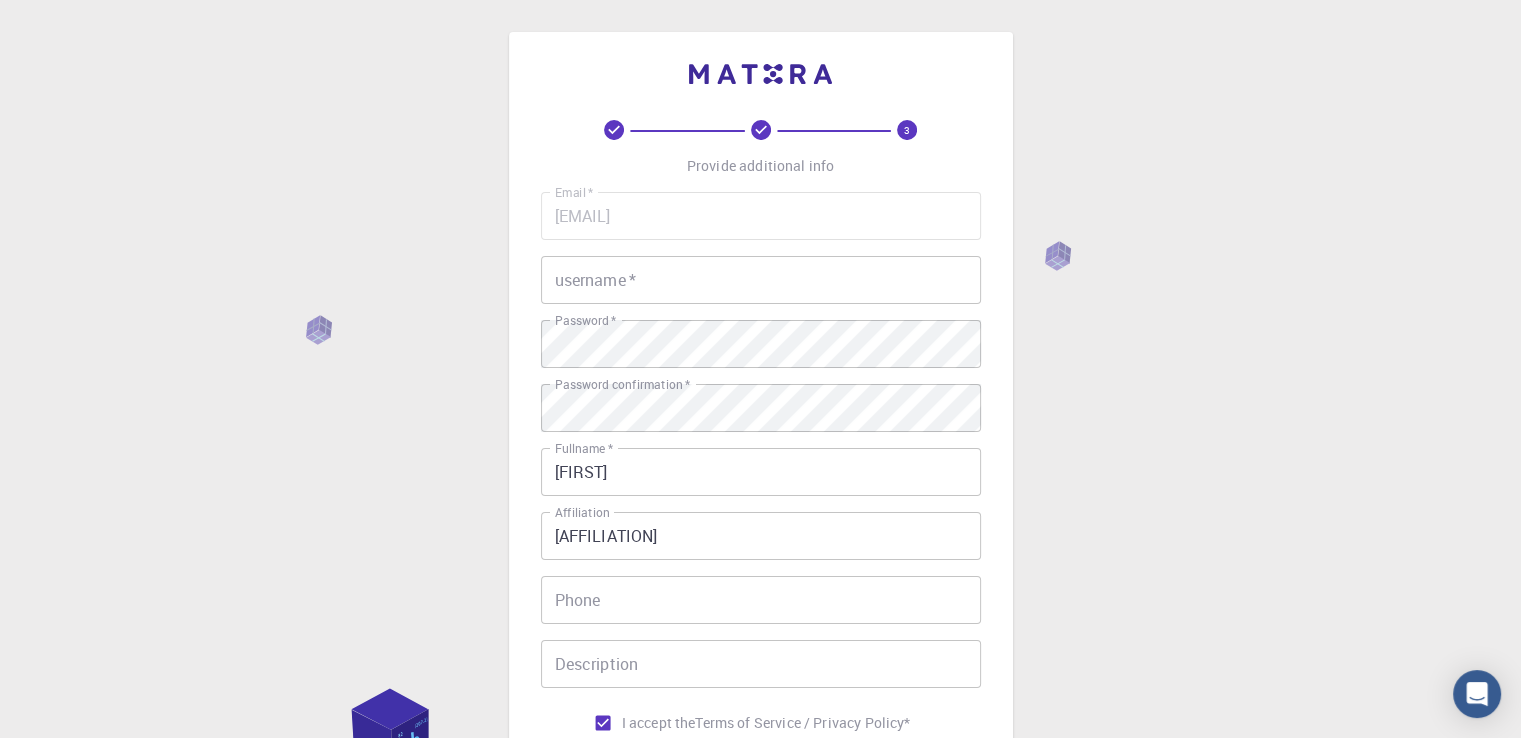 click on "username   *" at bounding box center [761, 280] 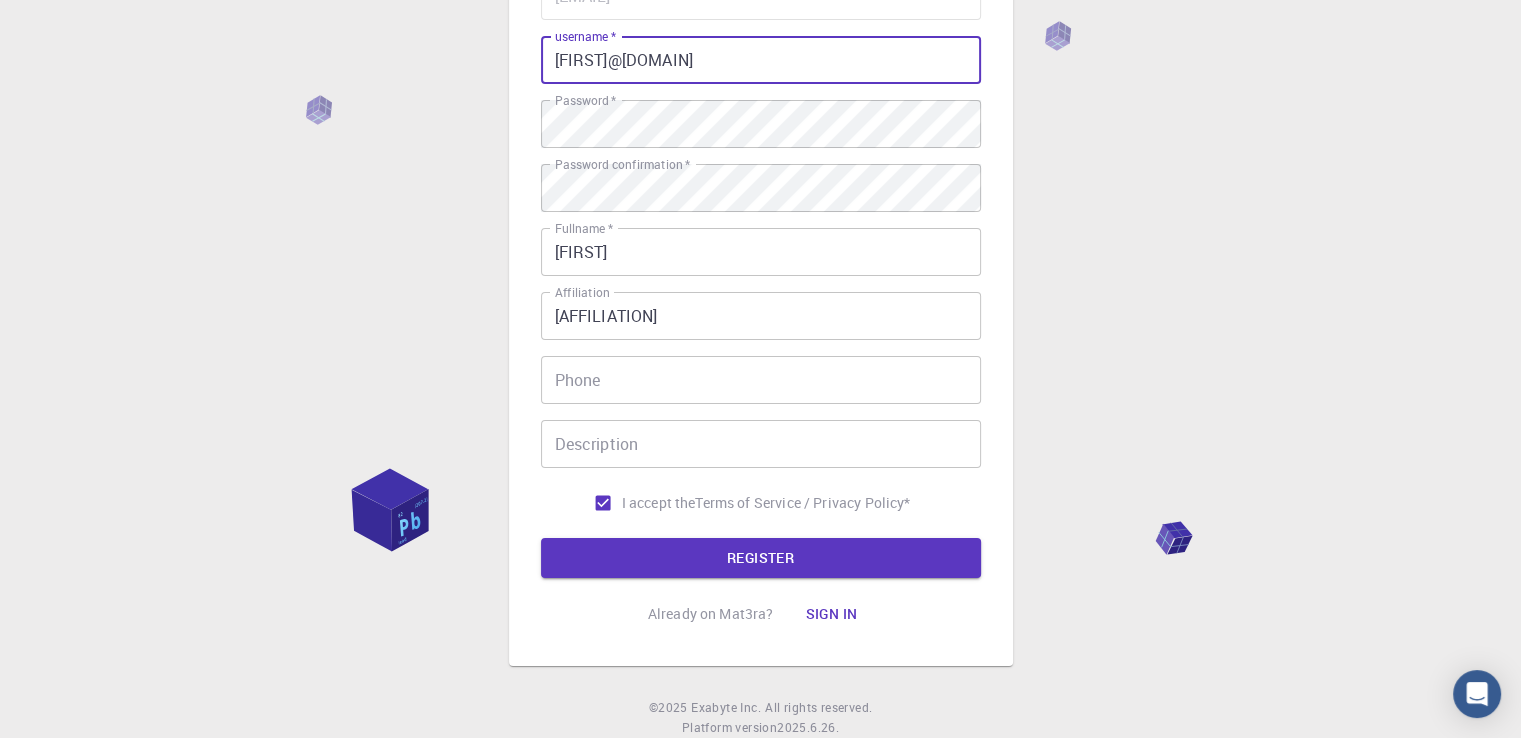 scroll, scrollTop: 250, scrollLeft: 0, axis: vertical 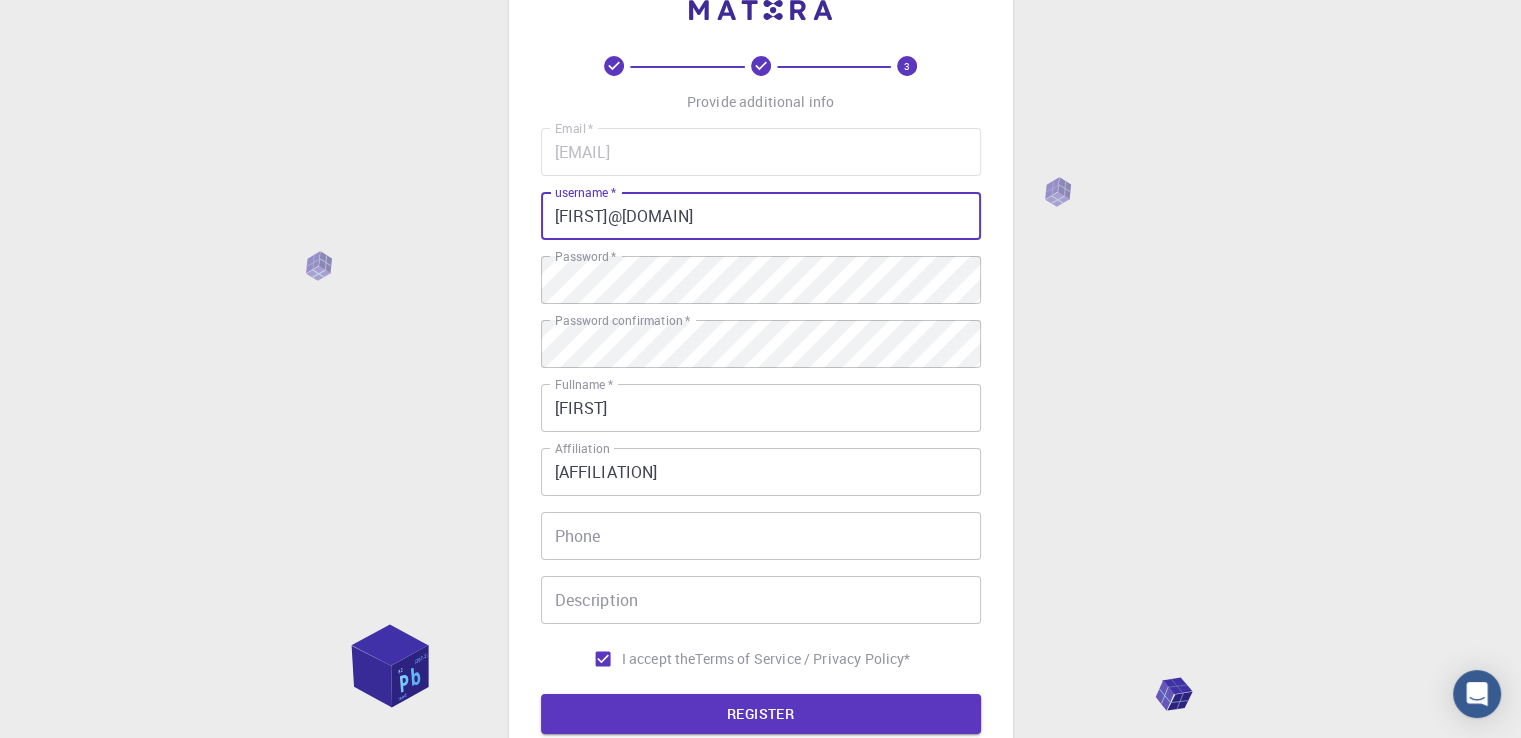 drag, startPoint x: 676, startPoint y: 226, endPoint x: 524, endPoint y: 229, distance: 152.0296 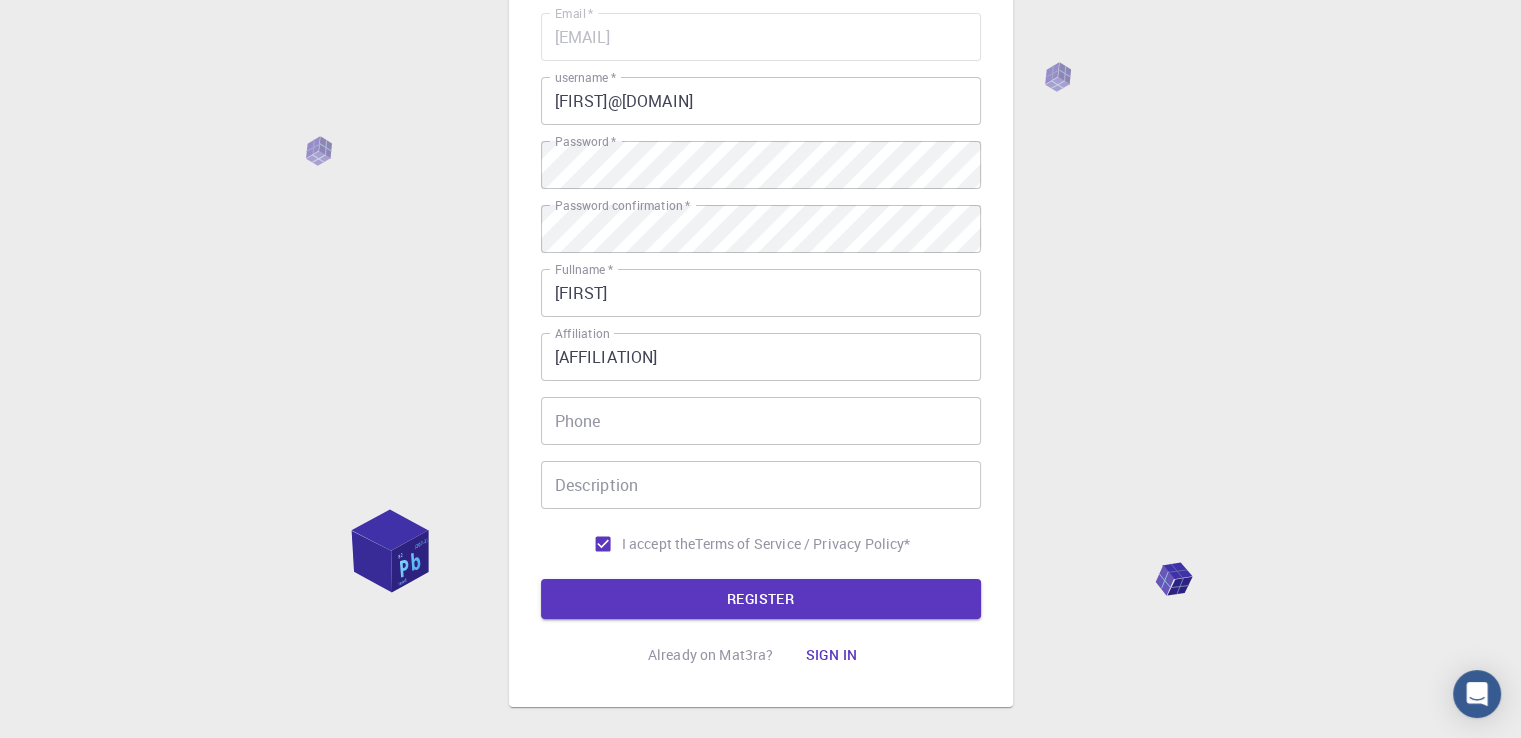 scroll, scrollTop: 212, scrollLeft: 0, axis: vertical 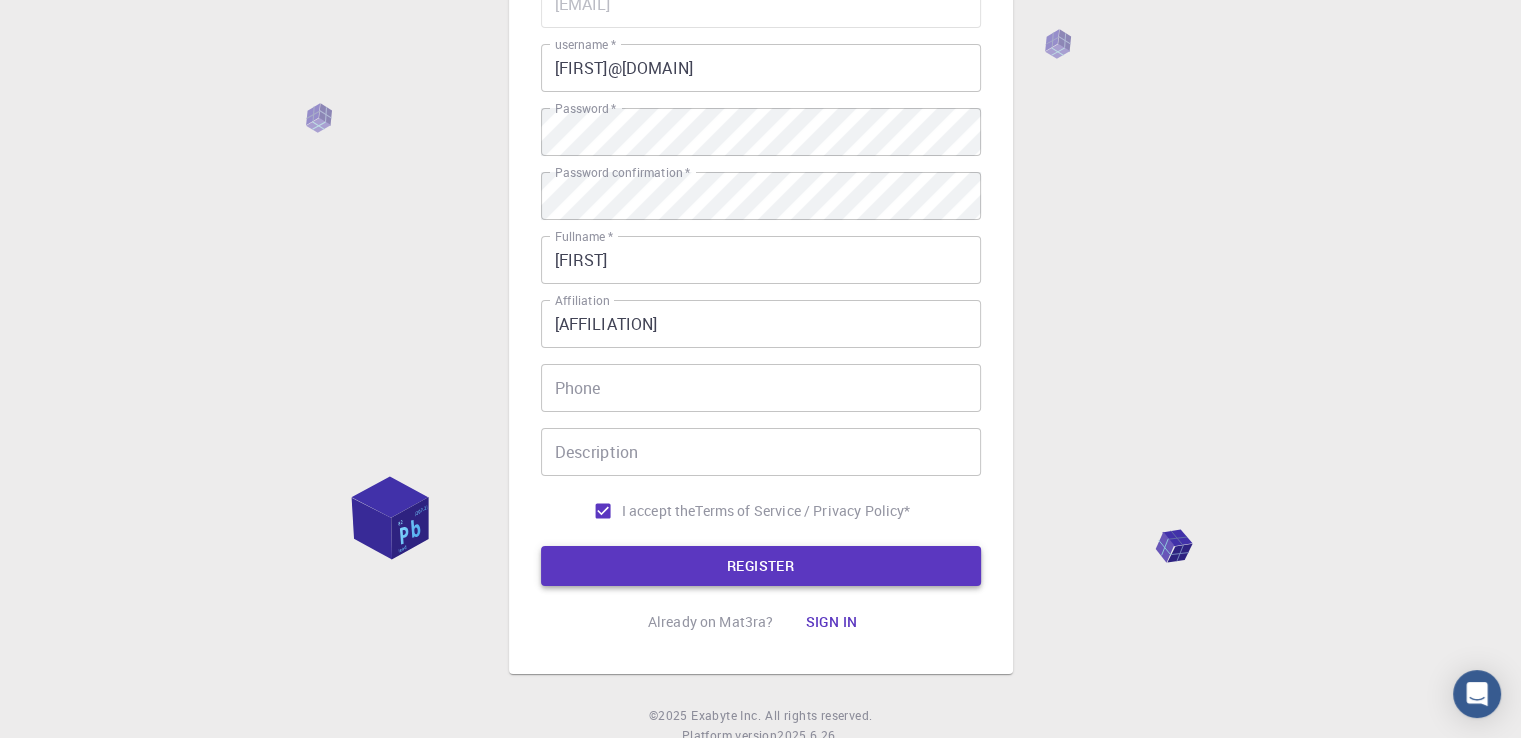 click on "REGISTER" at bounding box center [761, 566] 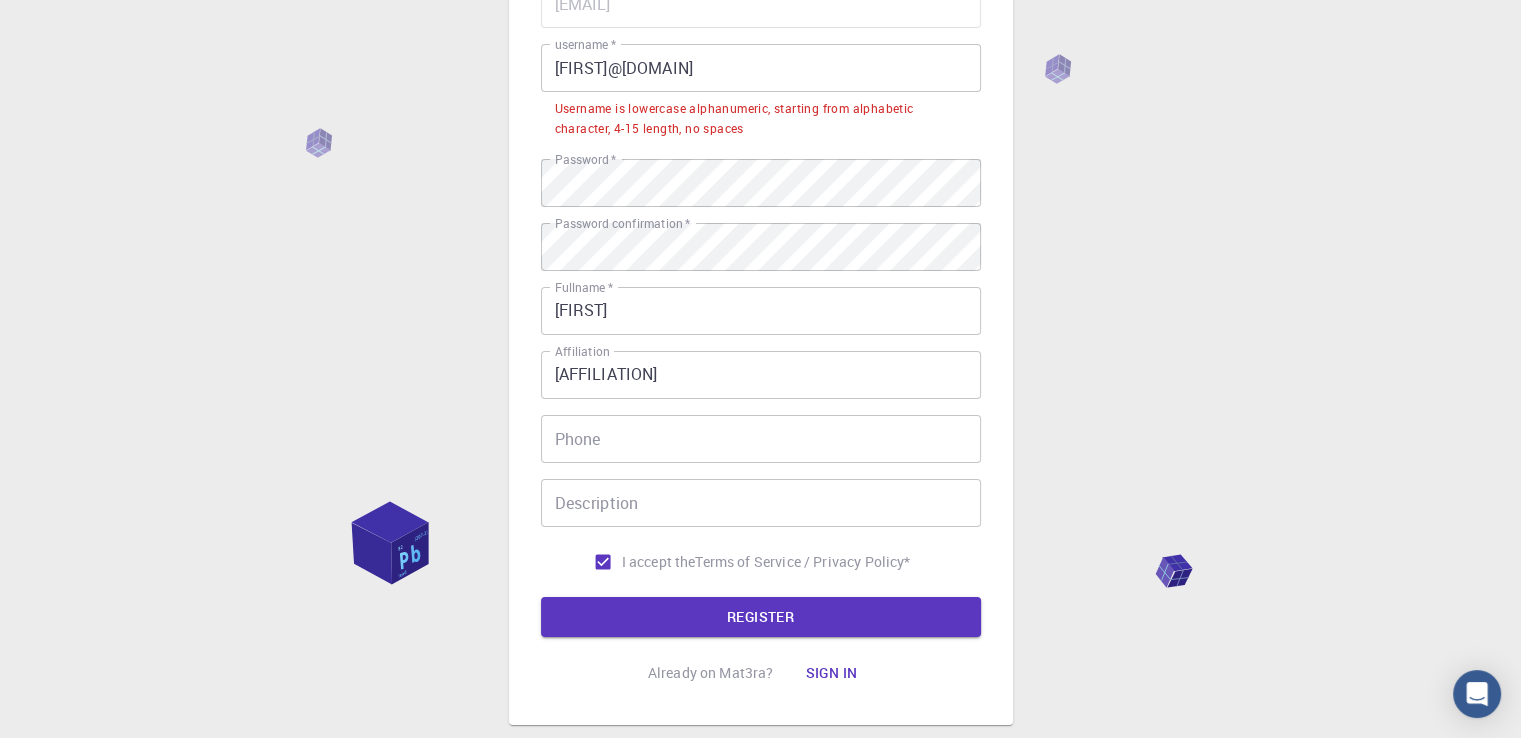 click on "[FIRST]@[DOMAIN]" at bounding box center [761, 68] 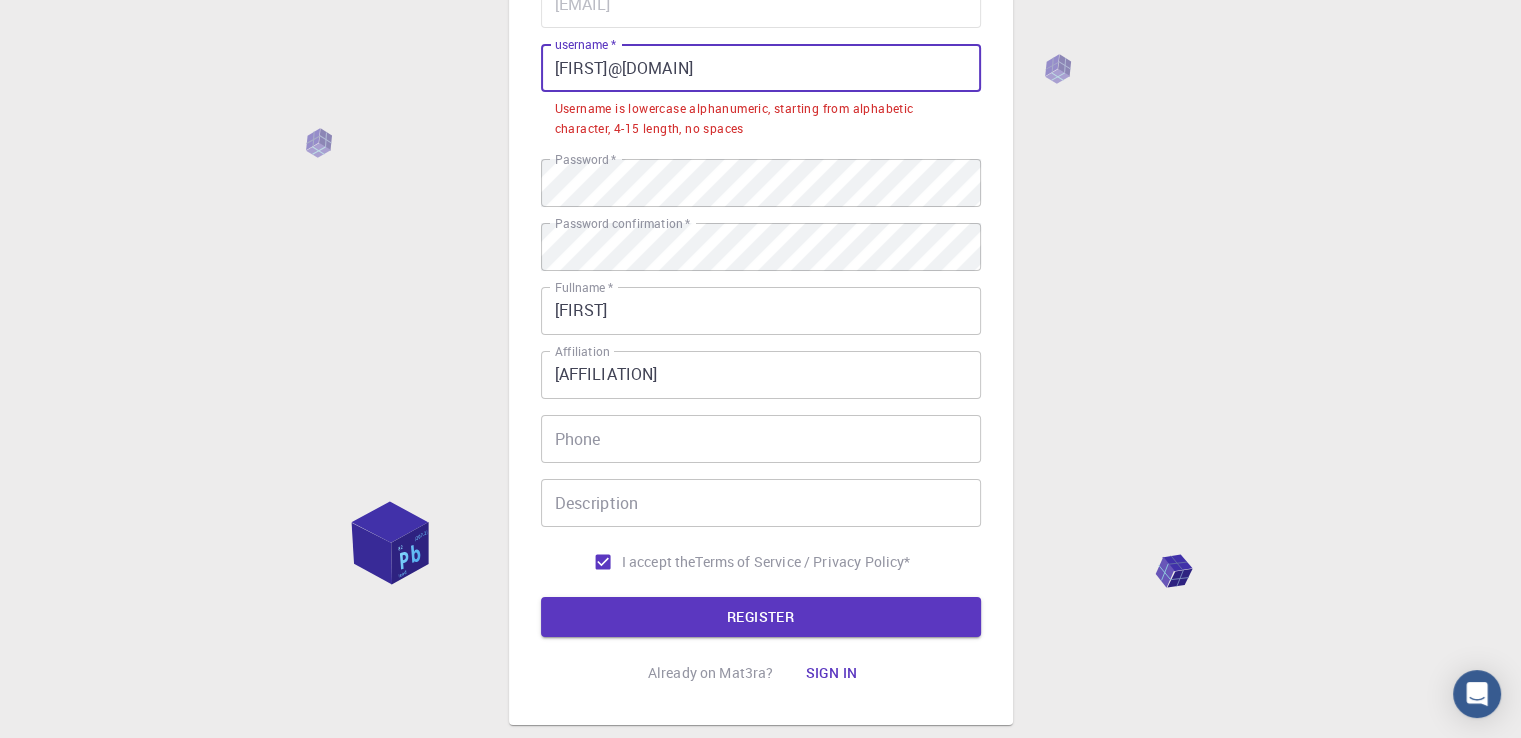 click on "Username is lowercase alphanumeric, starting from alphabetic character, 4-15 length, no spaces" at bounding box center (761, 119) 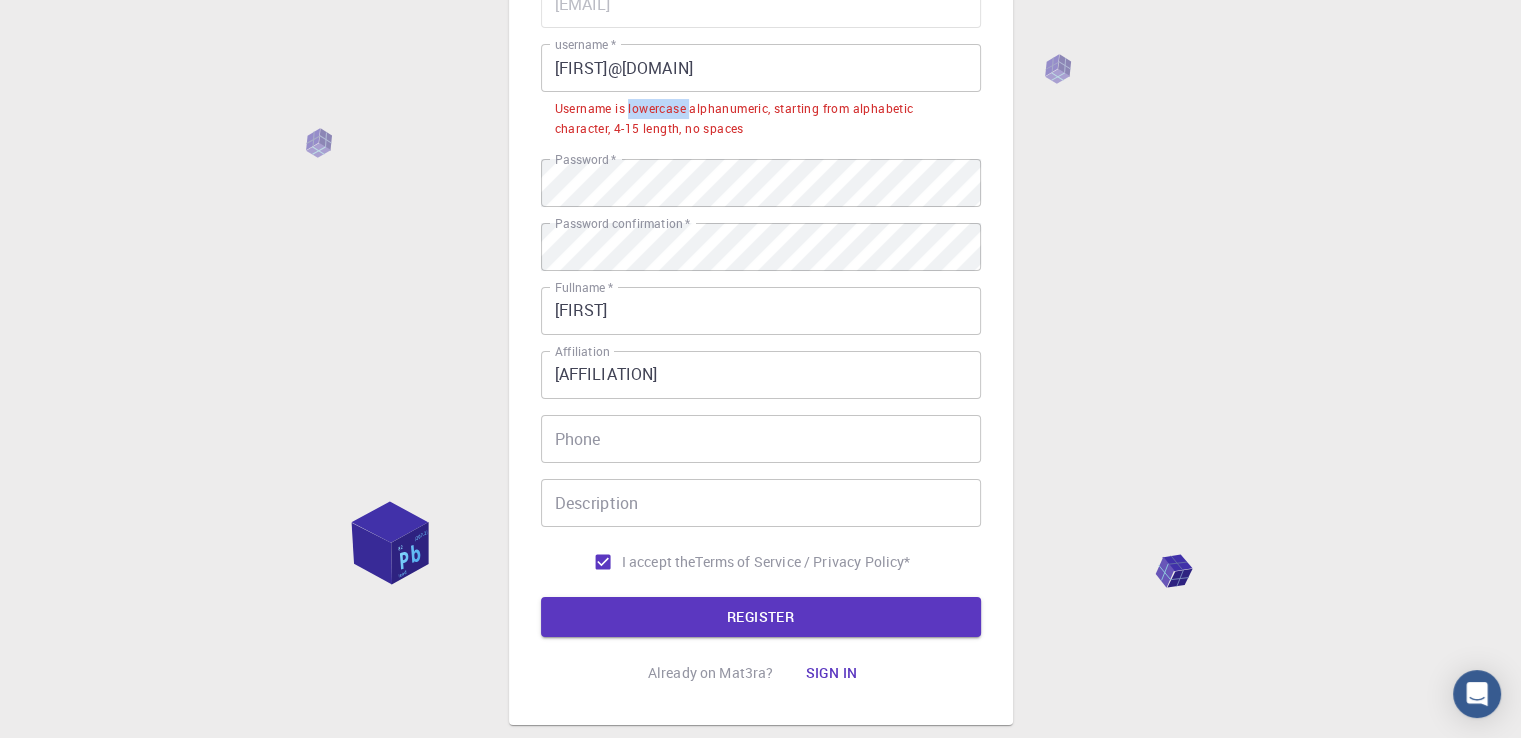 click on "Username is lowercase alphanumeric, starting from alphabetic character, 4-15 length, no spaces" at bounding box center [761, 119] 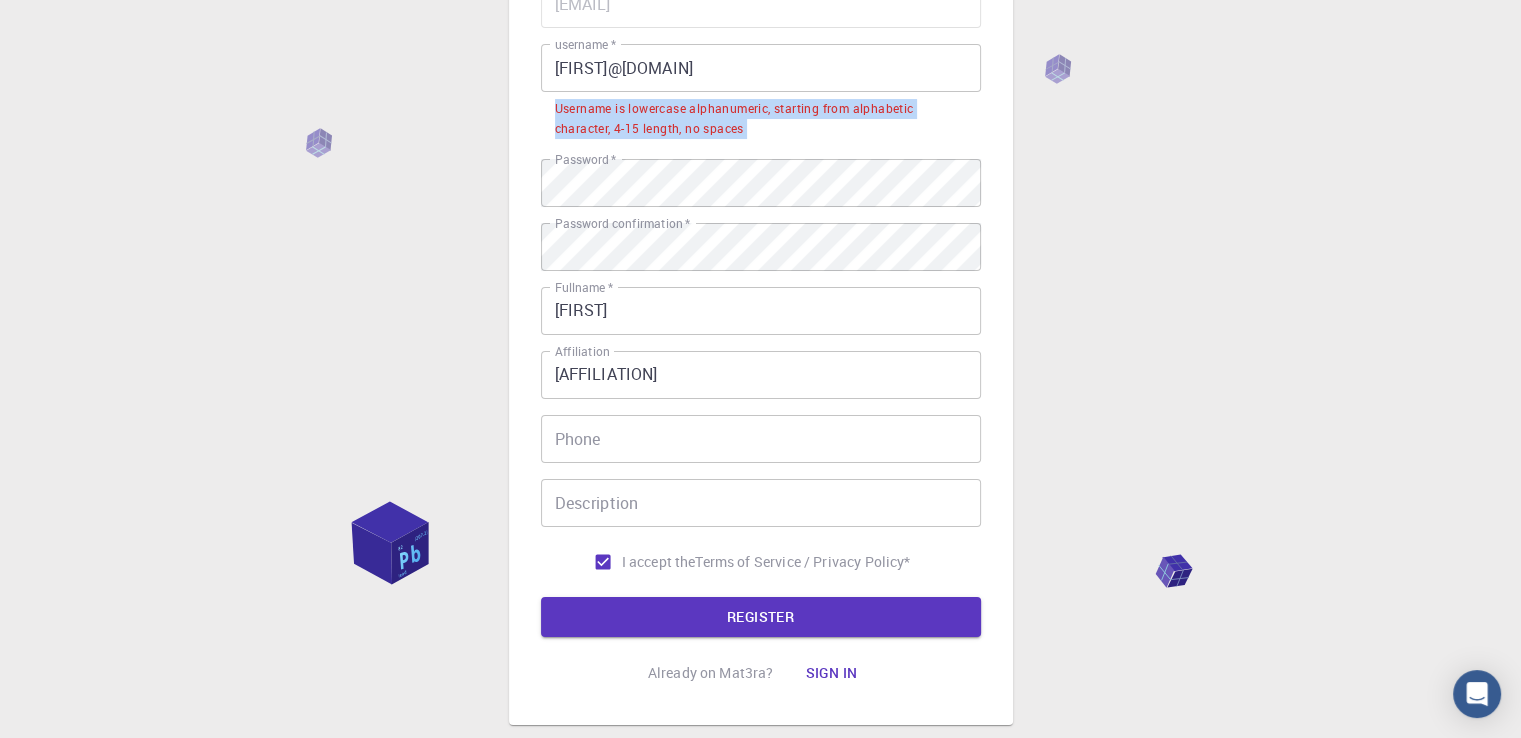 click on "Username is lowercase alphanumeric, starting from alphabetic character, 4-15 length, no spaces" at bounding box center (761, 119) 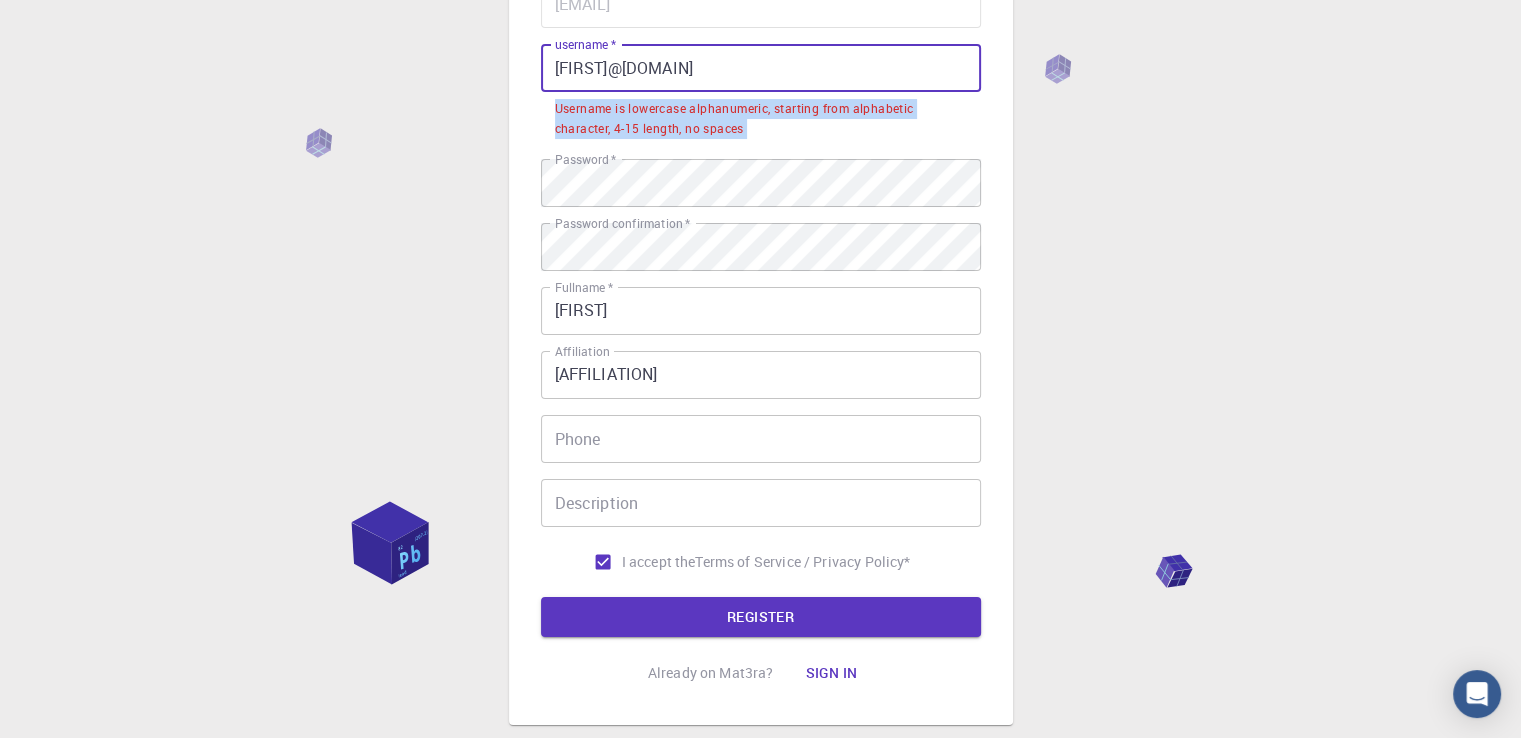 click on "[FIRST]@[DOMAIN]" at bounding box center [761, 68] 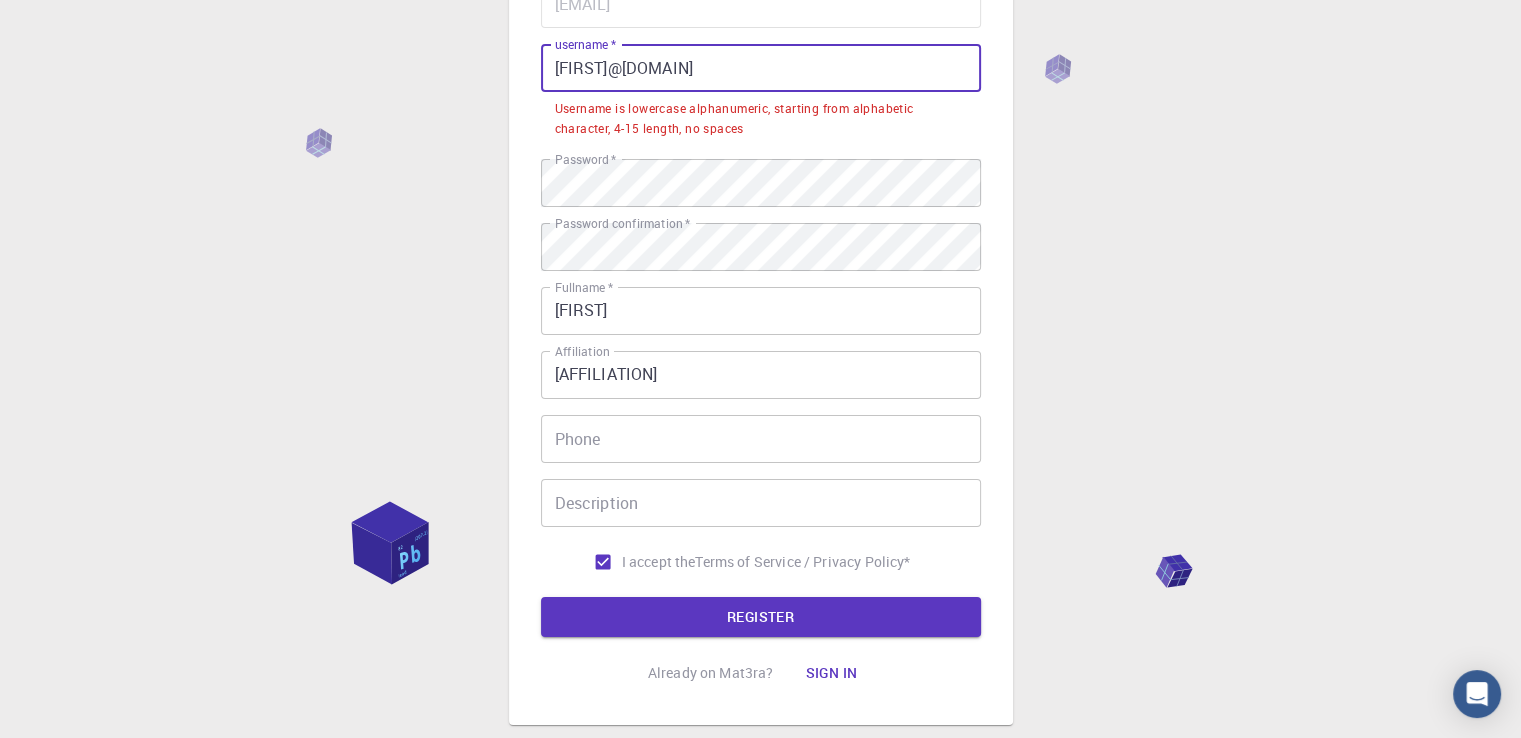 click on "[FIRST]@[DOMAIN]" at bounding box center (761, 68) 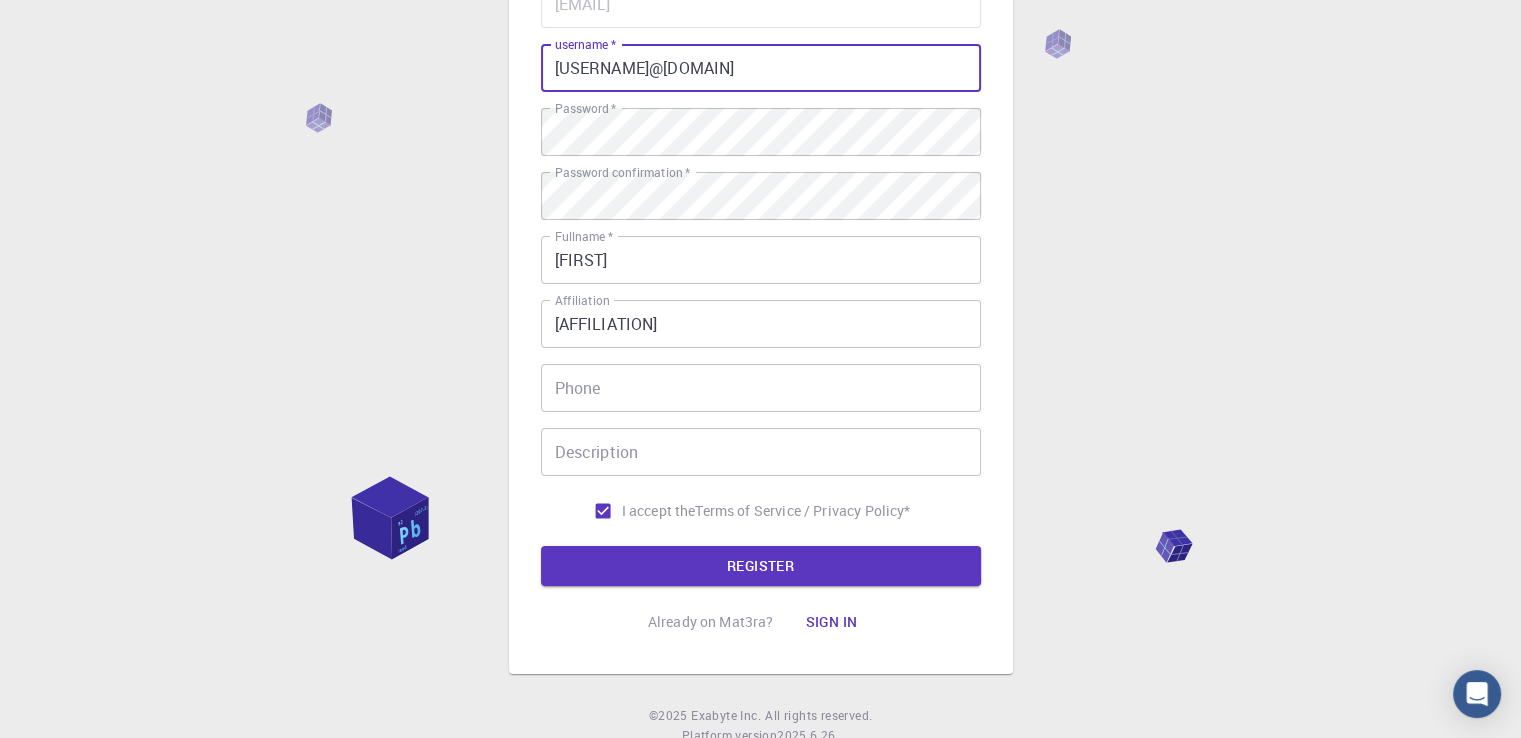 click on "[USERNAME]@[DOMAIN]" at bounding box center [761, 68] 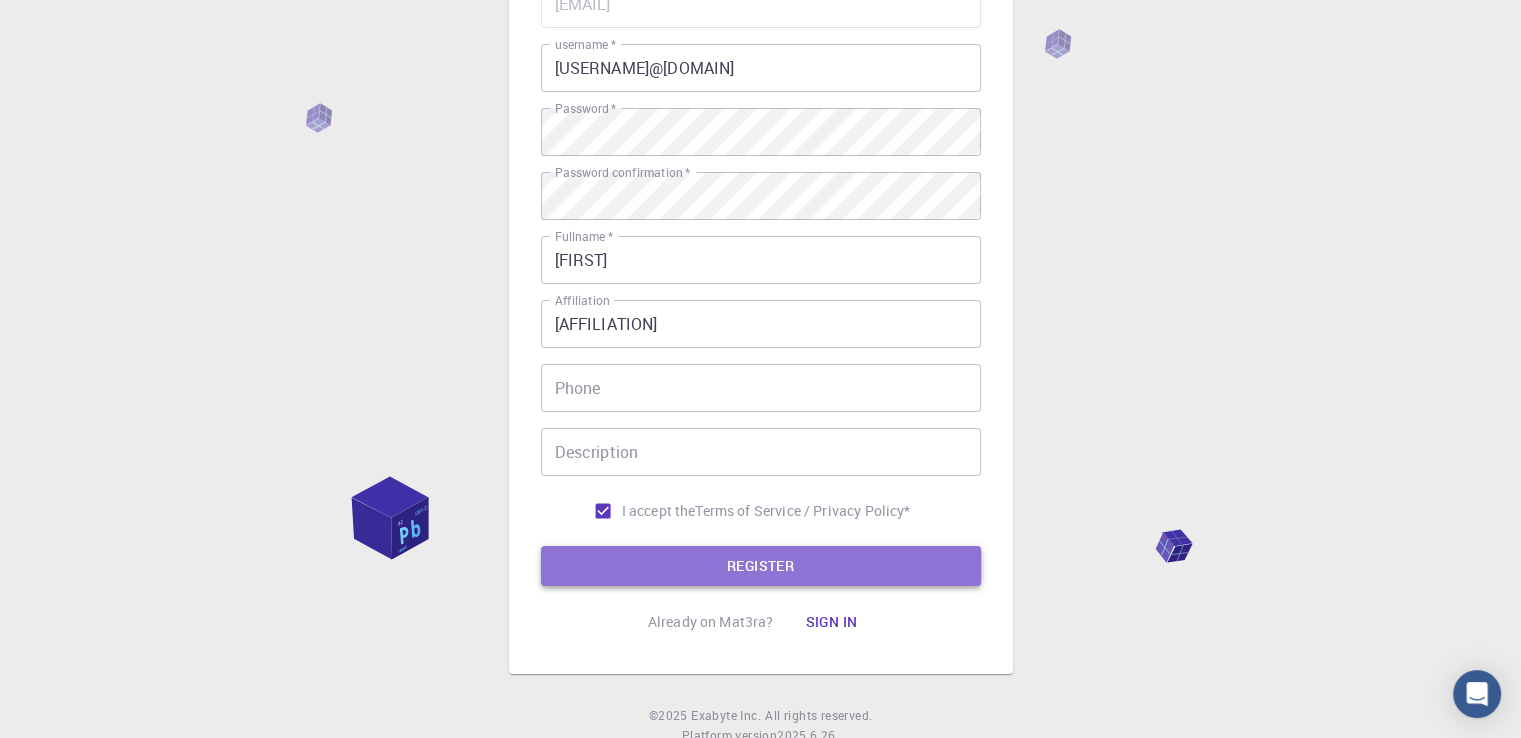 click on "REGISTER" at bounding box center (761, 566) 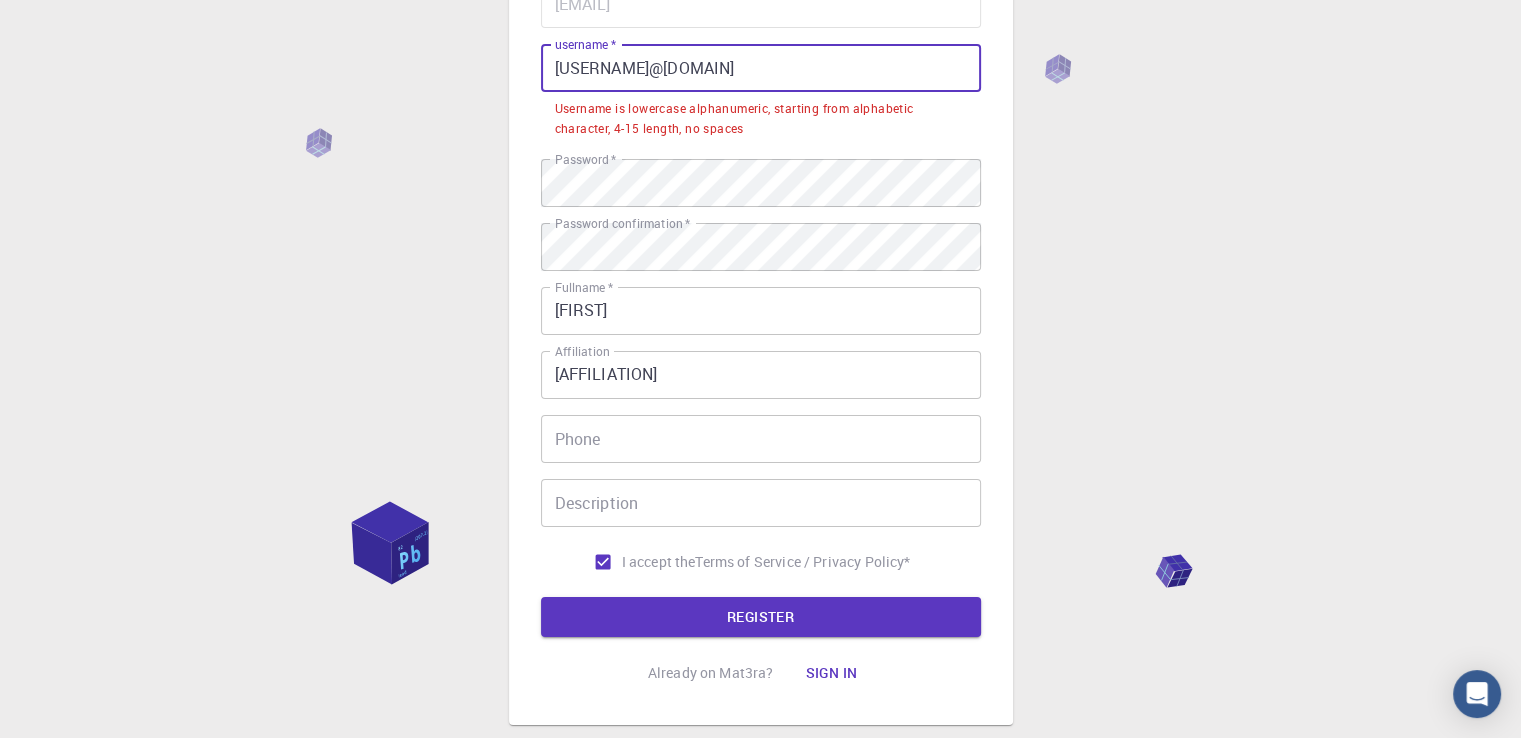click on "[USERNAME]@[DOMAIN]" at bounding box center [761, 68] 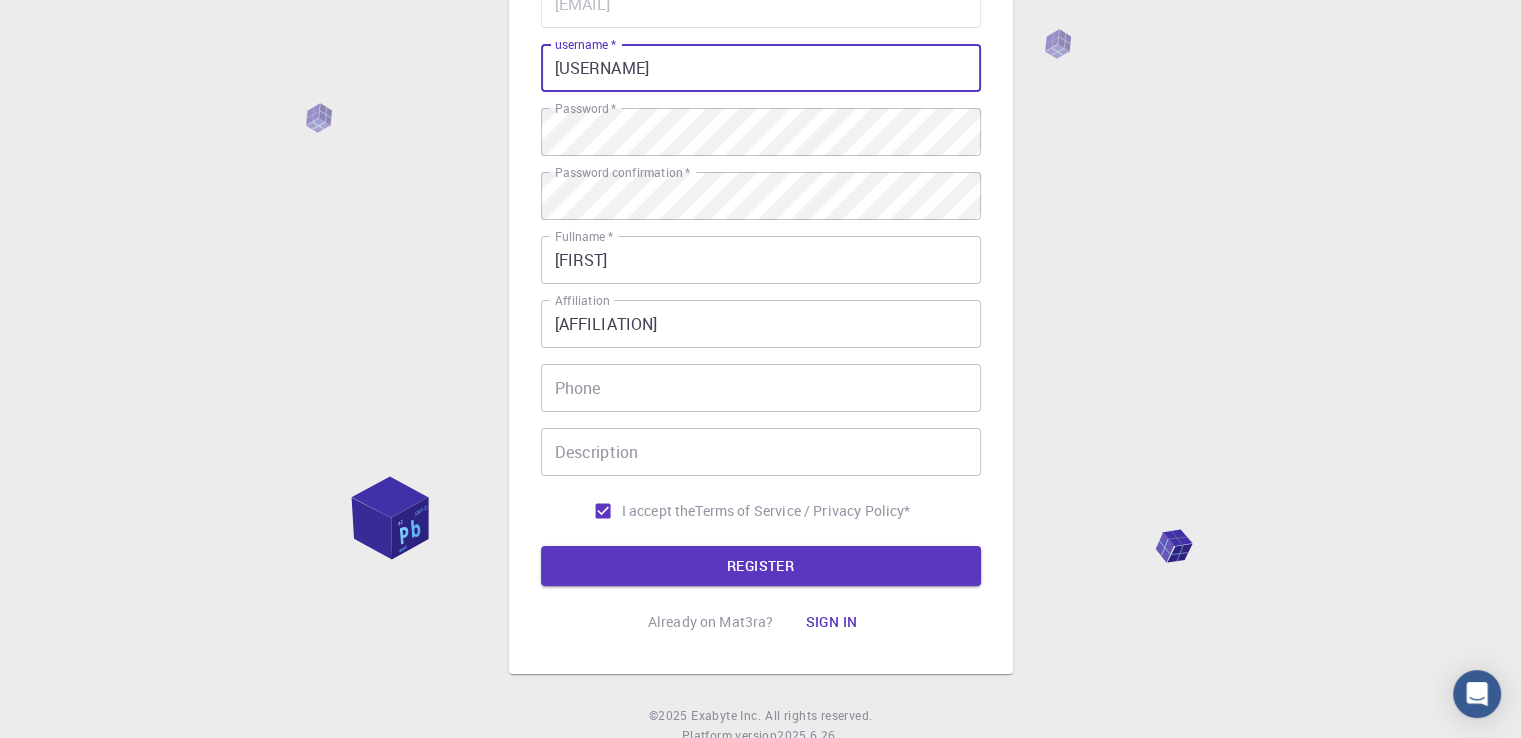 click on "[USERNAME]" at bounding box center [761, 68] 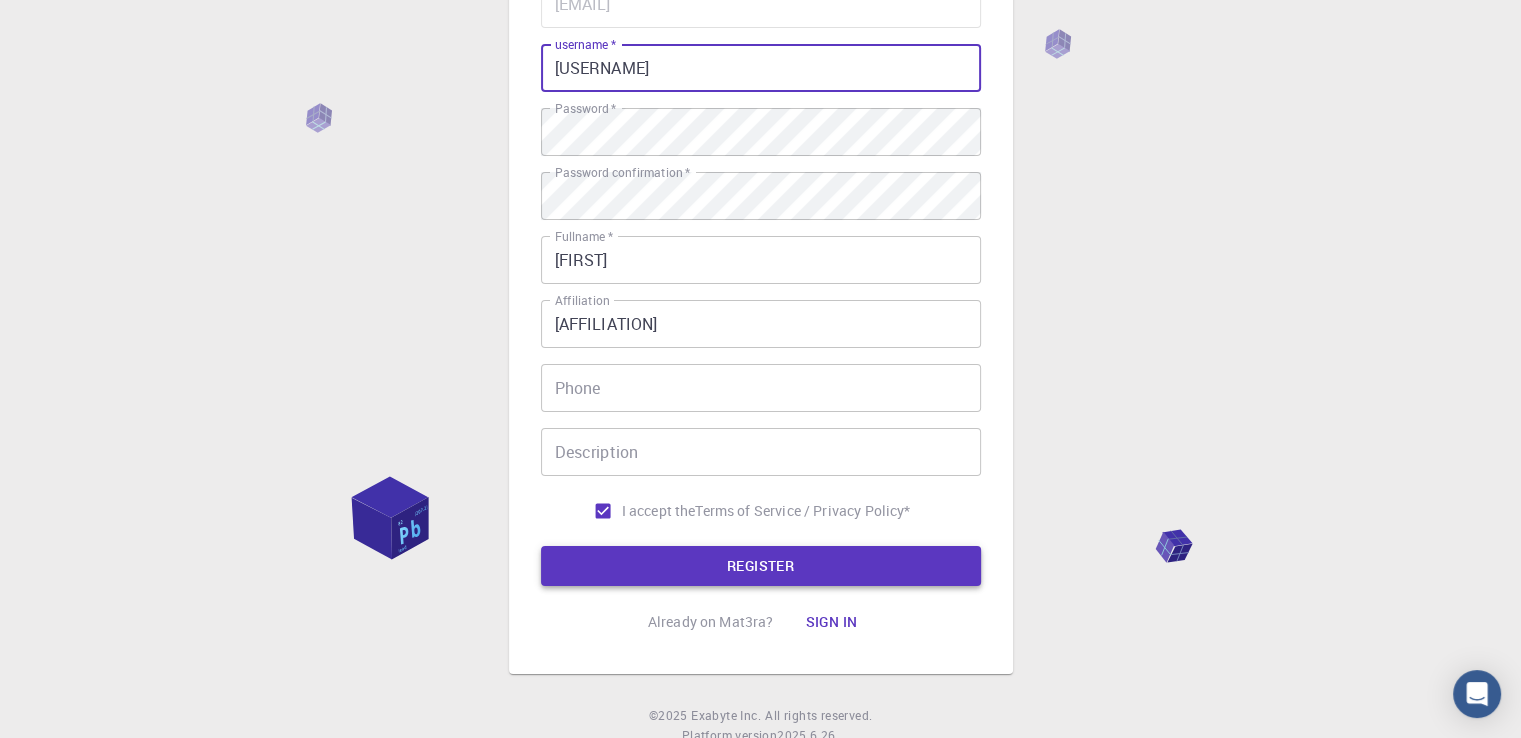 type on "[USERNAME]" 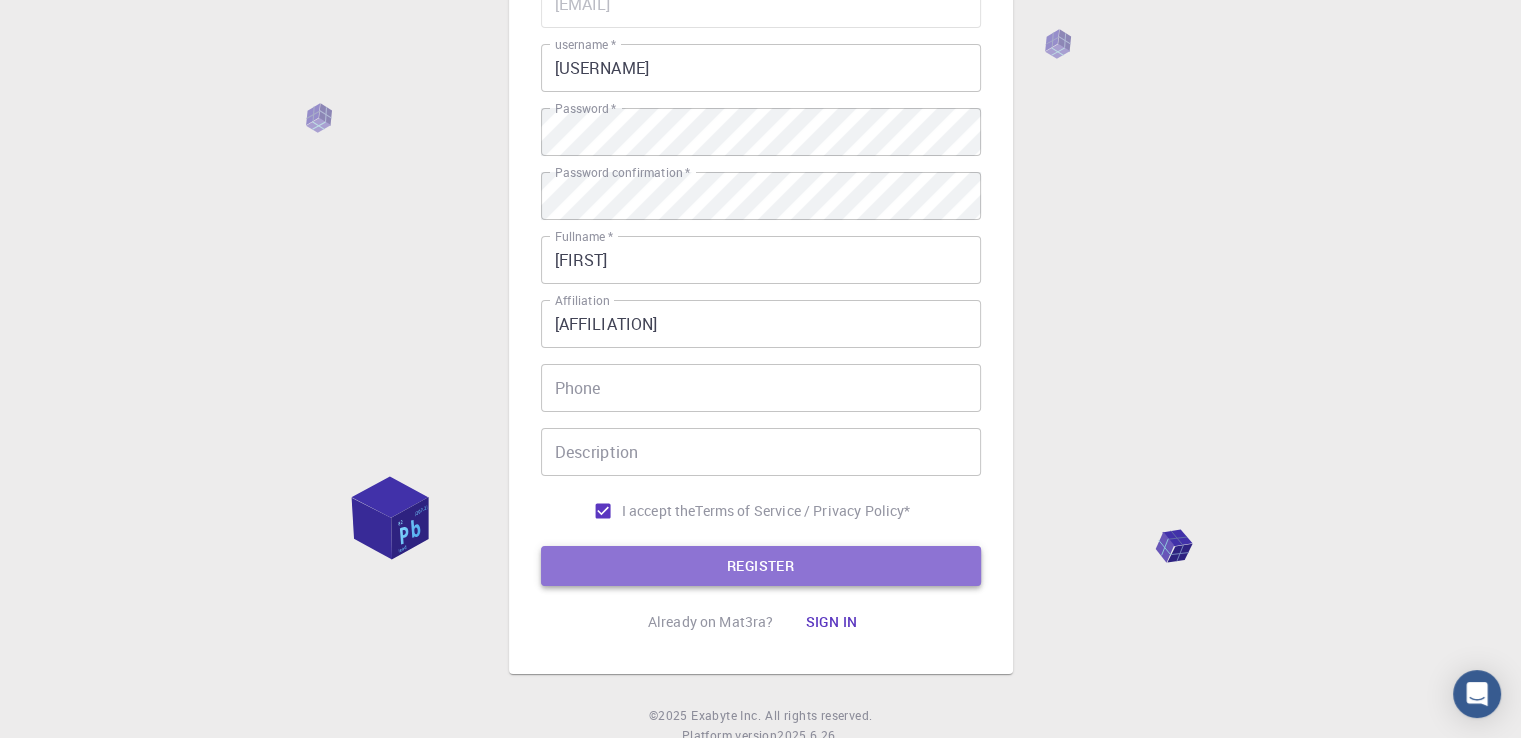 click on "REGISTER" at bounding box center [761, 566] 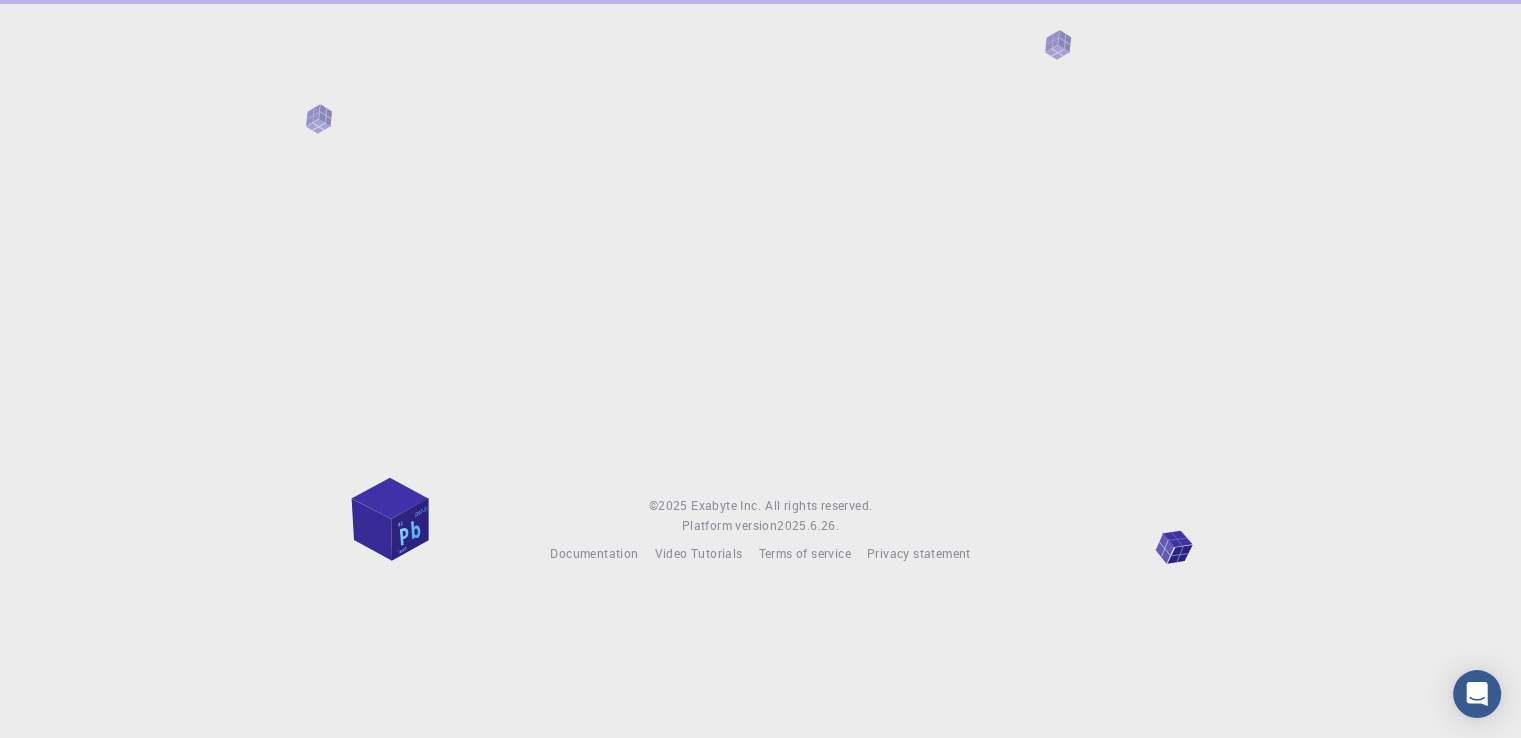 scroll, scrollTop: 0, scrollLeft: 0, axis: both 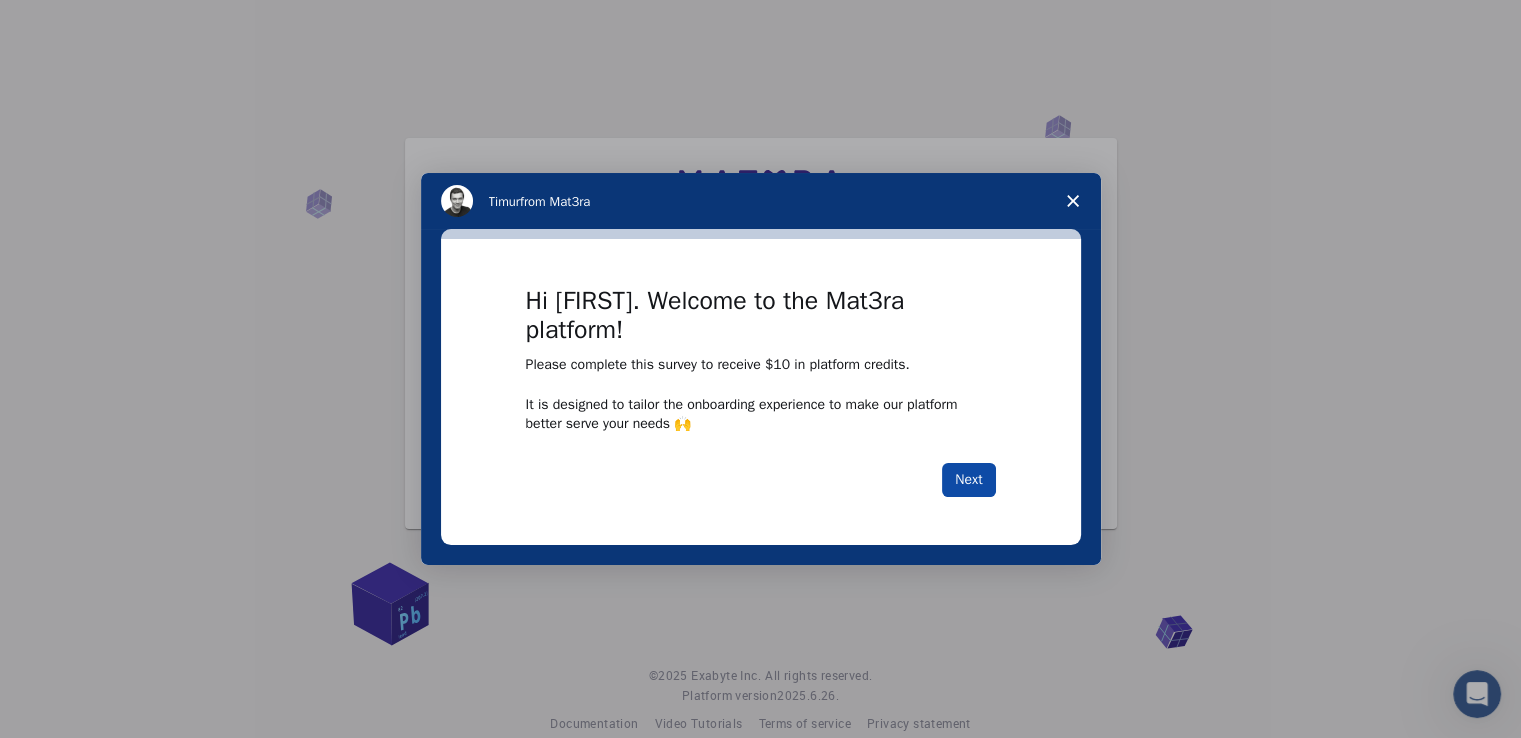 click on "Next" at bounding box center [968, 480] 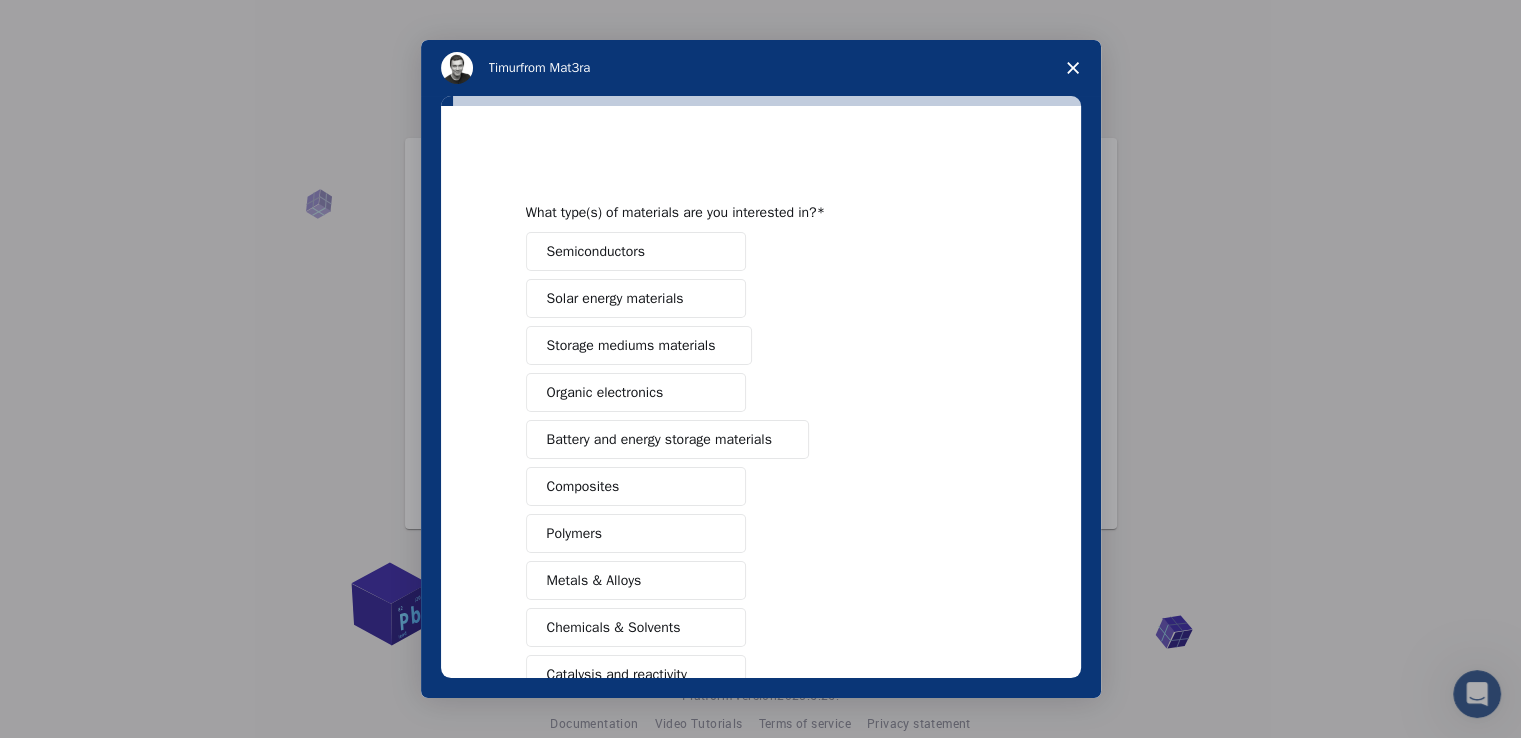 click on "Semiconductors" at bounding box center [636, 251] 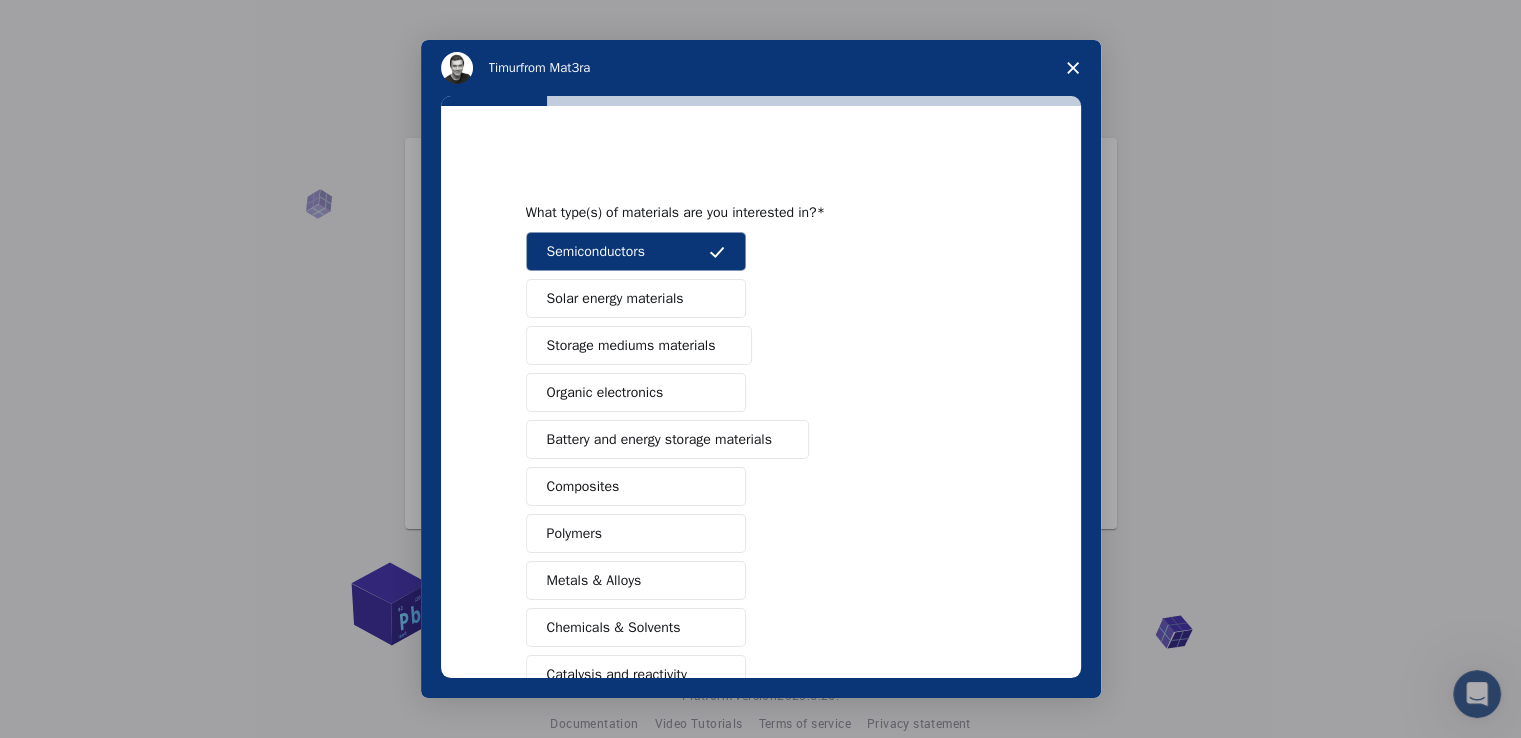 click on "Solar energy materials" at bounding box center [615, 298] 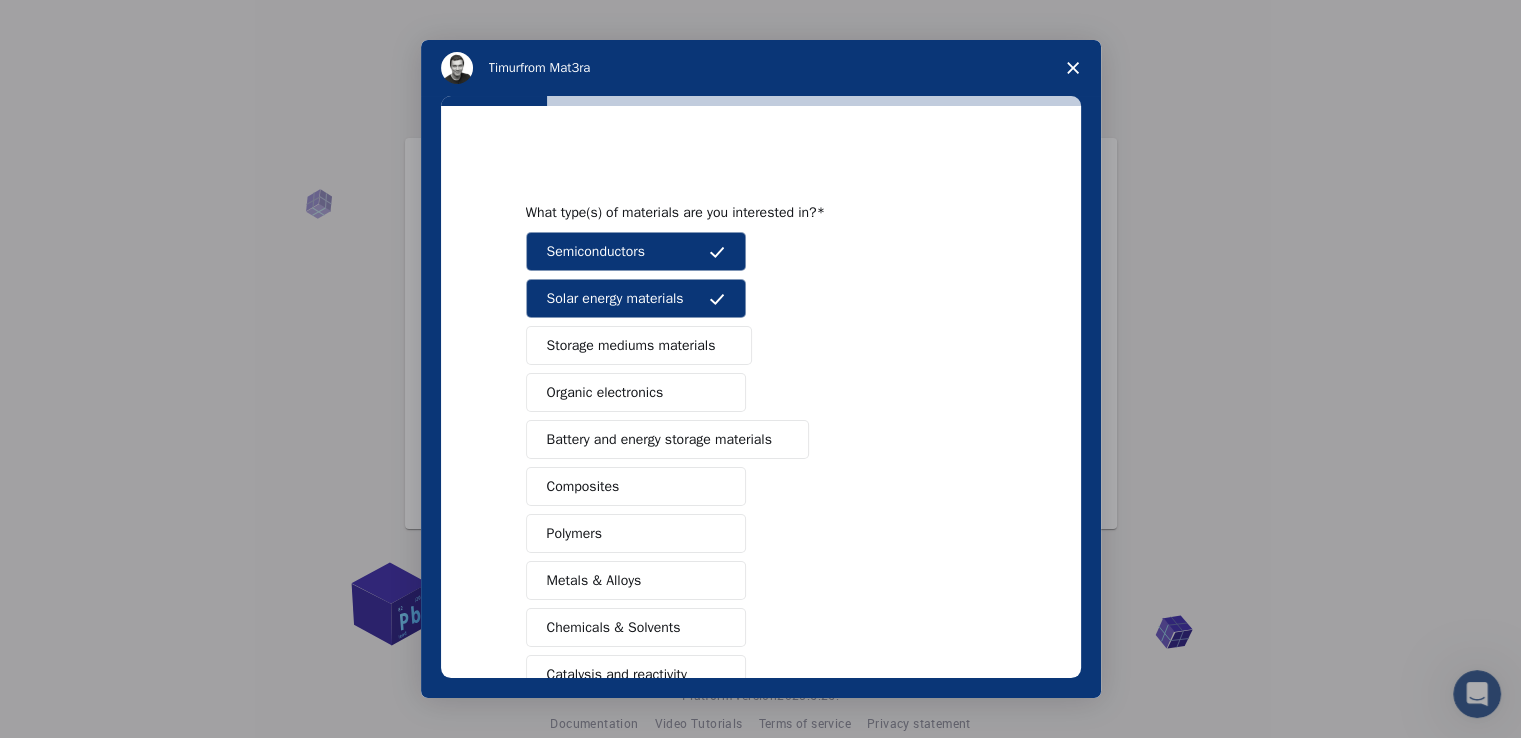 click on "Storage mediums materials" at bounding box center [631, 345] 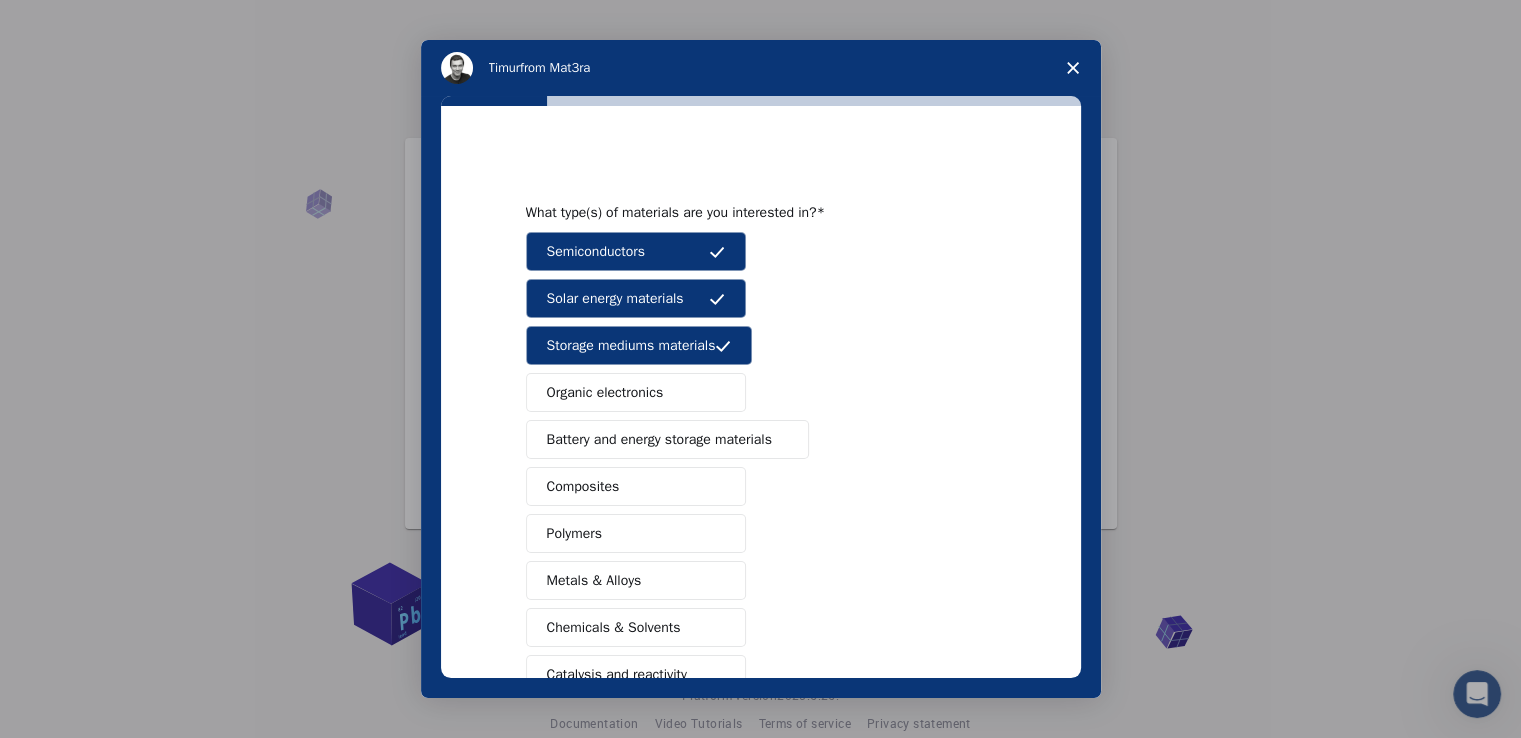 click on "Organic electronics" at bounding box center (605, 392) 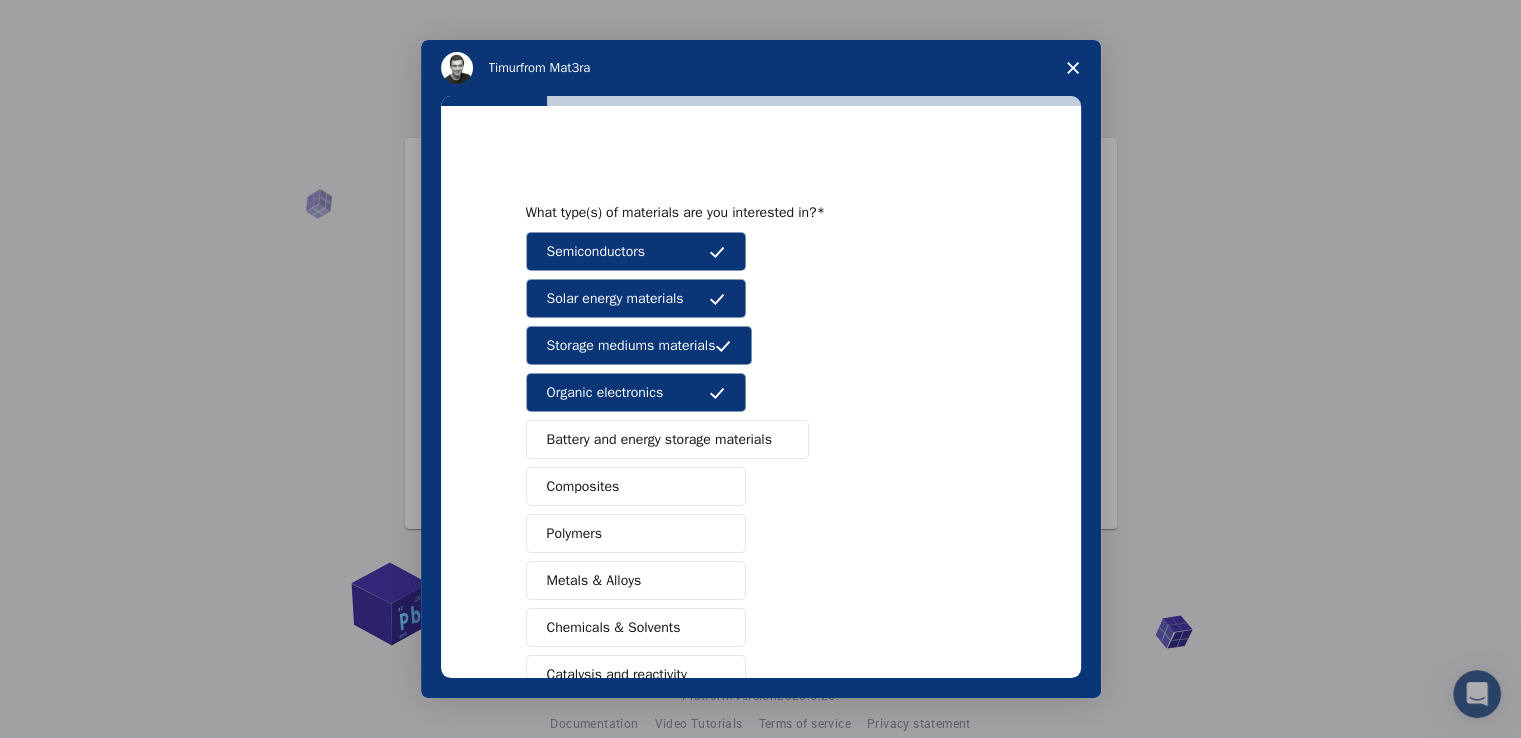 click on "Battery and energy storage materials" at bounding box center (659, 439) 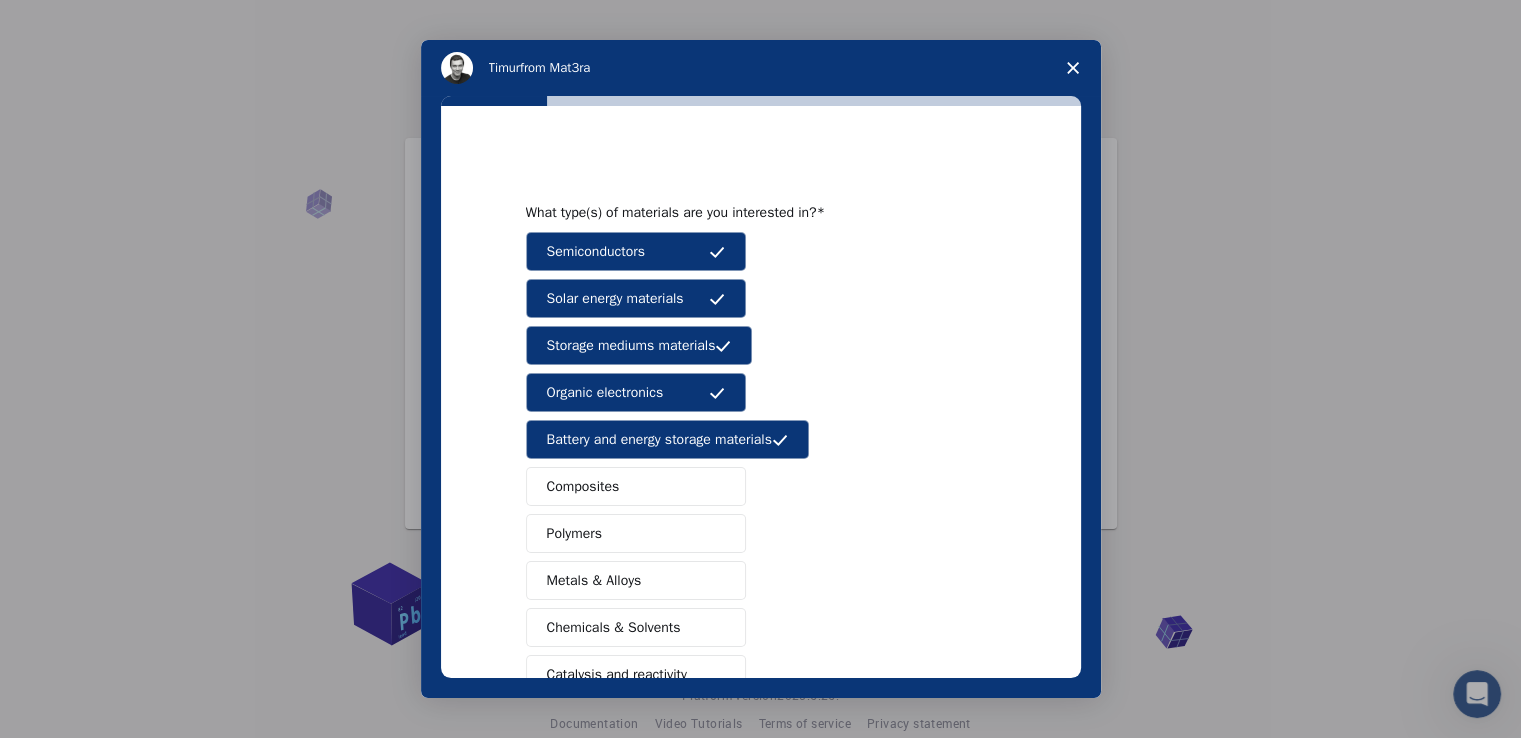 click on "Composites" at bounding box center (636, 486) 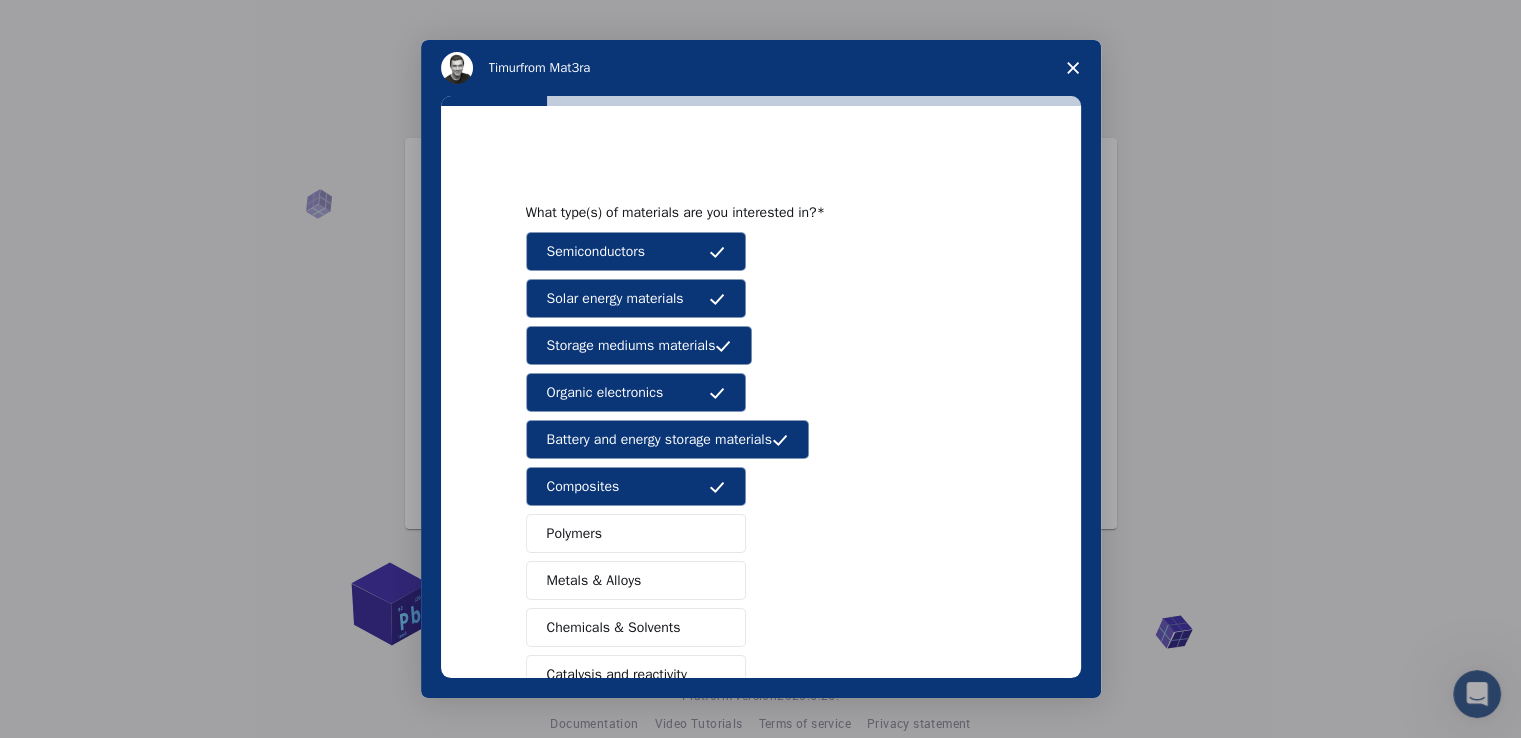 click on "Polymers" at bounding box center (636, 533) 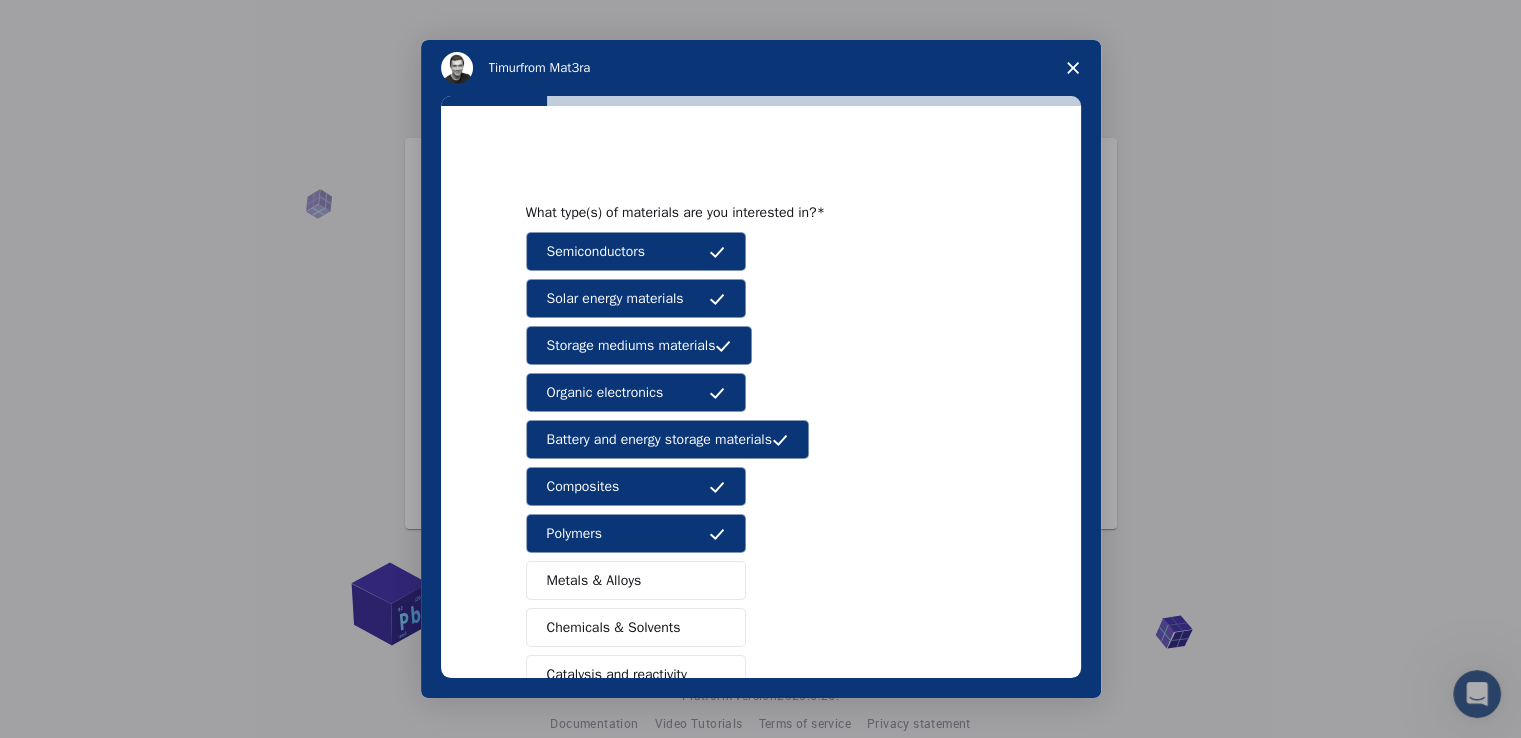 click on "Metals & Alloys" at bounding box center (594, 580) 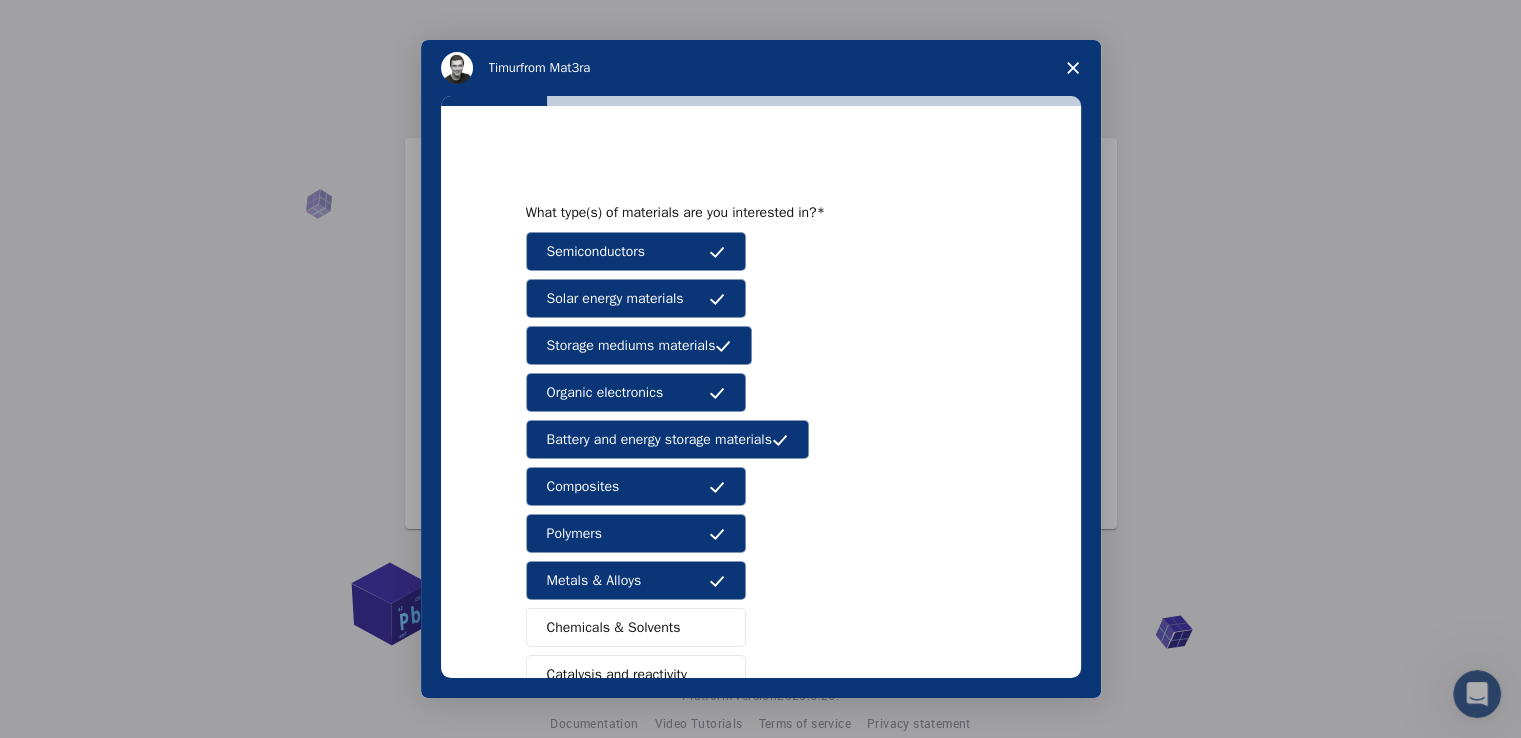 click on "Chemicals & Solvents" at bounding box center (614, 627) 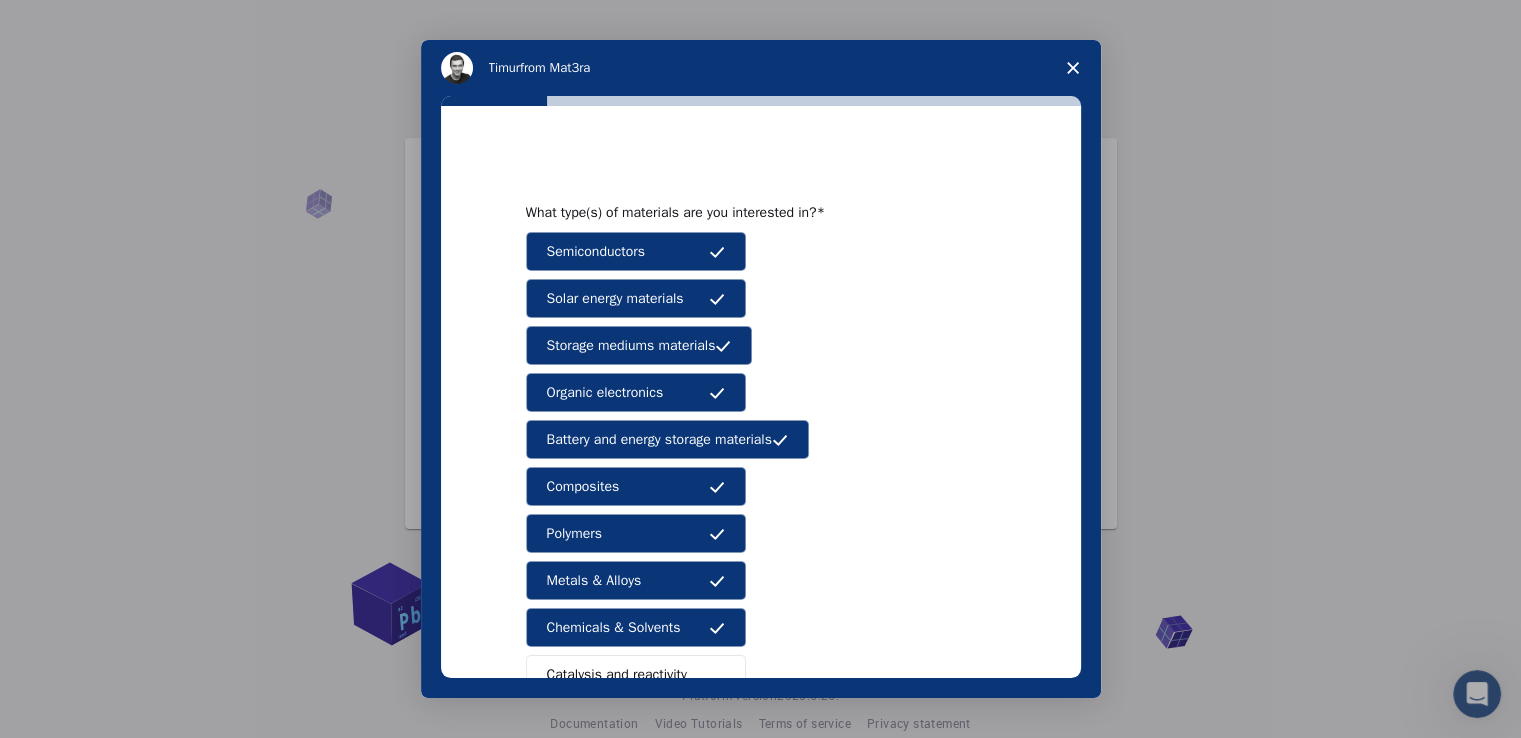click on "Chemicals & Solvents" at bounding box center (636, 627) 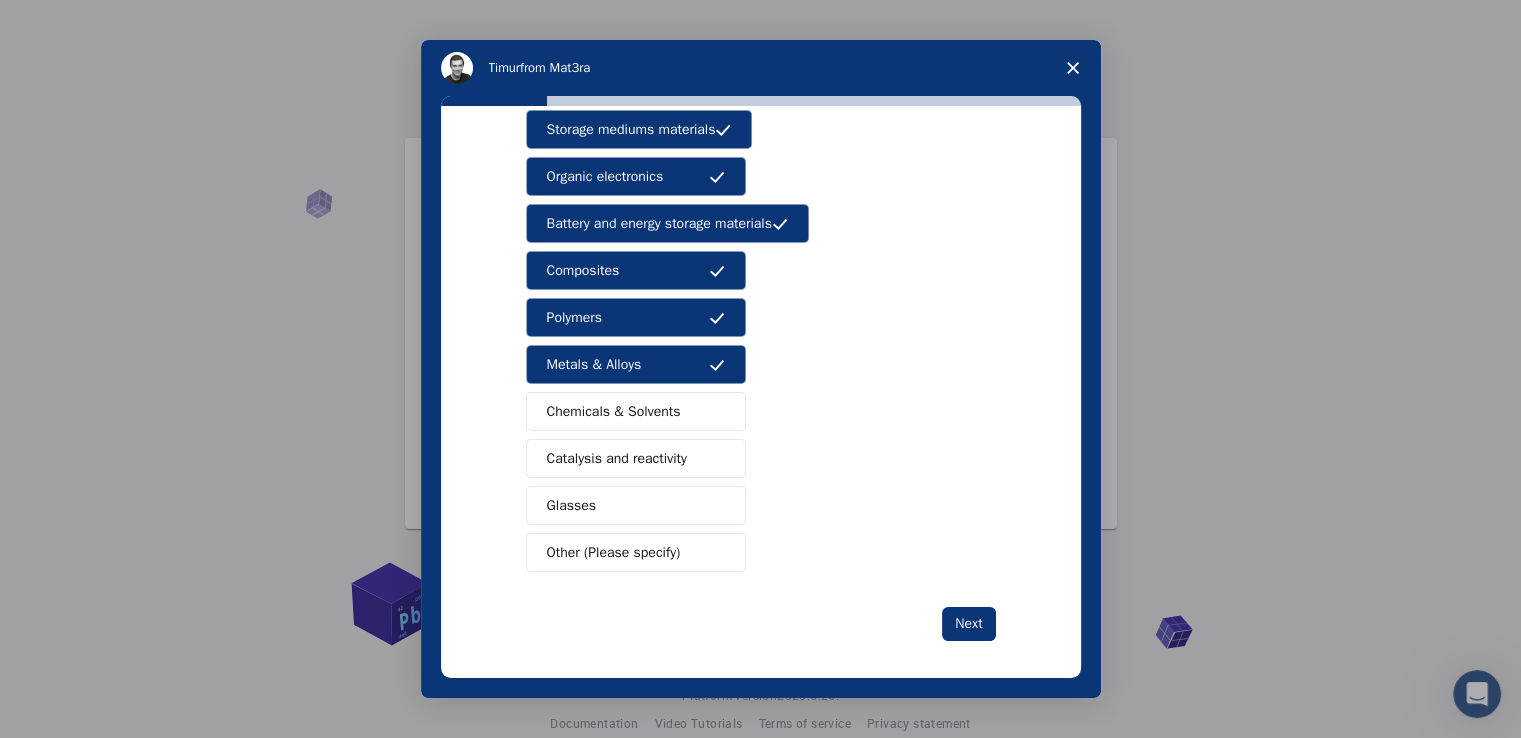 scroll, scrollTop: 222, scrollLeft: 0, axis: vertical 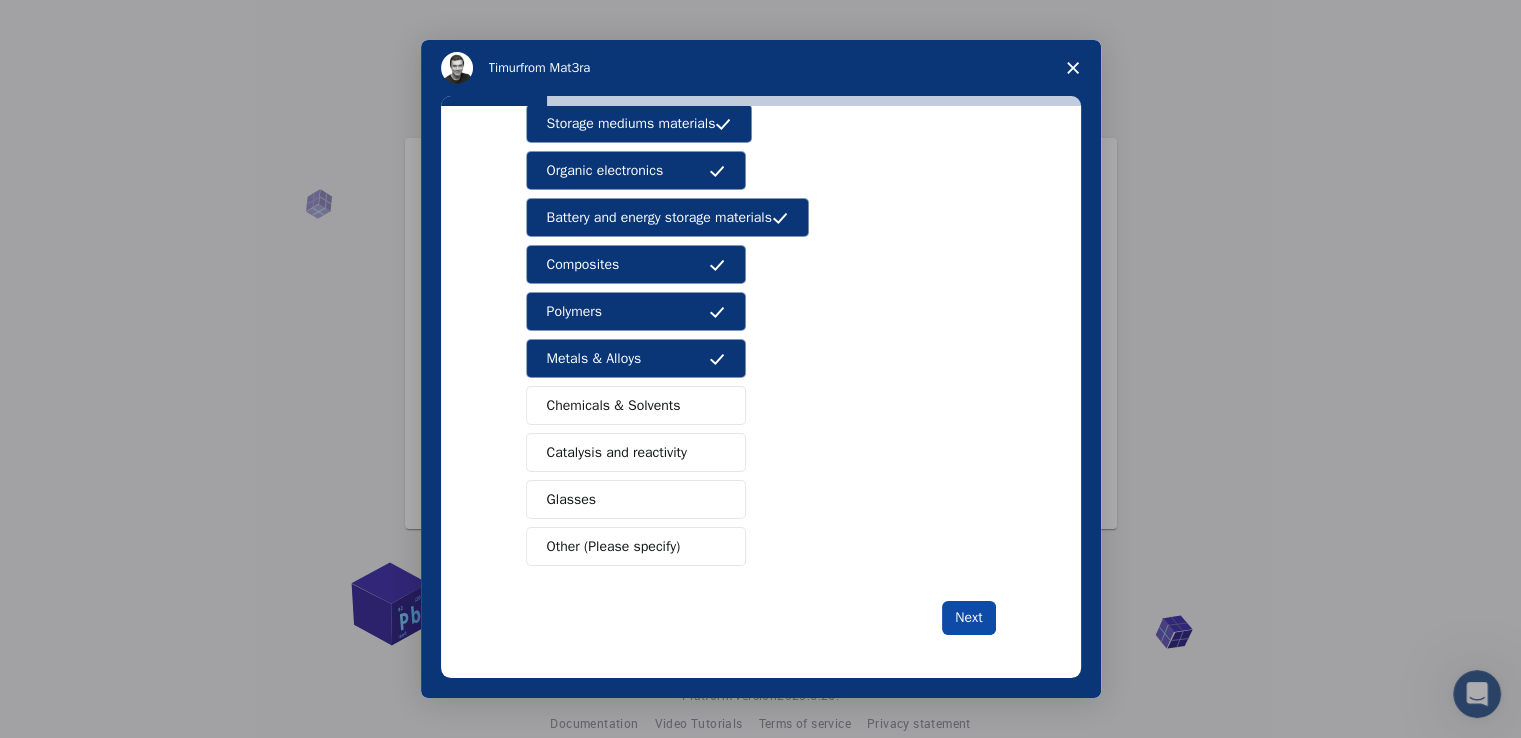 click on "Next" at bounding box center (968, 618) 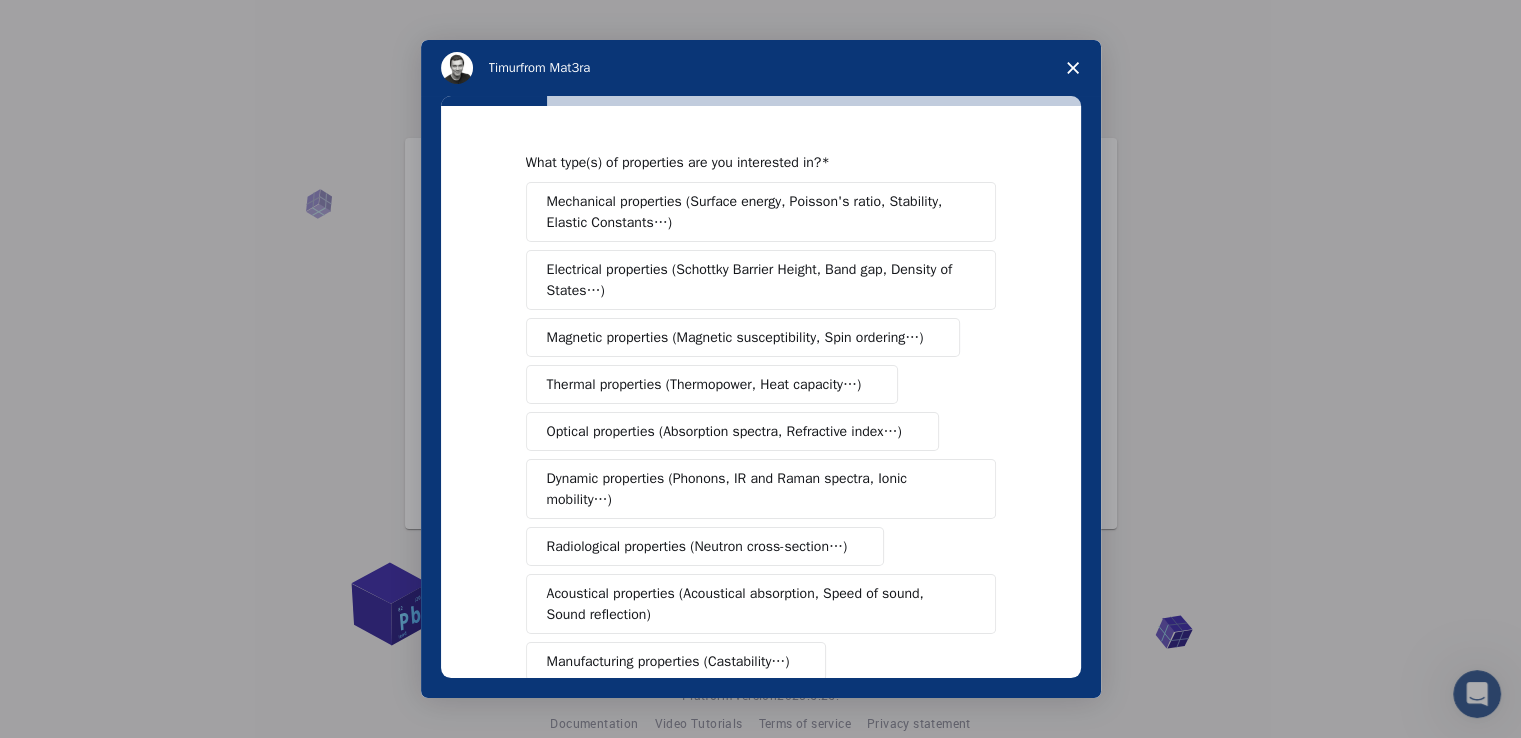 click on "Mechanical properties (Surface energy, Poisson's ratio, Stability, Elastic Constants…)" at bounding box center [754, 212] 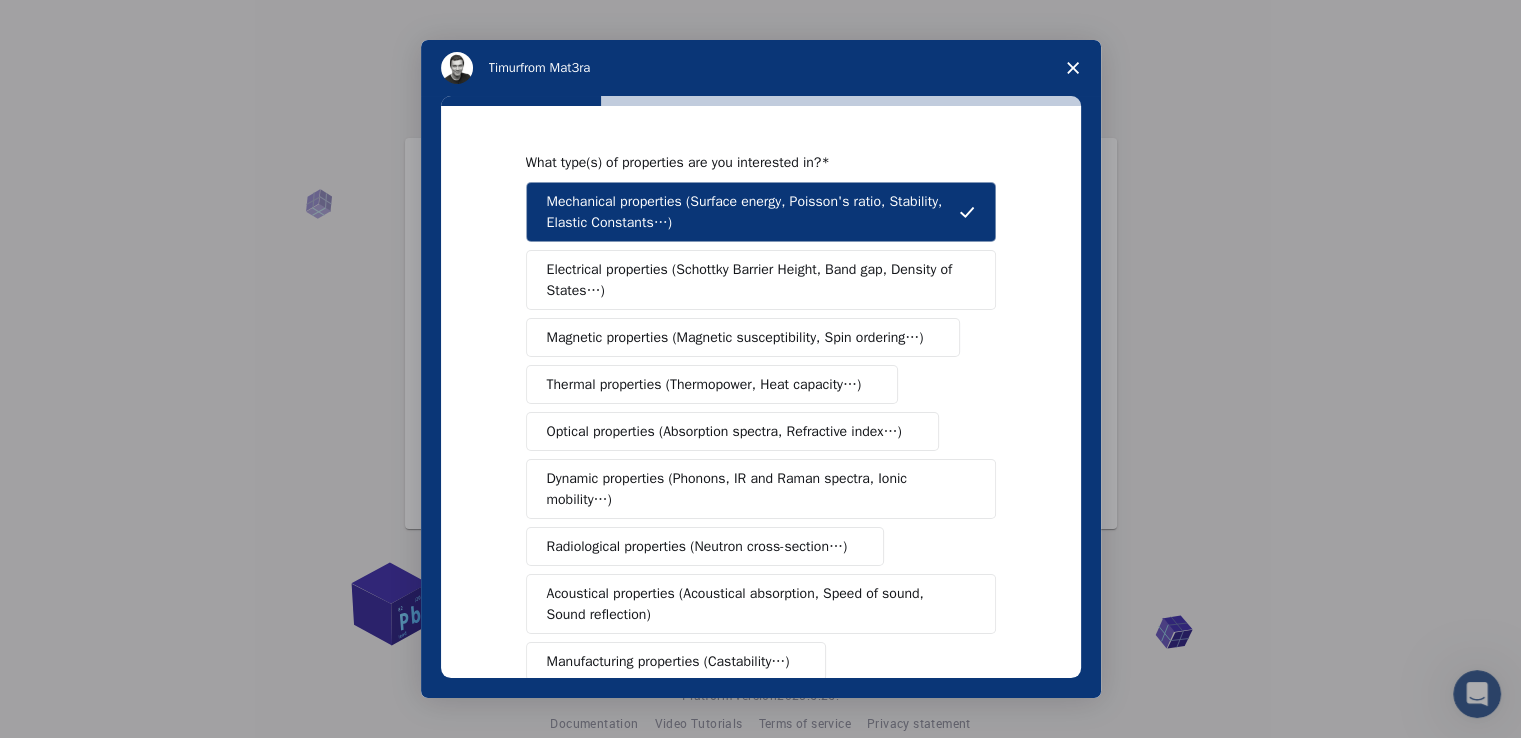 click on "Electrical properties (Schottky Barrier Height, Band gap, Density of States…)" at bounding box center (754, 280) 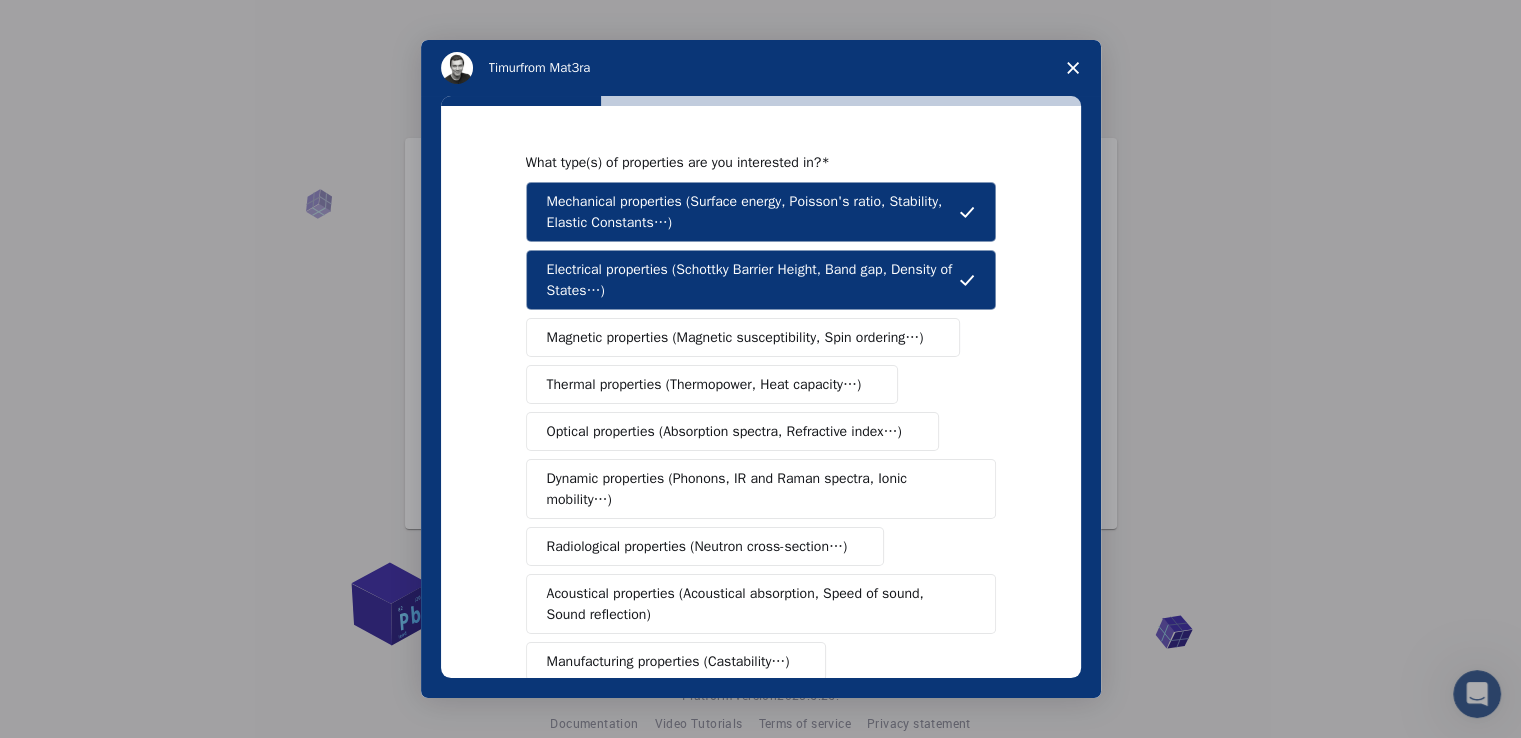 click on "Magnetic properties (Magnetic susceptibility, Spin ordering…)" at bounding box center [743, 337] 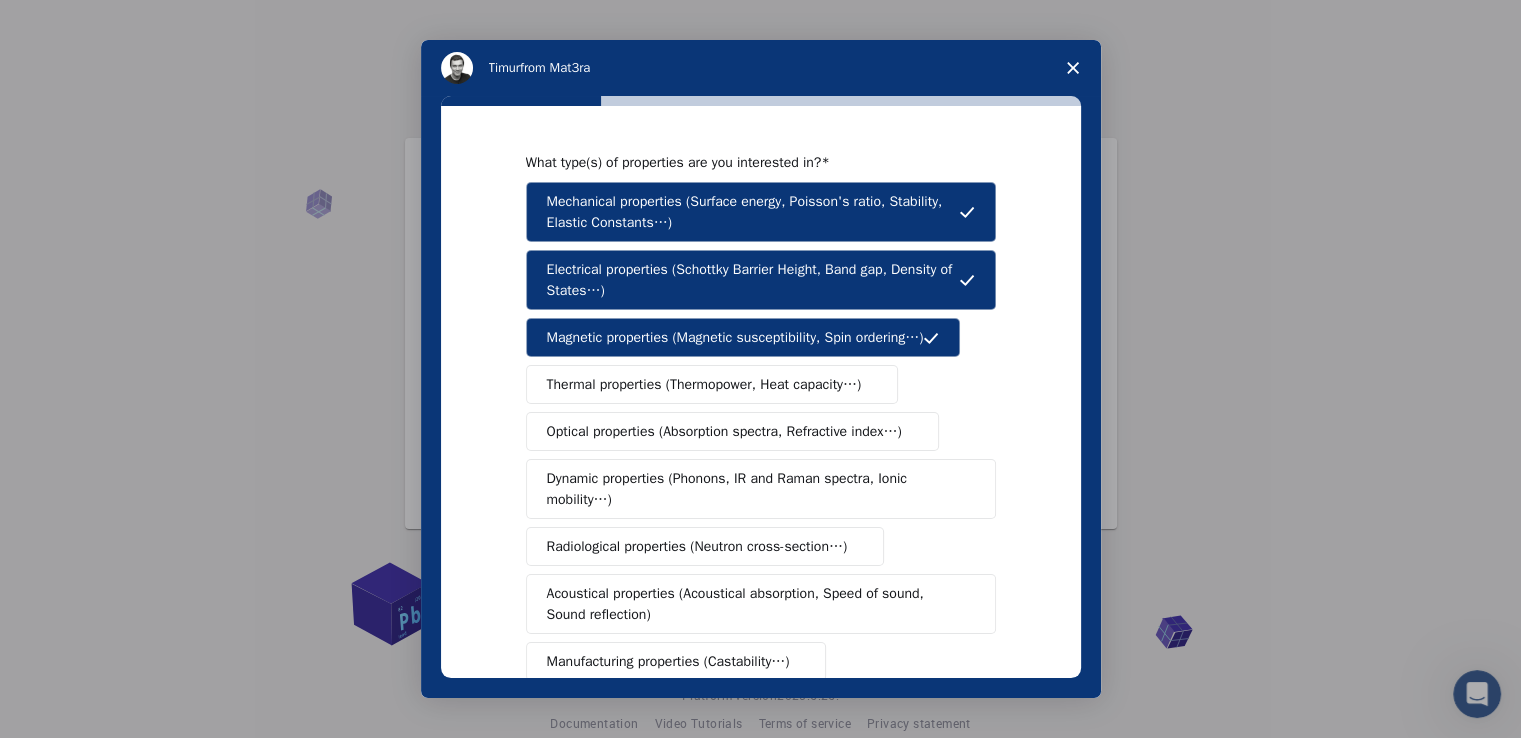 click on "Thermal properties (Thermopower, Heat capacity…)" at bounding box center (704, 384) 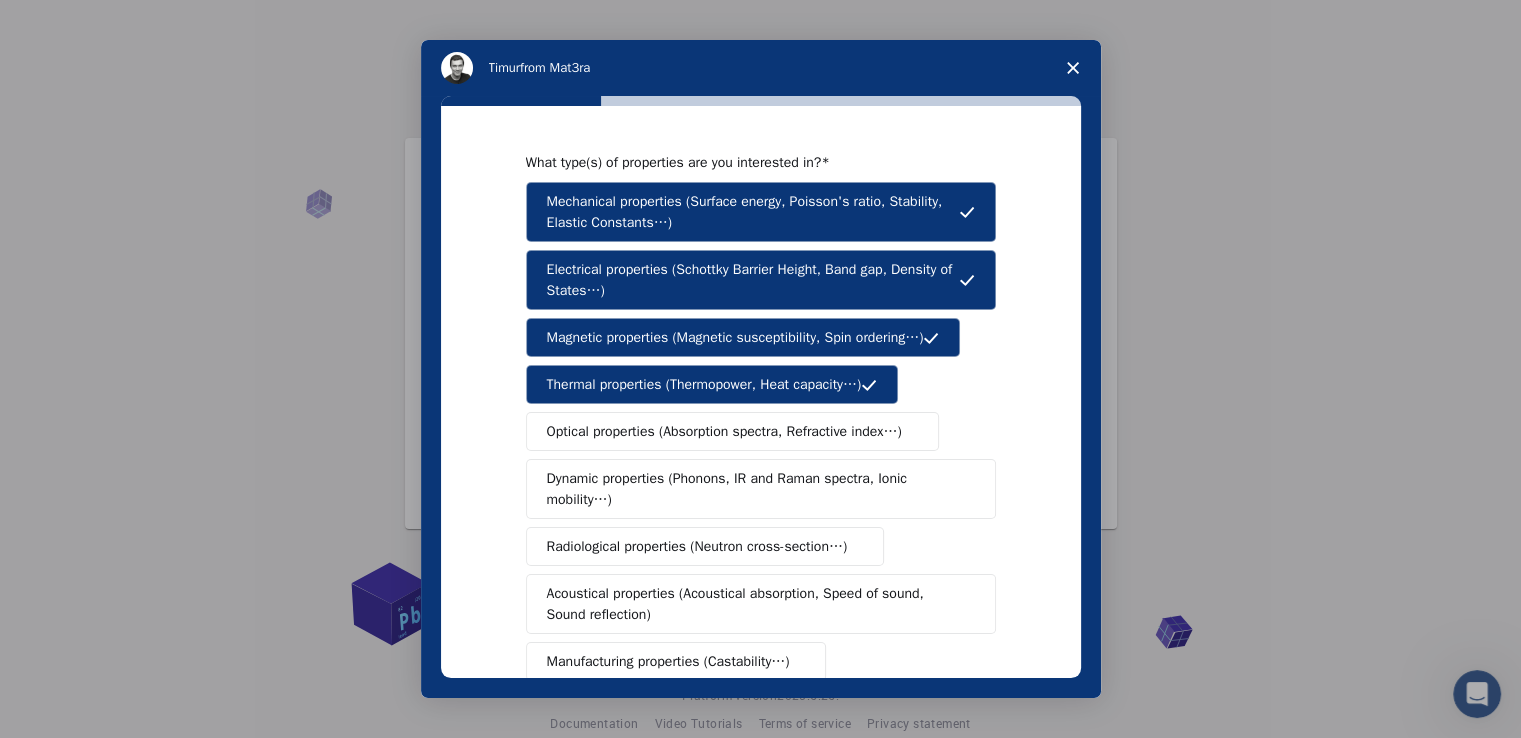 click on "Optical properties (Absorption spectra, Refractive index…)" at bounding box center (724, 431) 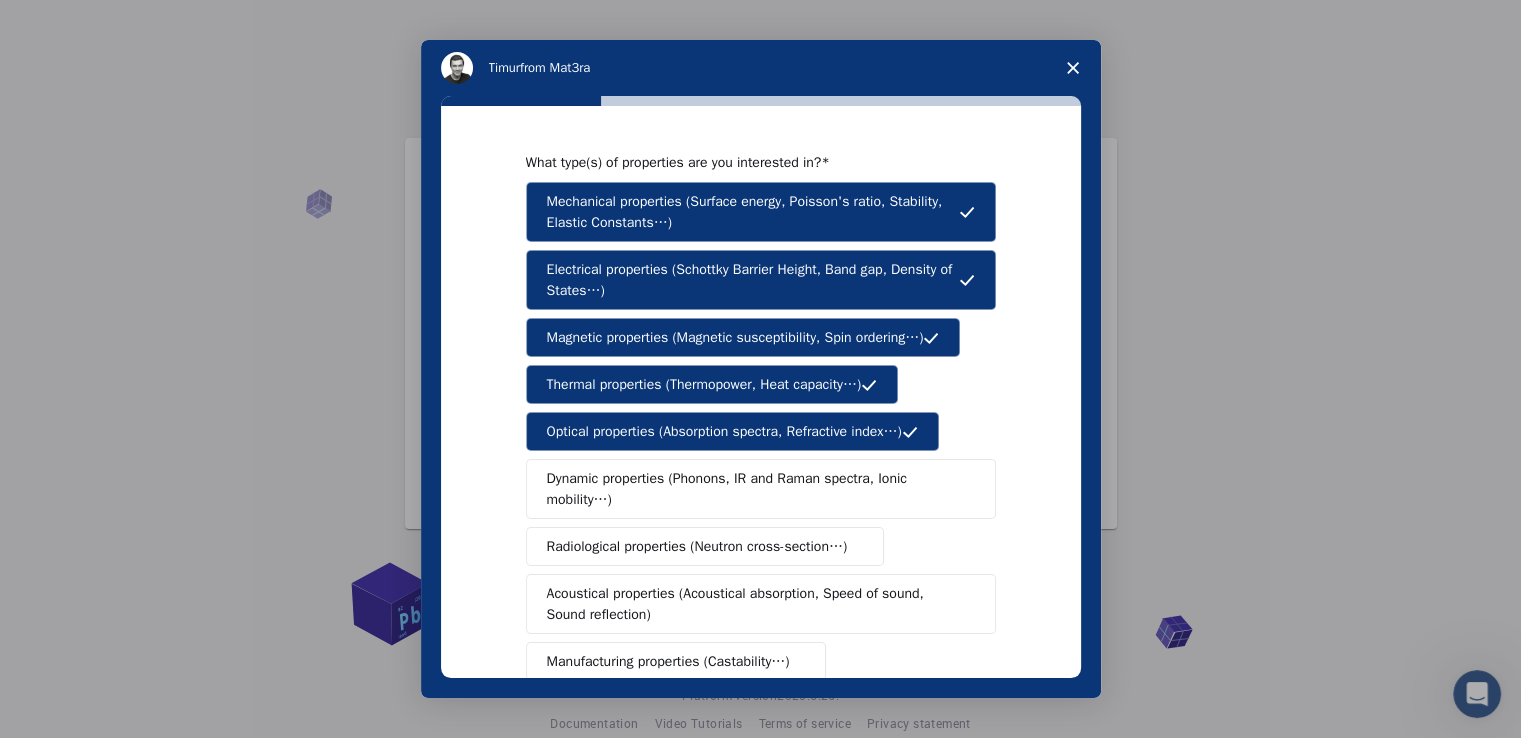 click on "Dynamic properties (Phonons, IR and Raman spectra, Ionic mobility…)" at bounding box center (753, 489) 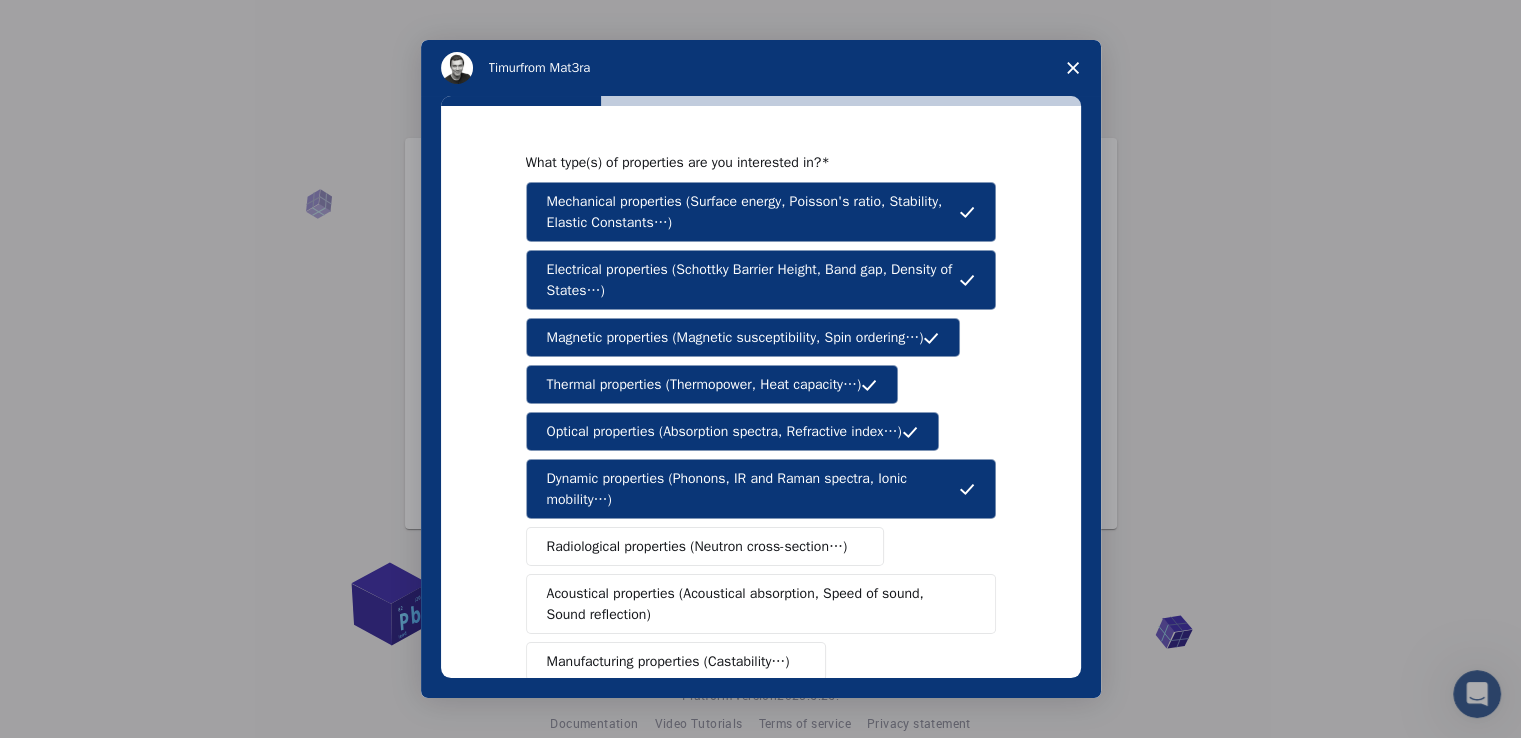click on "Radiological properties (Neutron cross-section…)" at bounding box center (697, 546) 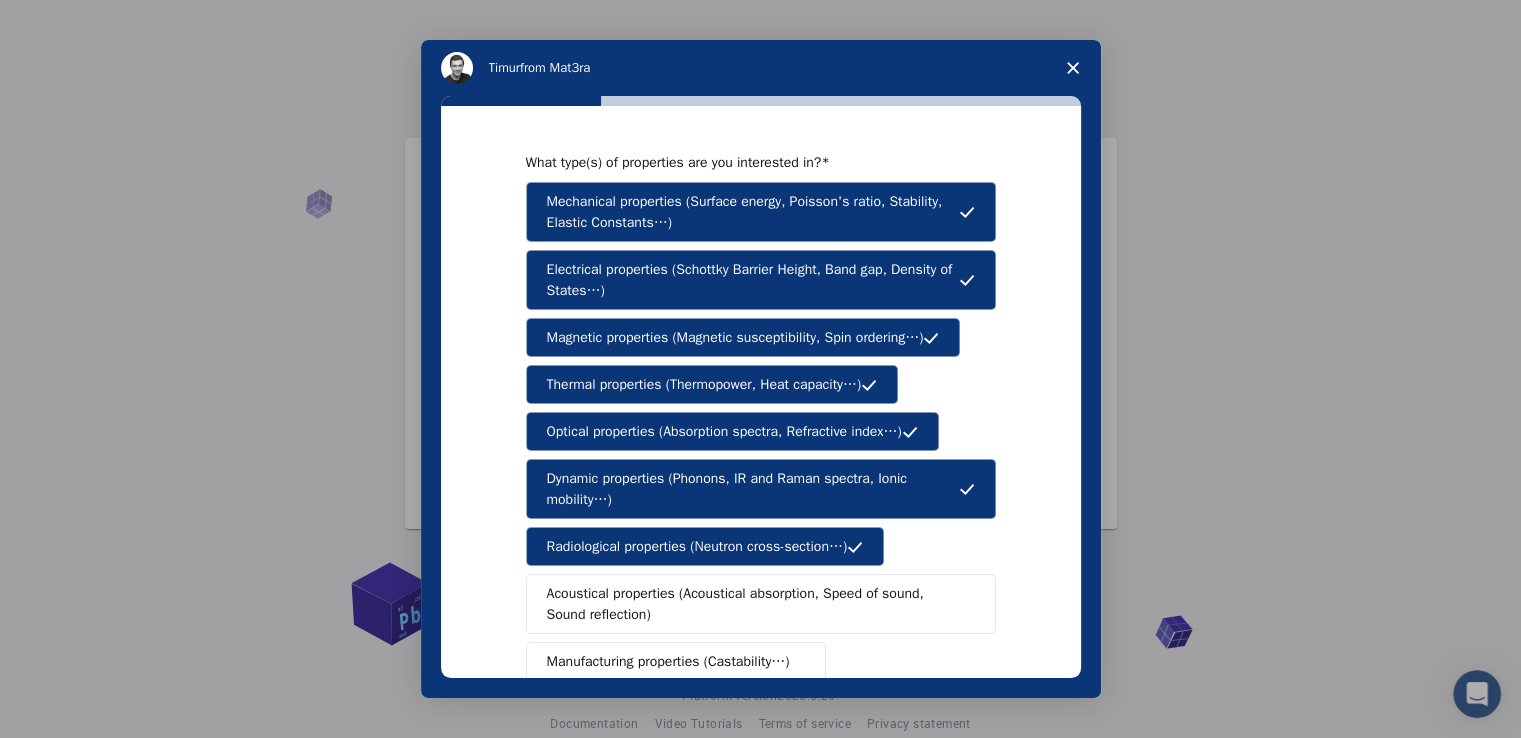 click on "Acoustical properties (Acoustical absorption, Speed of sound, Sound reflection)" at bounding box center [754, 604] 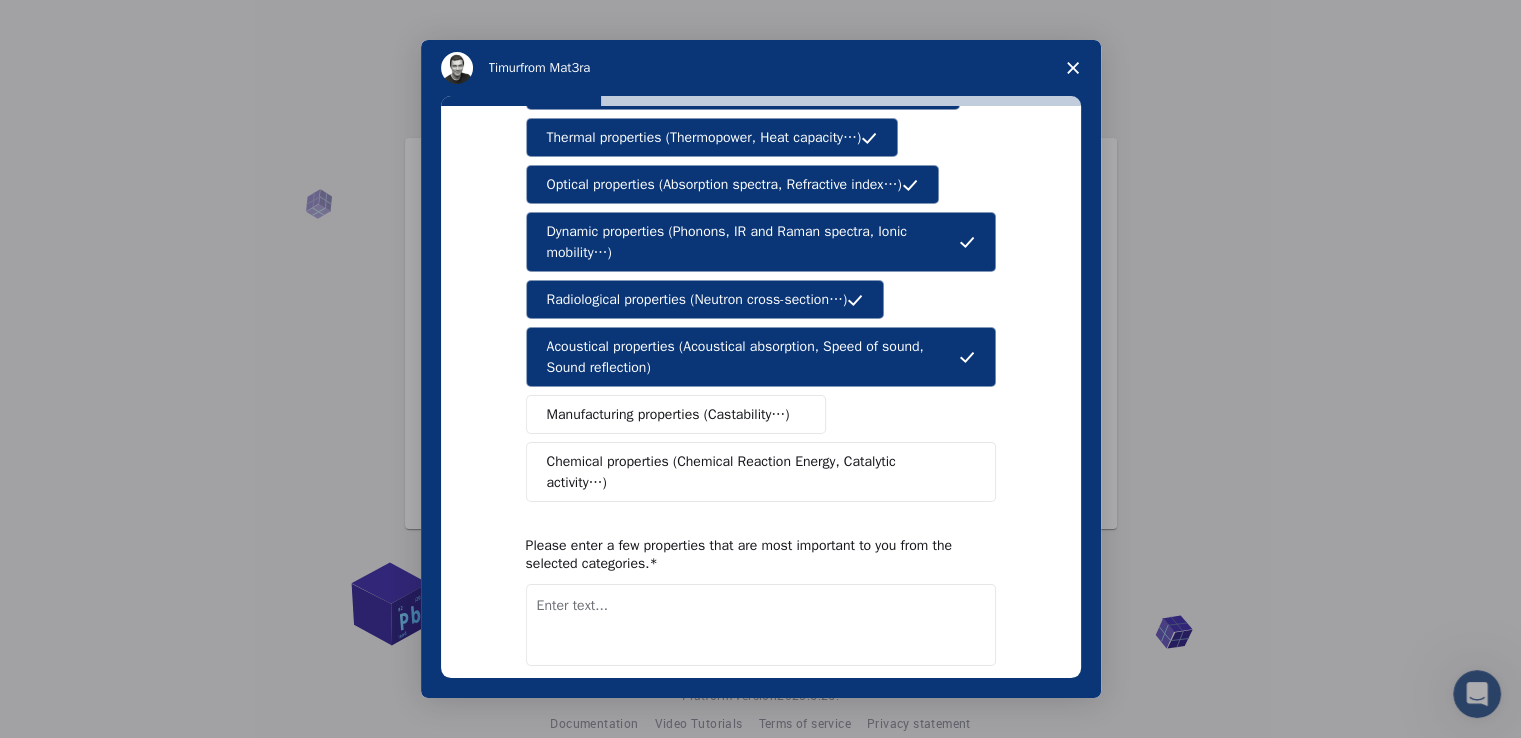 scroll, scrollTop: 253, scrollLeft: 0, axis: vertical 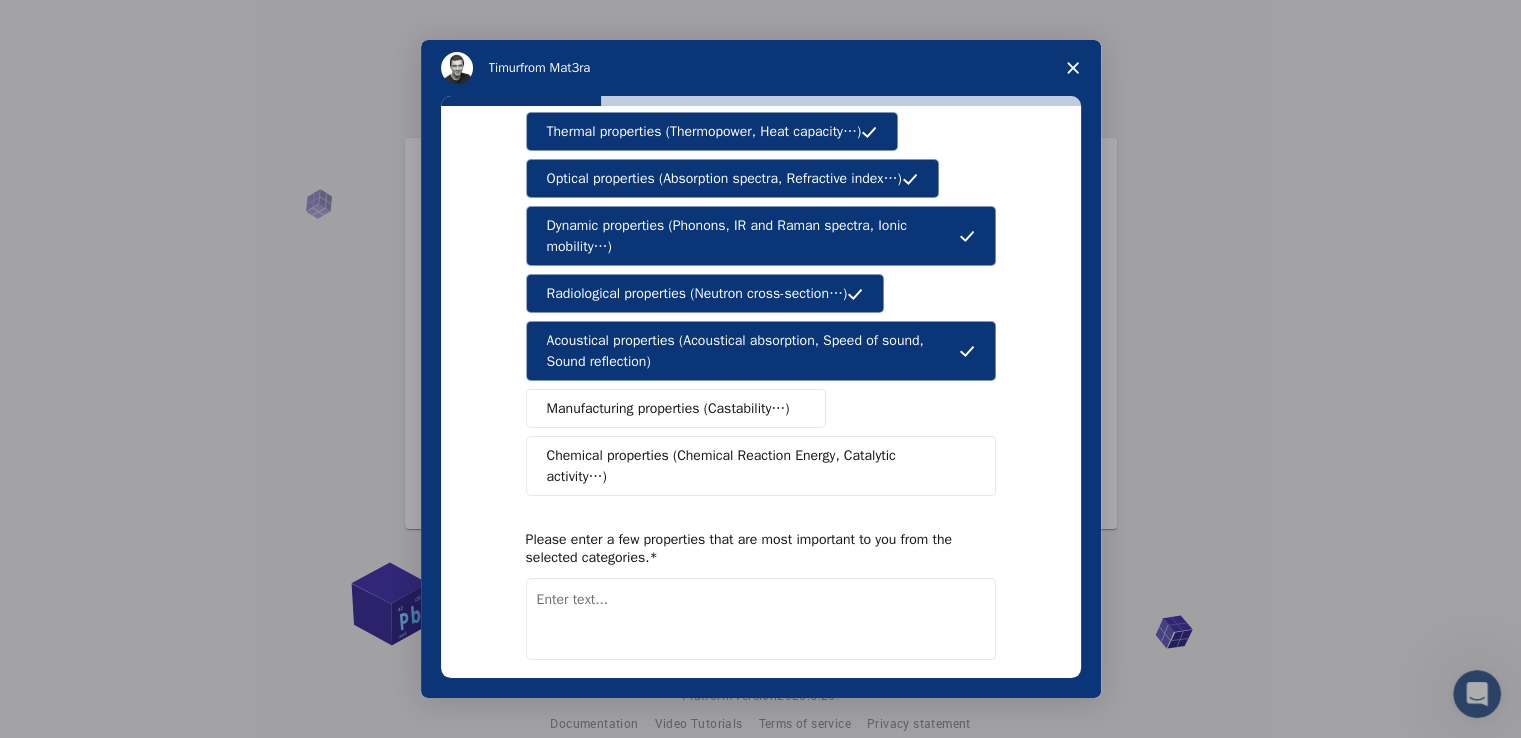 click on "Manufacturing properties (Castability…)" at bounding box center (676, 408) 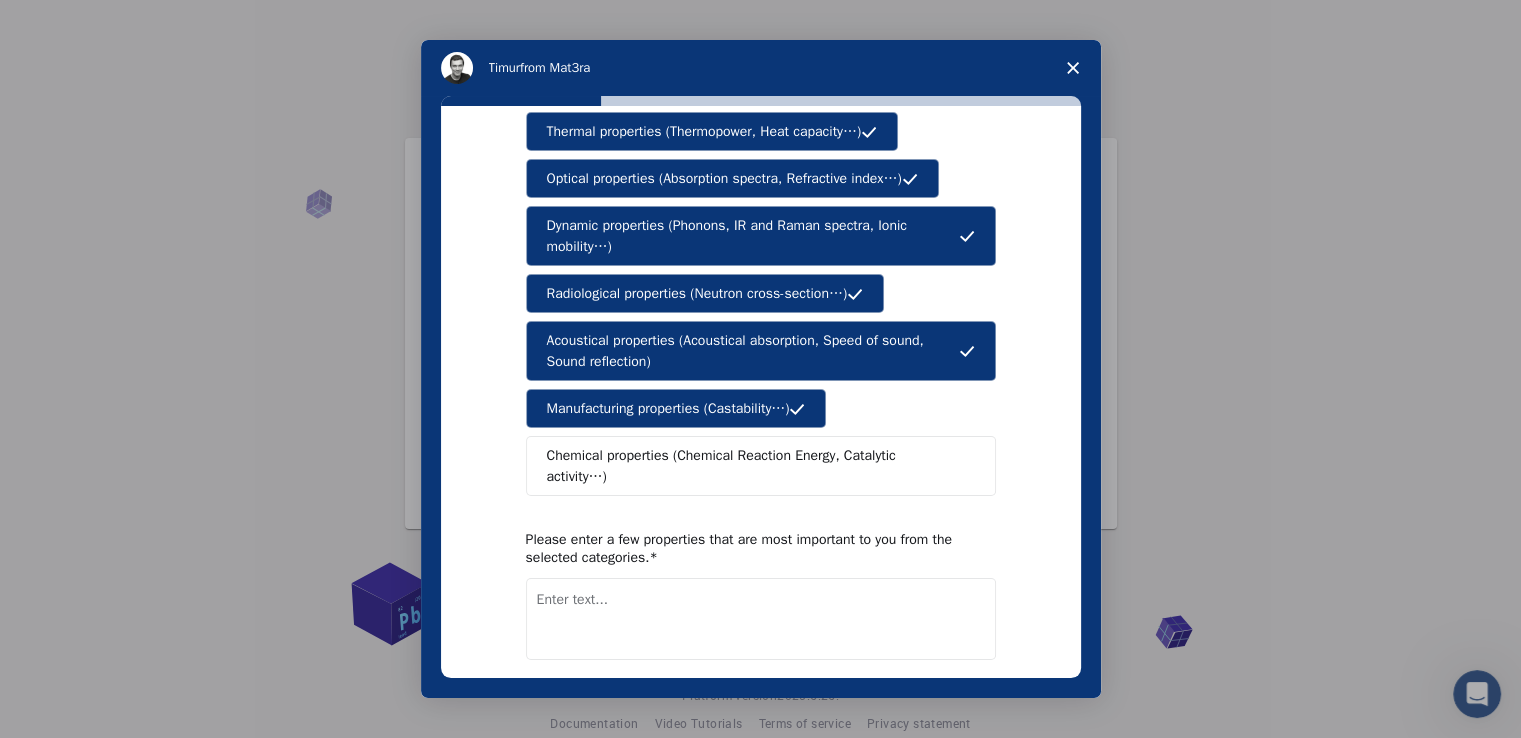 click on "Chemical properties (Chemical Reaction Energy, Catalytic activity…)" at bounding box center [753, 466] 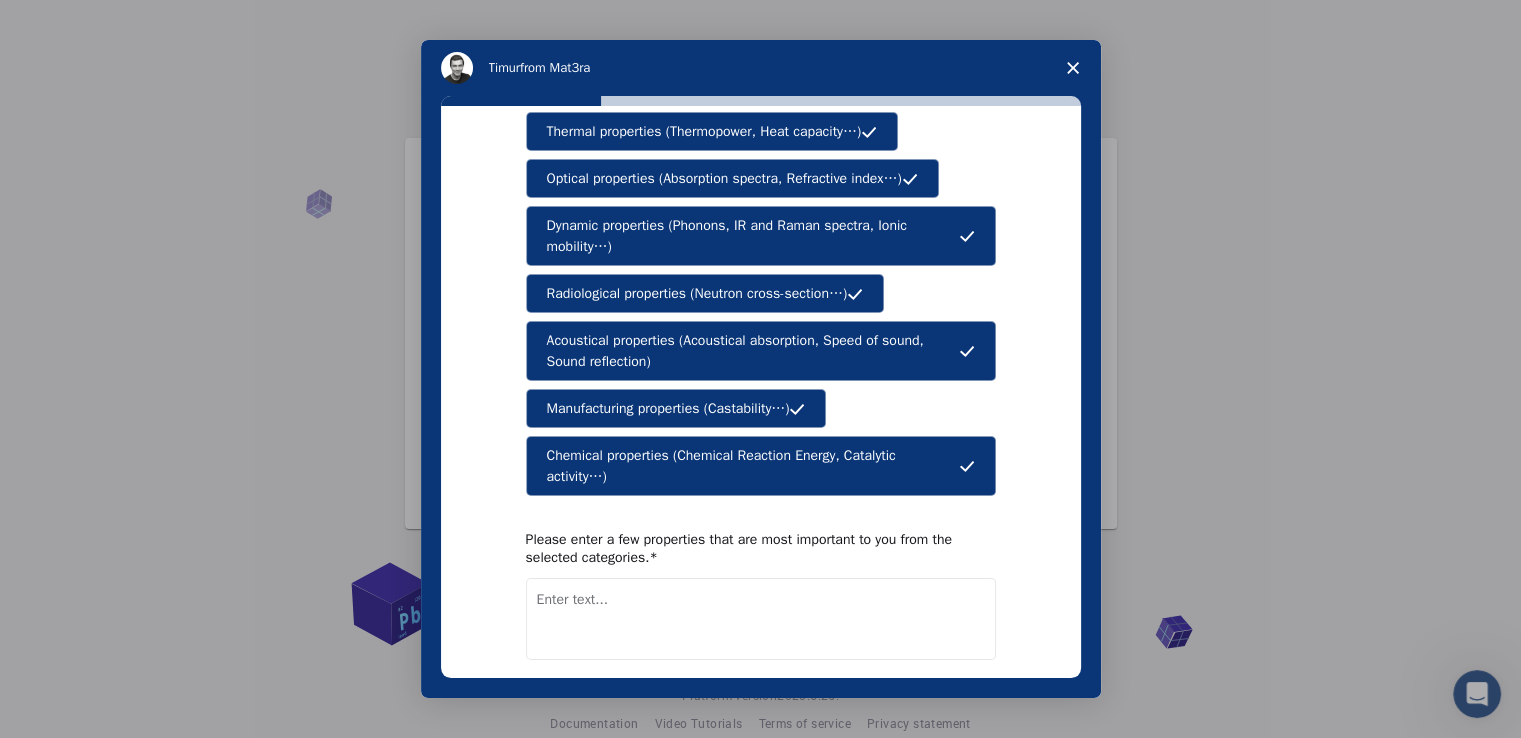click at bounding box center (761, 619) 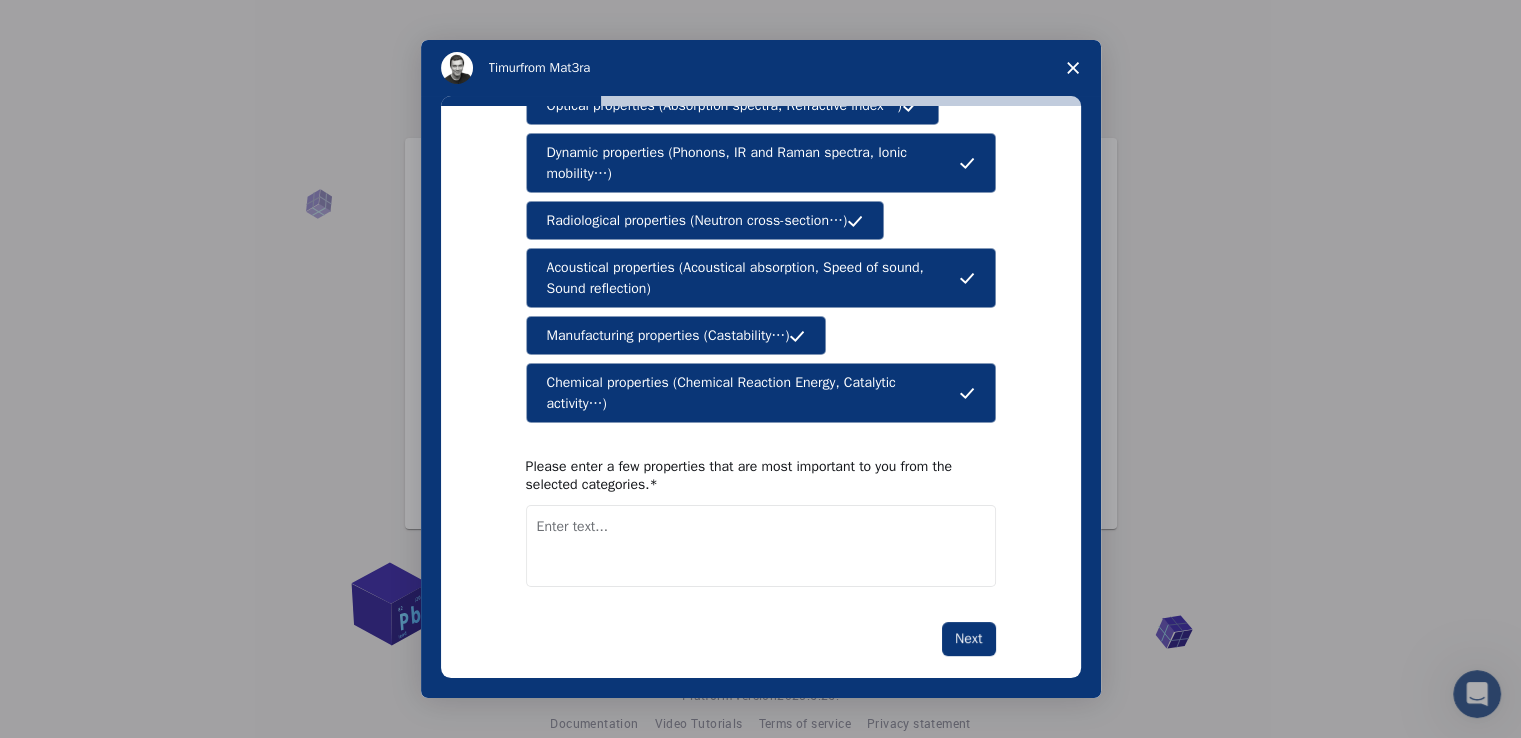 click on "Next" at bounding box center (761, 639) 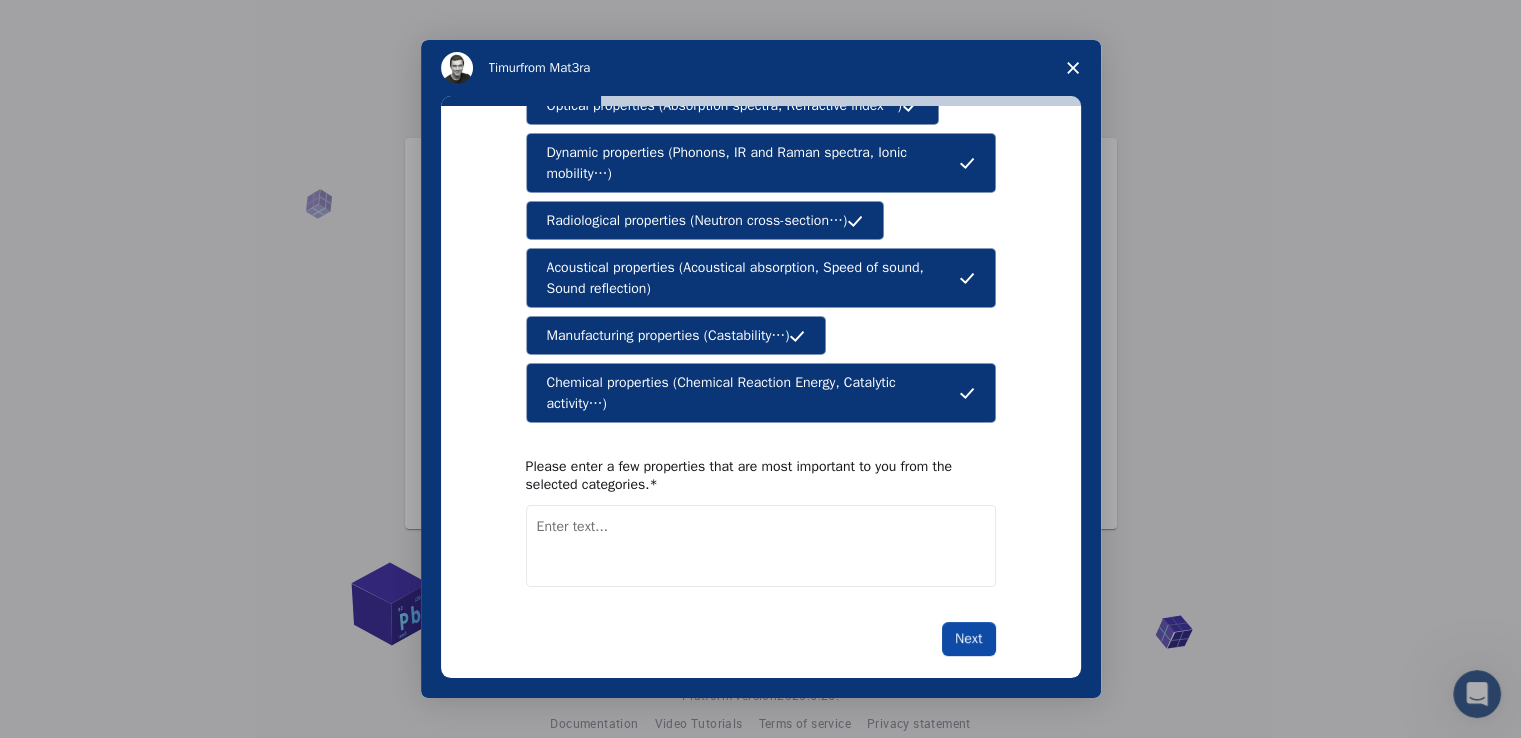 click on "Next" at bounding box center (968, 639) 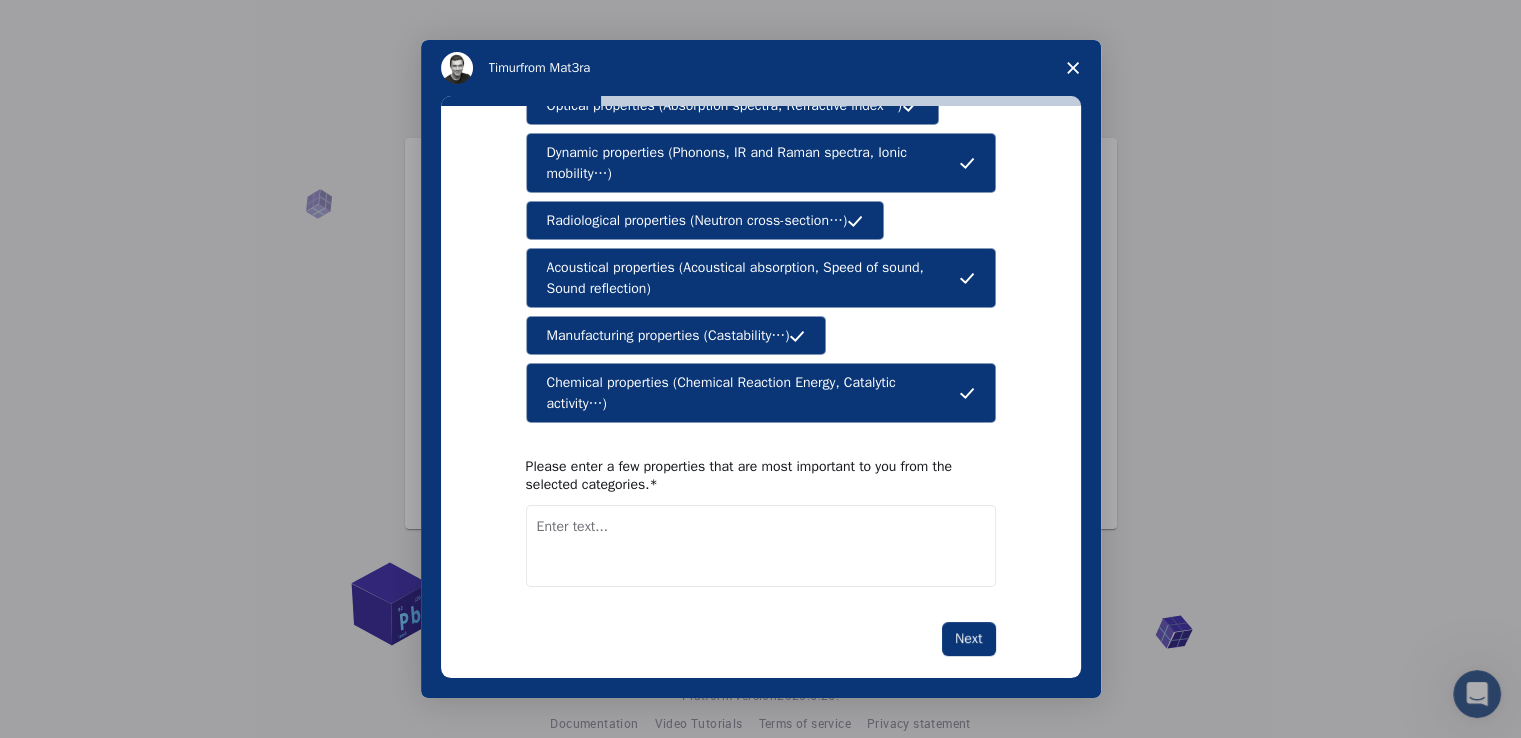 click at bounding box center (761, 546) 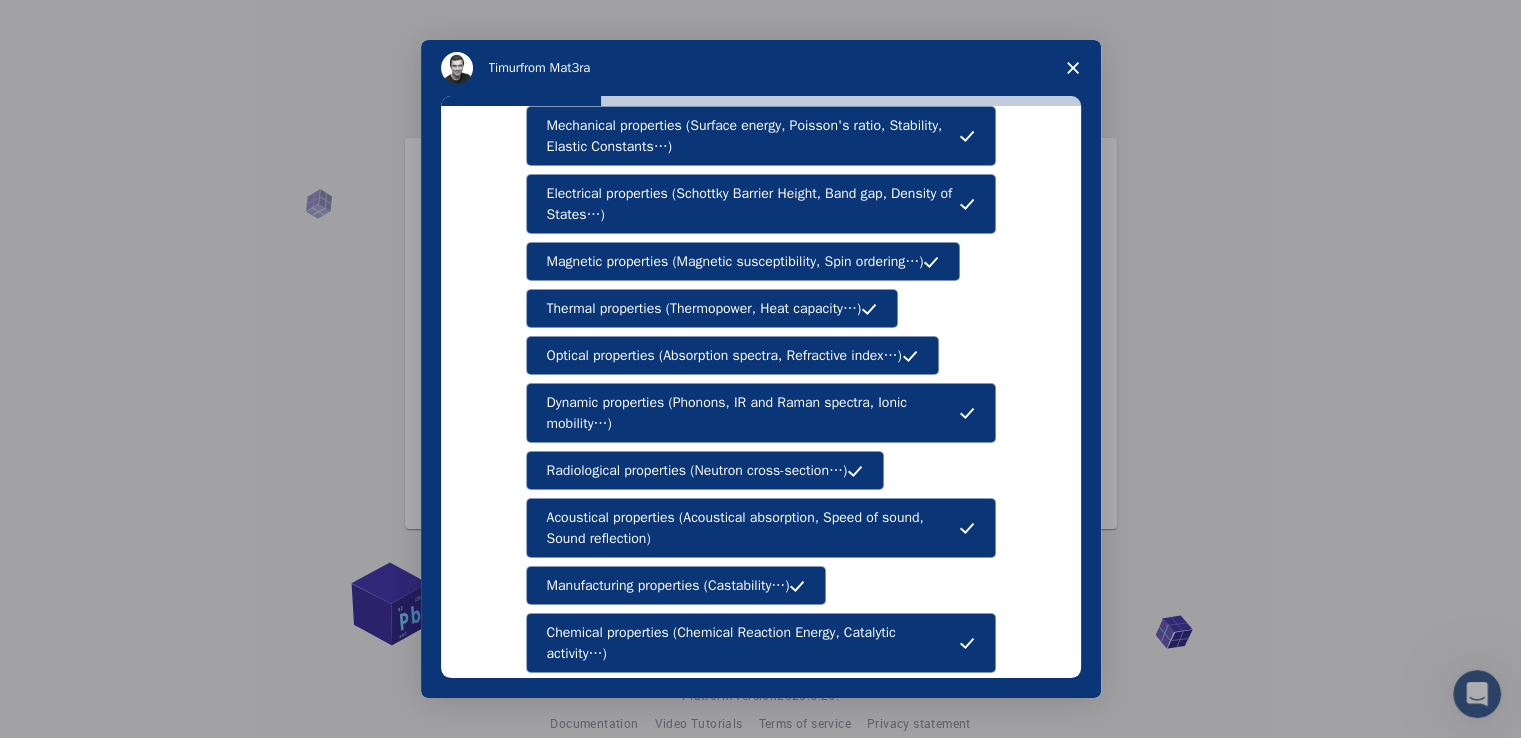 scroll, scrollTop: 0, scrollLeft: 0, axis: both 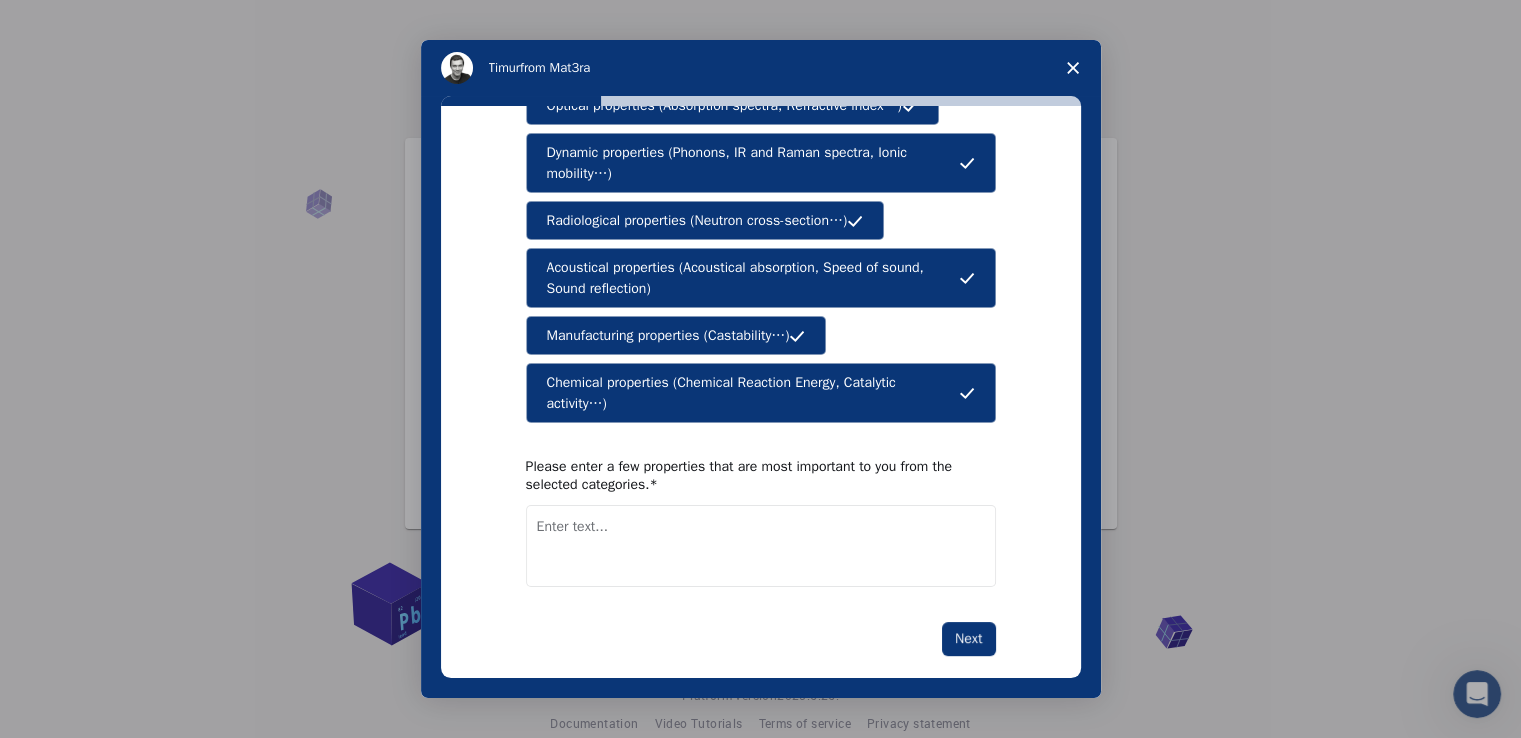 click at bounding box center (761, 546) 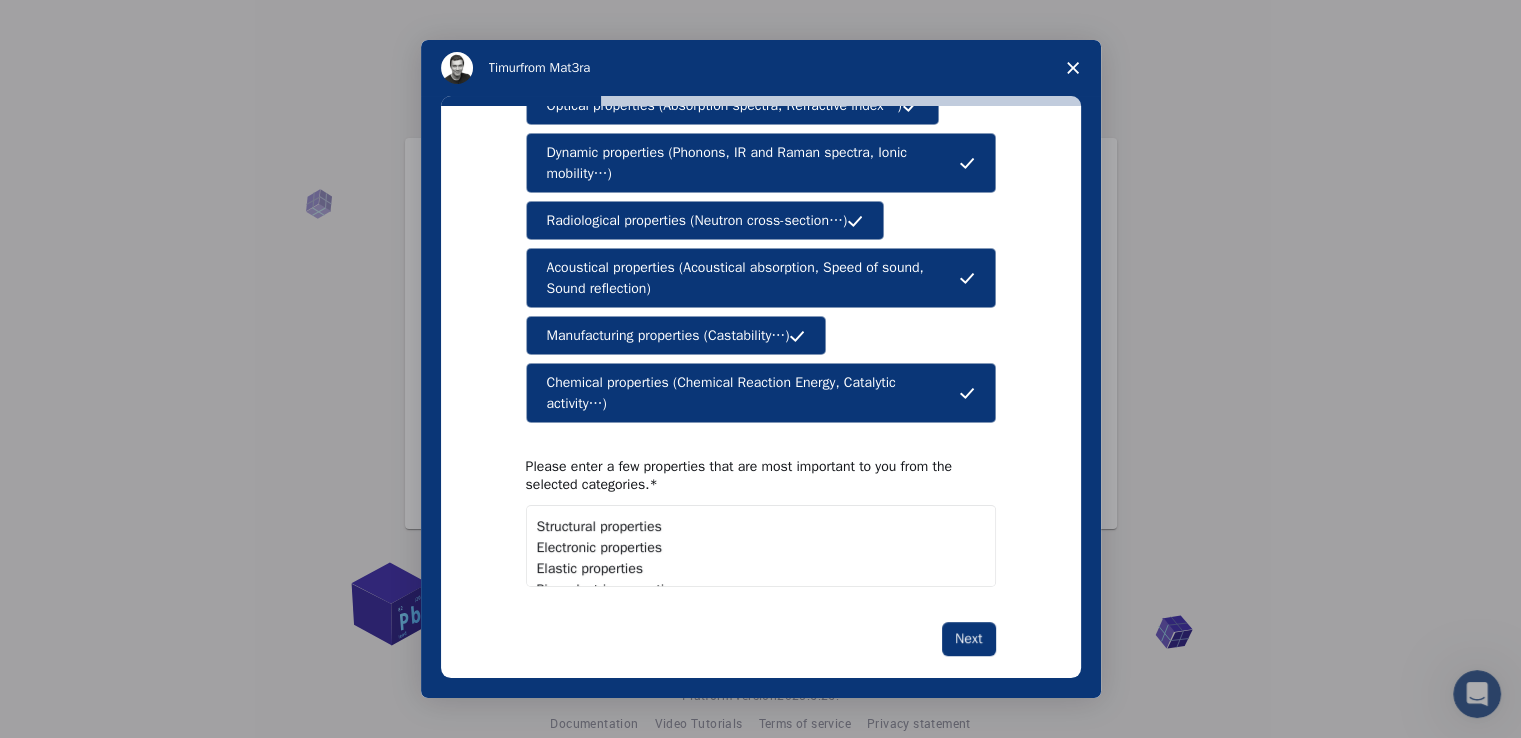 scroll, scrollTop: 54, scrollLeft: 0, axis: vertical 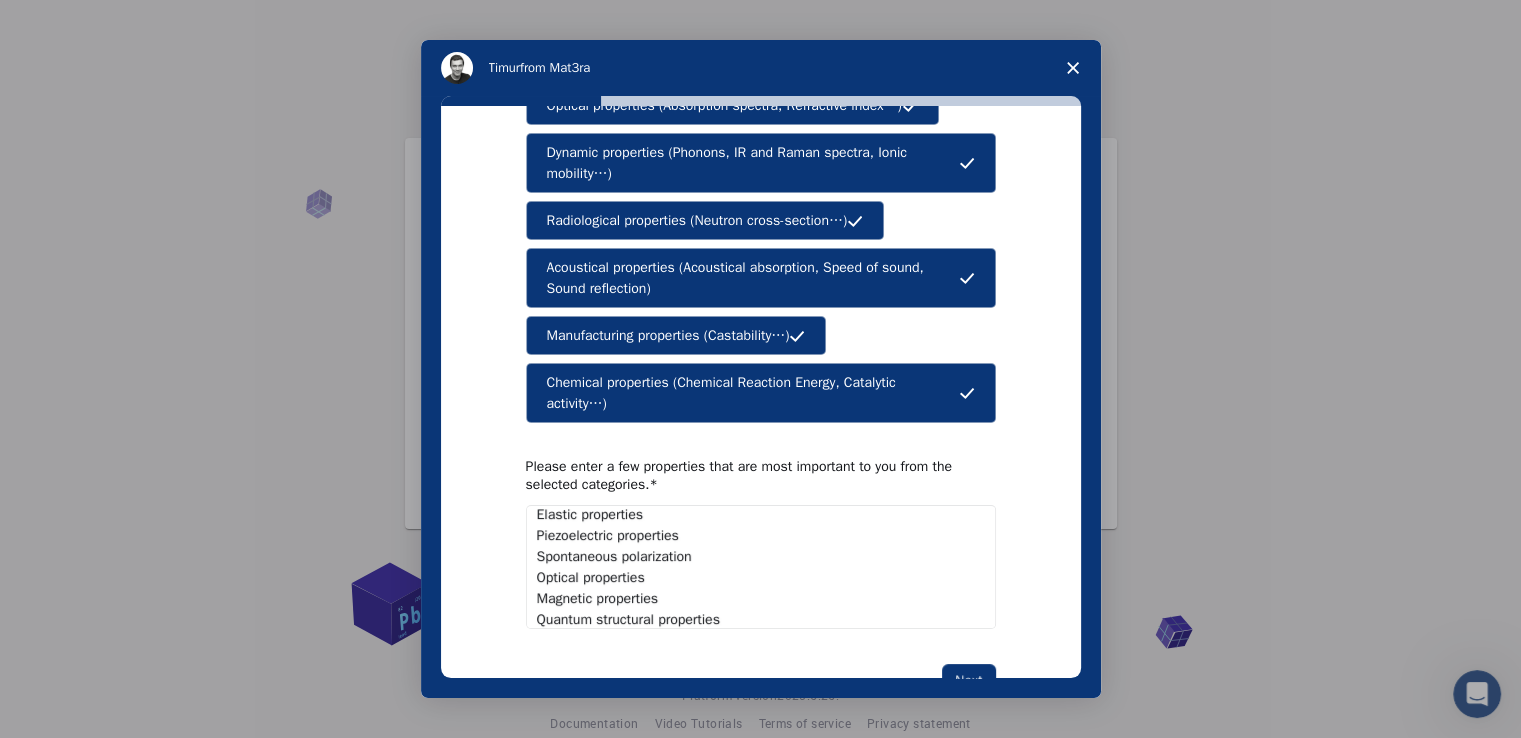 click on "Structural properties
Electronic properties
Elastic properties
Piezoelectric properties
Spontaneous polarization
Optical properties
Magnetic properties
Quantum structural properties" at bounding box center (761, 567) 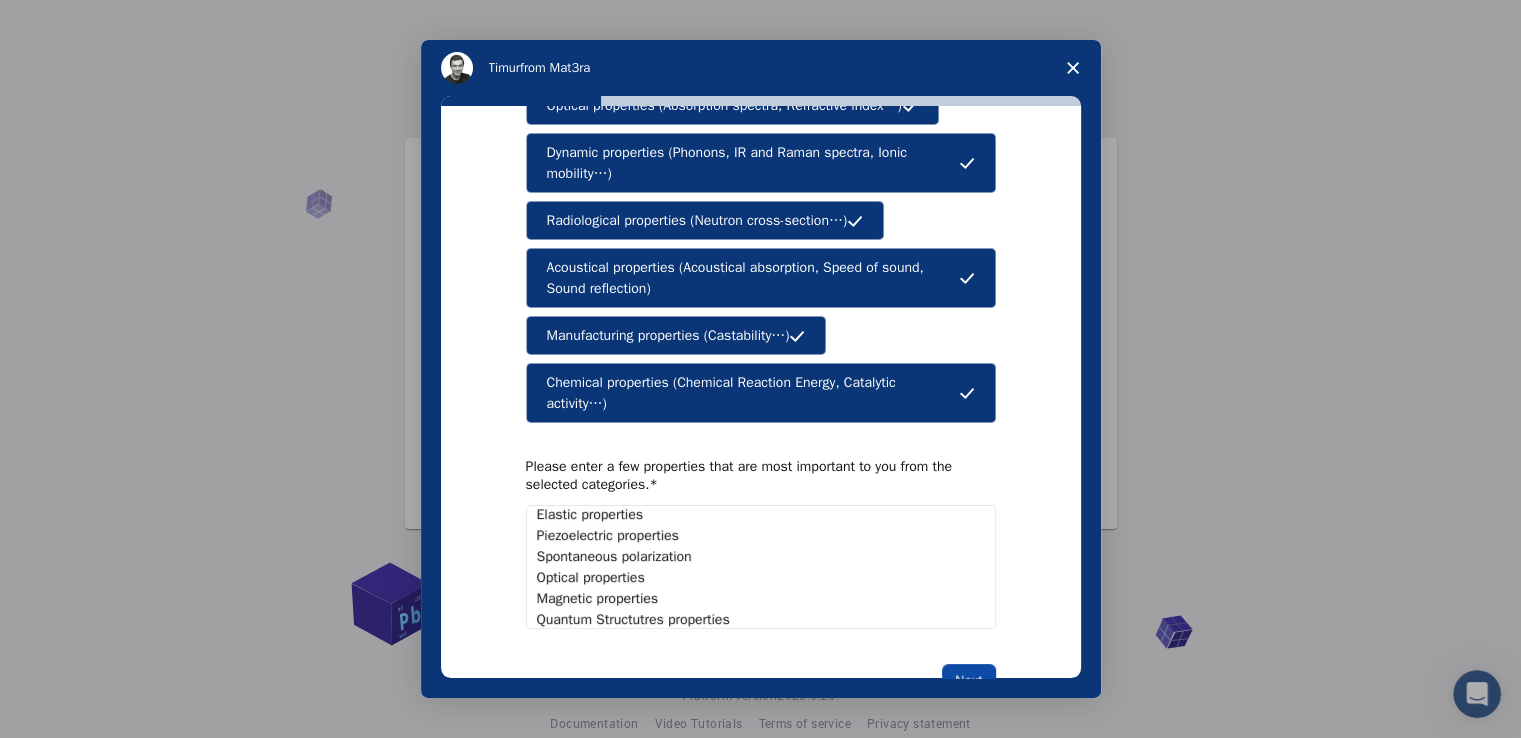 type on "Structural properties
Electronic properties
Elastic properties
Piezoelectric properties
Spontaneous polarization
Optical properties
Magnetic properties
Quantum Structutres properties" 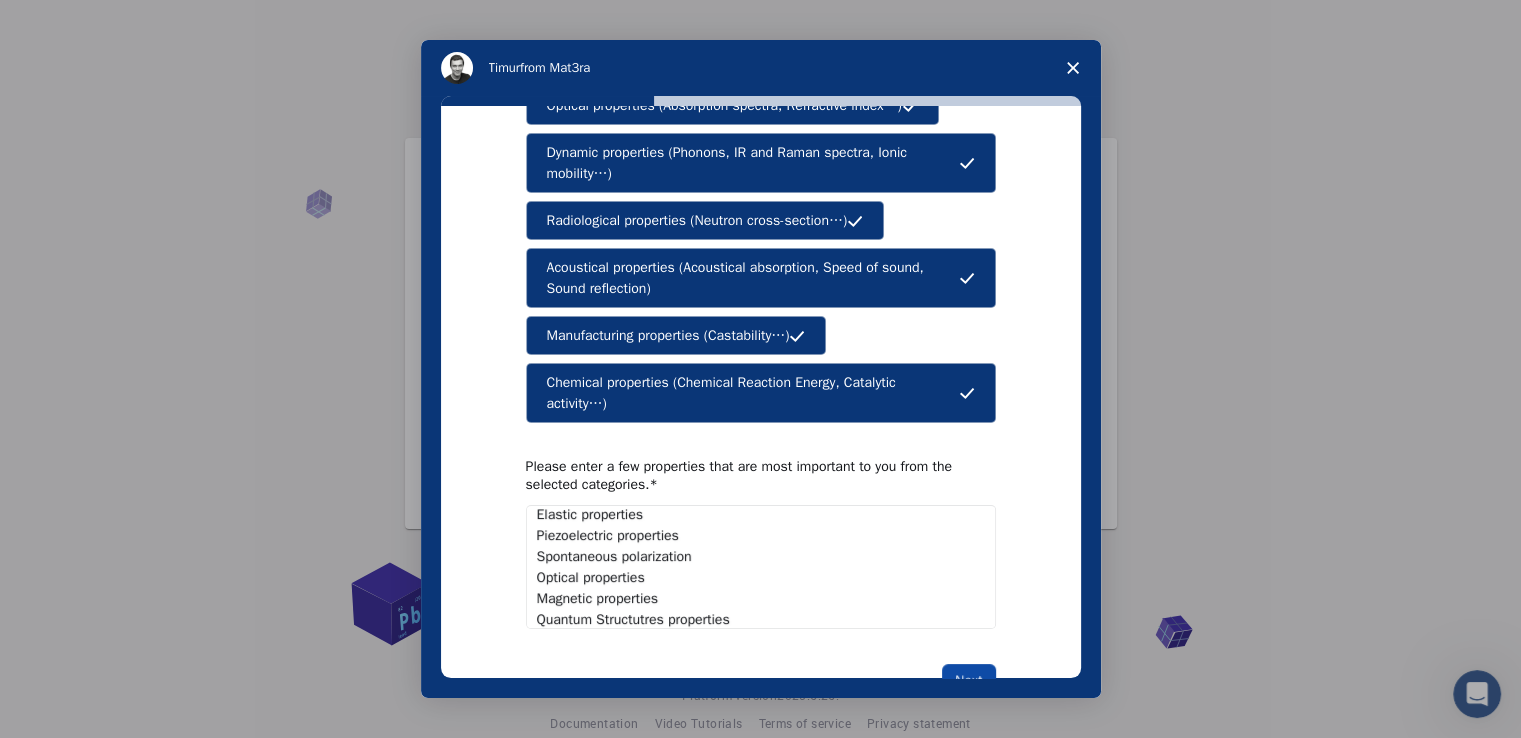click on "Next" at bounding box center (968, 681) 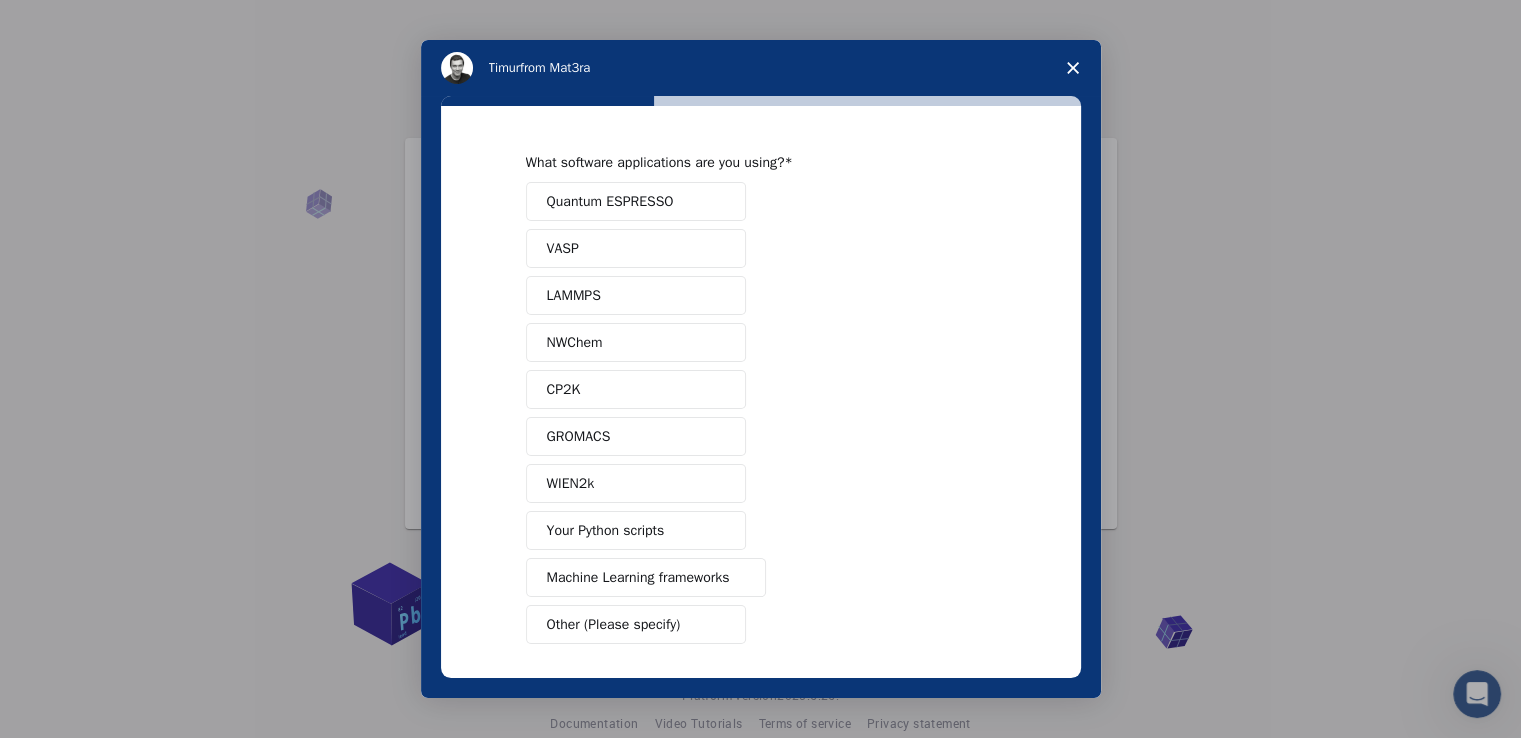 click on "Quantum ESPRESSO" at bounding box center (610, 201) 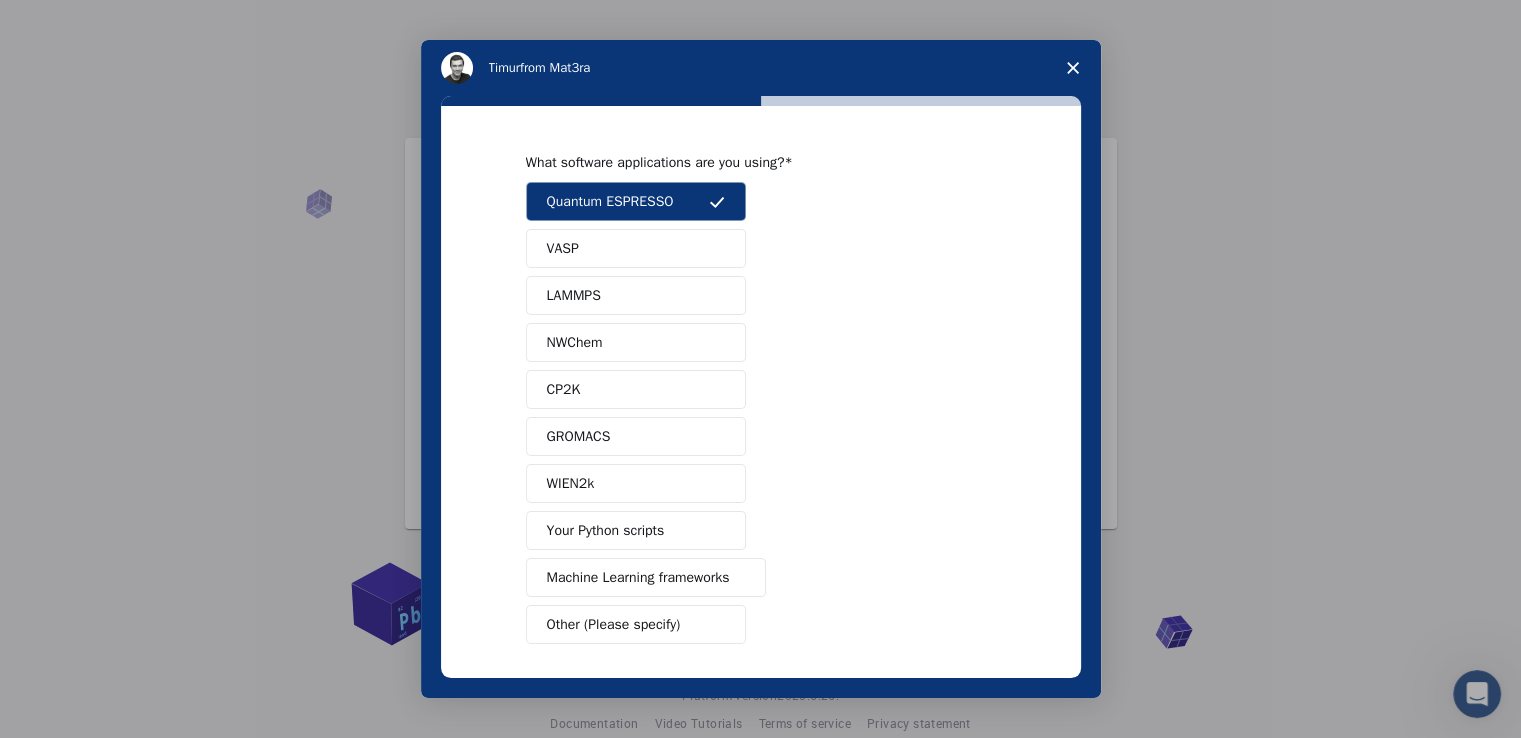 click on "WIEN2k" at bounding box center [636, 483] 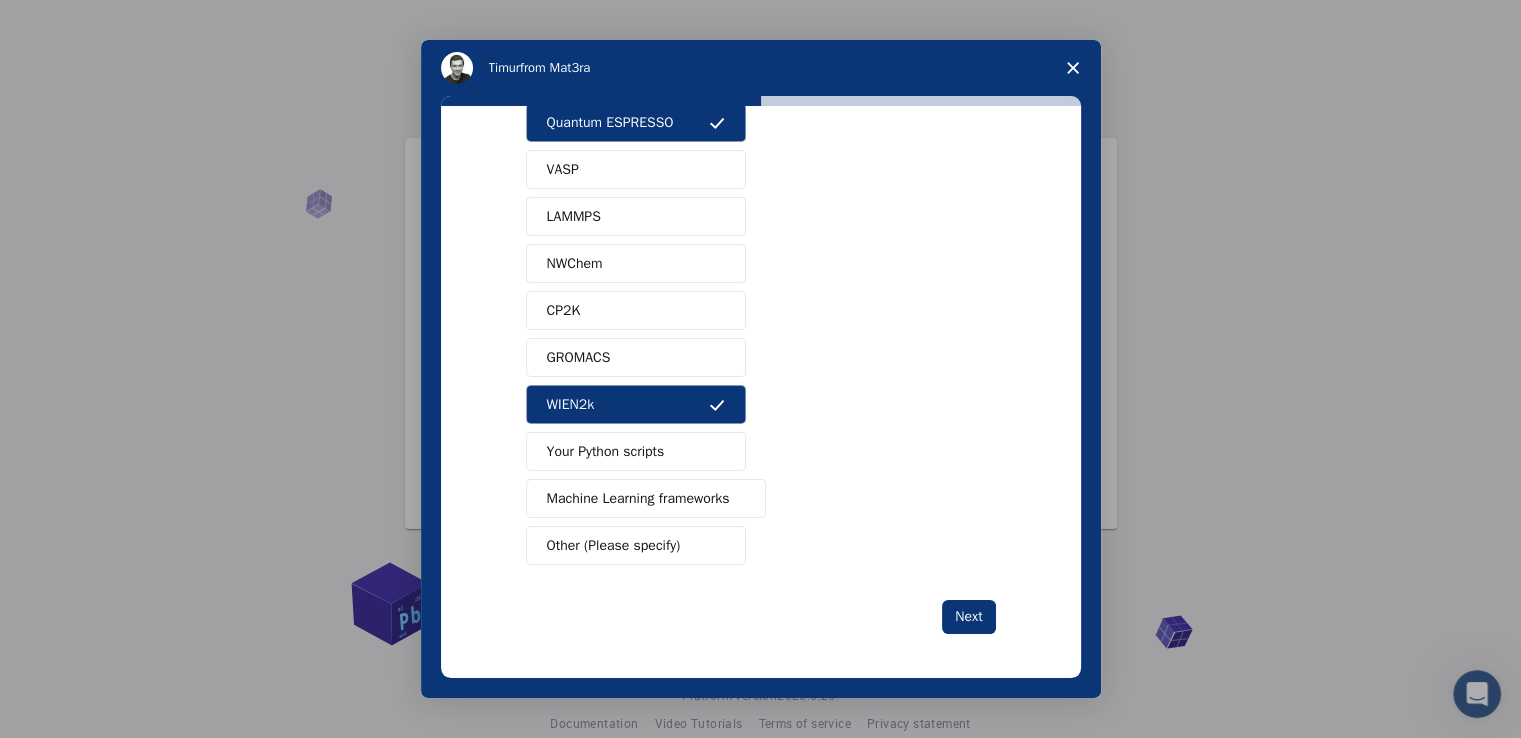 scroll, scrollTop: 0, scrollLeft: 0, axis: both 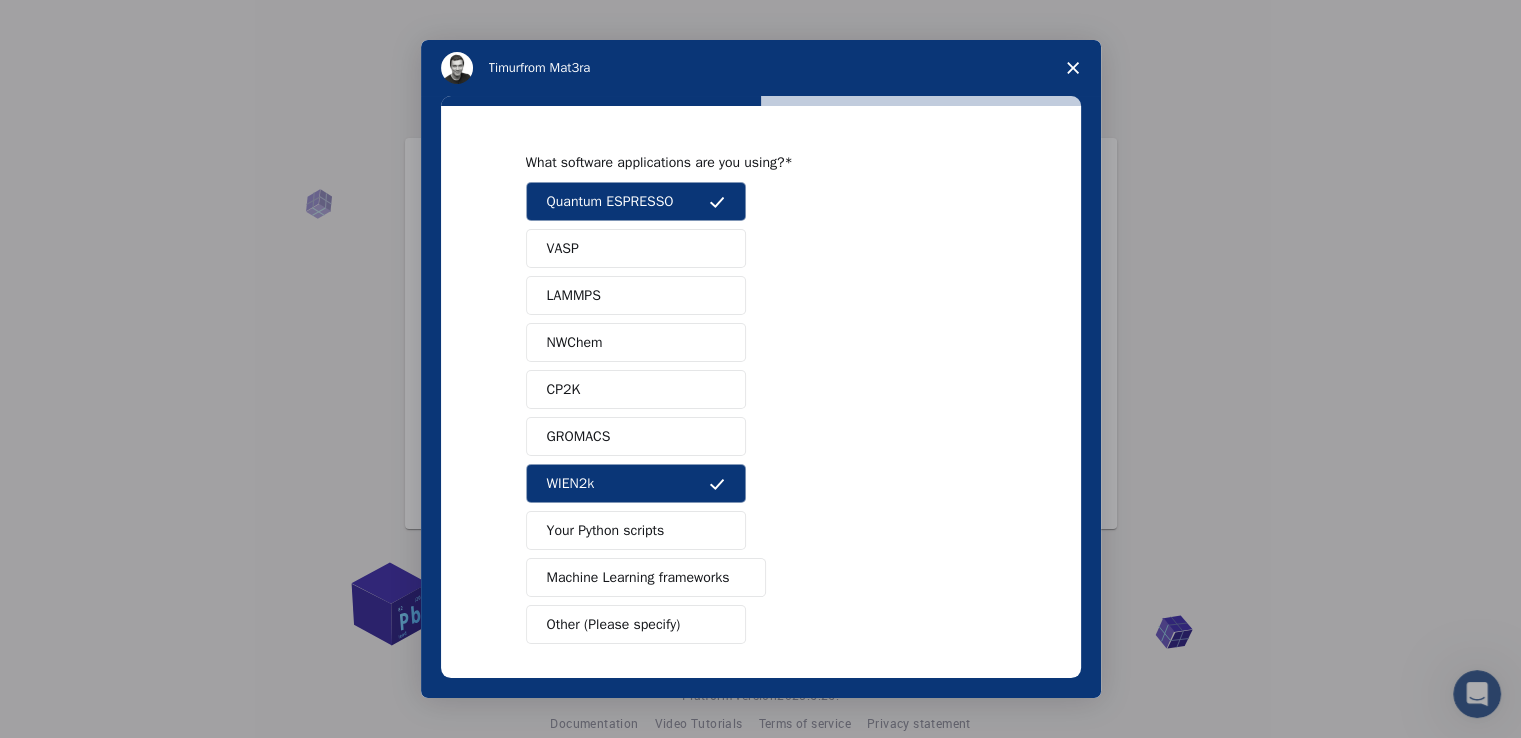 click on "VASP" at bounding box center [636, 248] 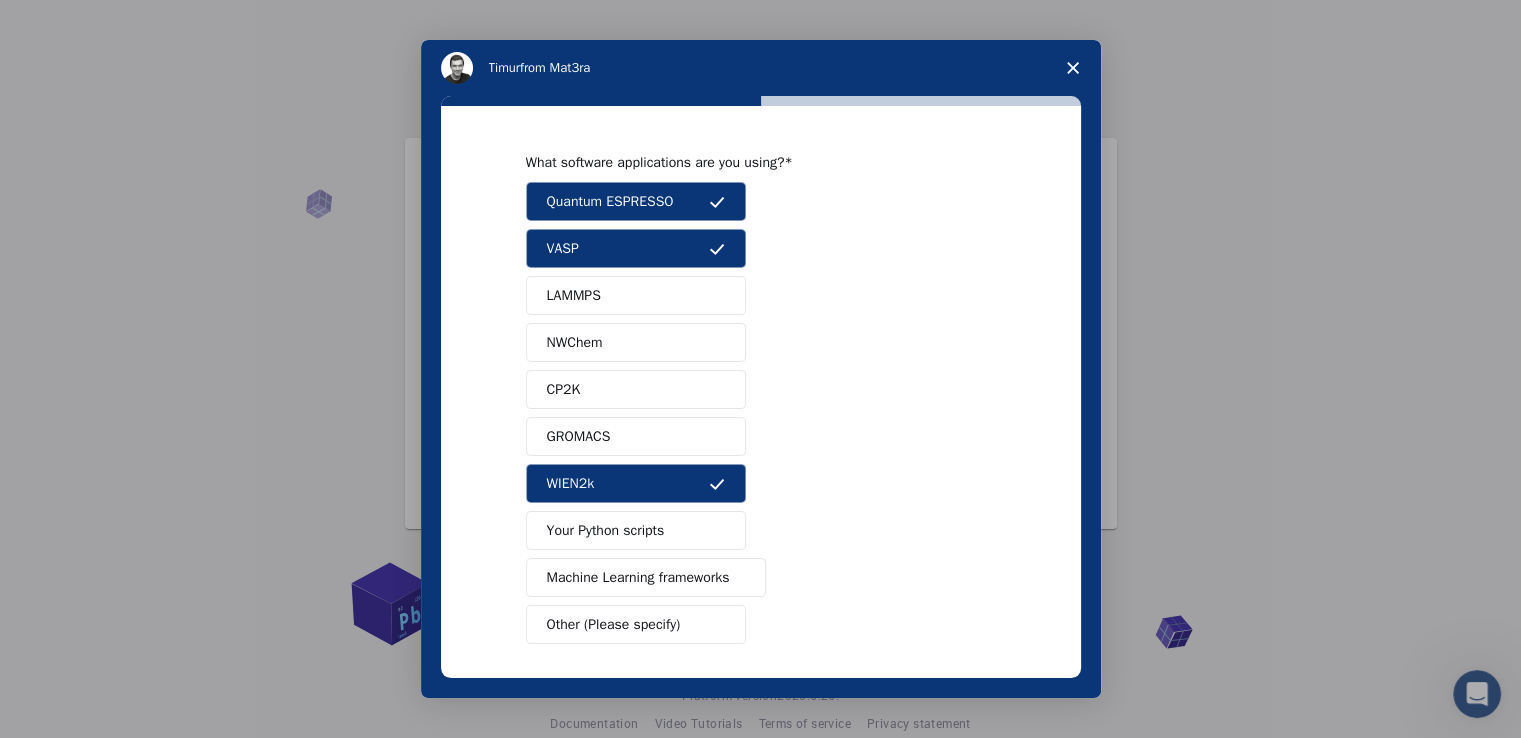 click on "LAMMPS" at bounding box center (636, 295) 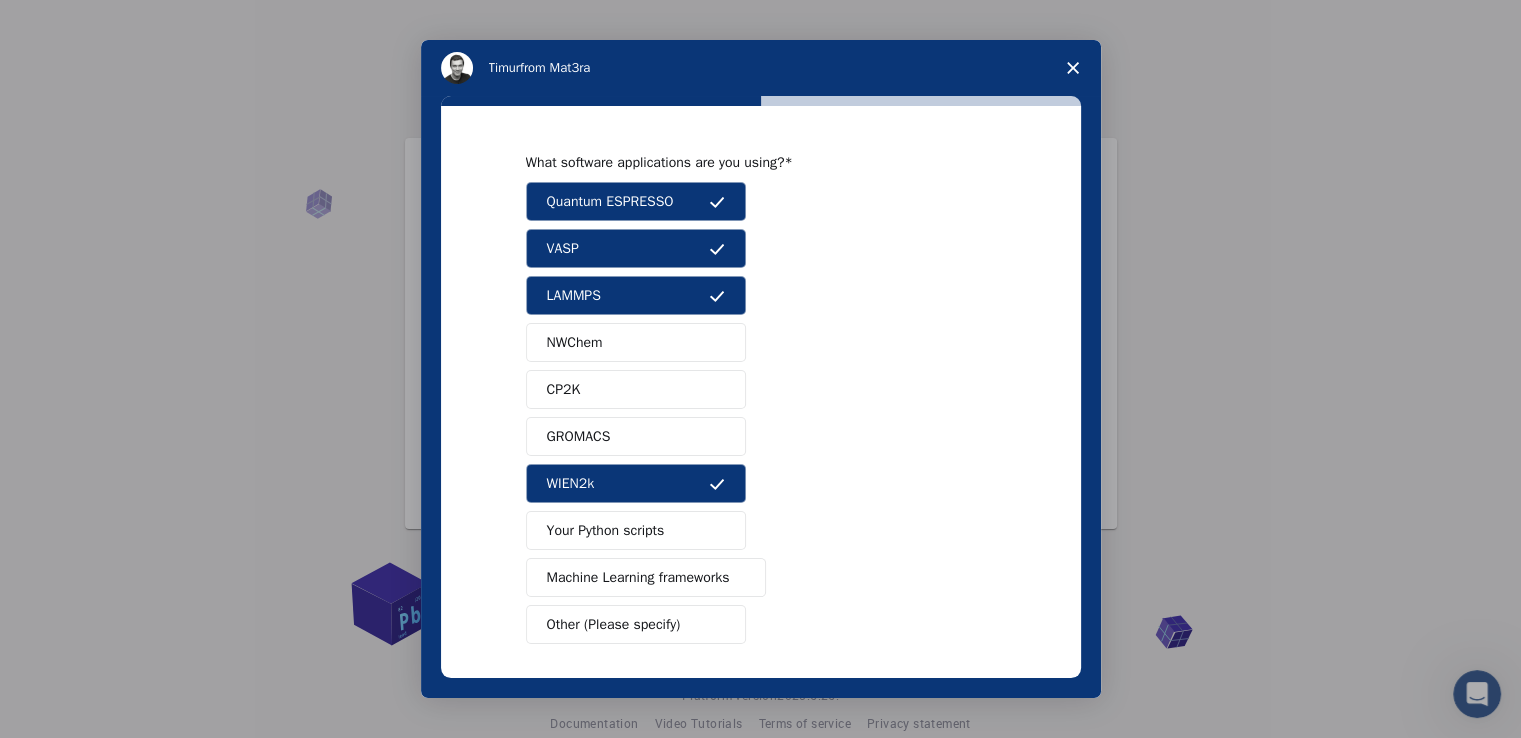 click on "NWChem" at bounding box center (636, 342) 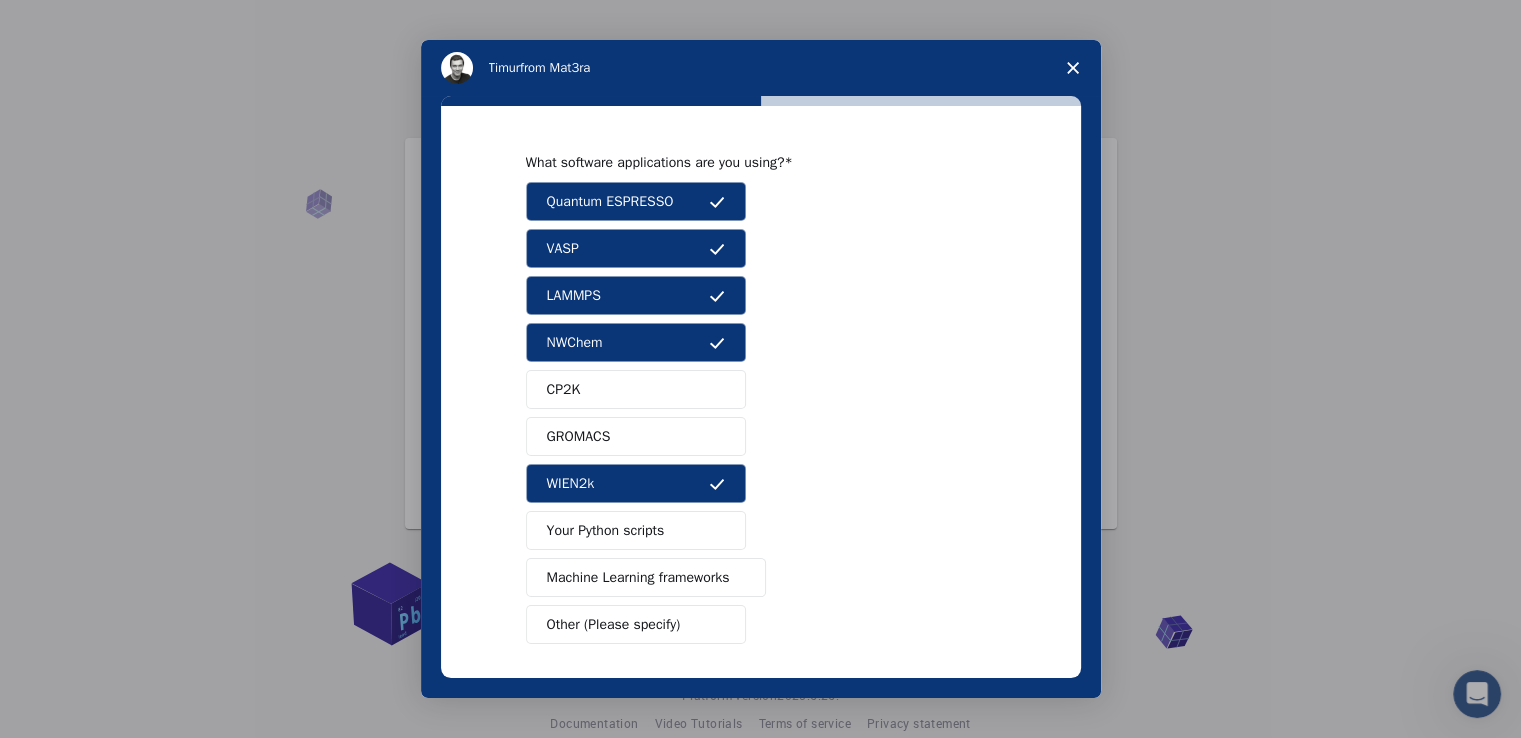 click on "Quantum ESPRESSO VASP LAMMPS NWChem CP2K GROMACS WIEN2k Your Python scripts Machine Learning frameworks Other (Please specify)" at bounding box center [761, 413] 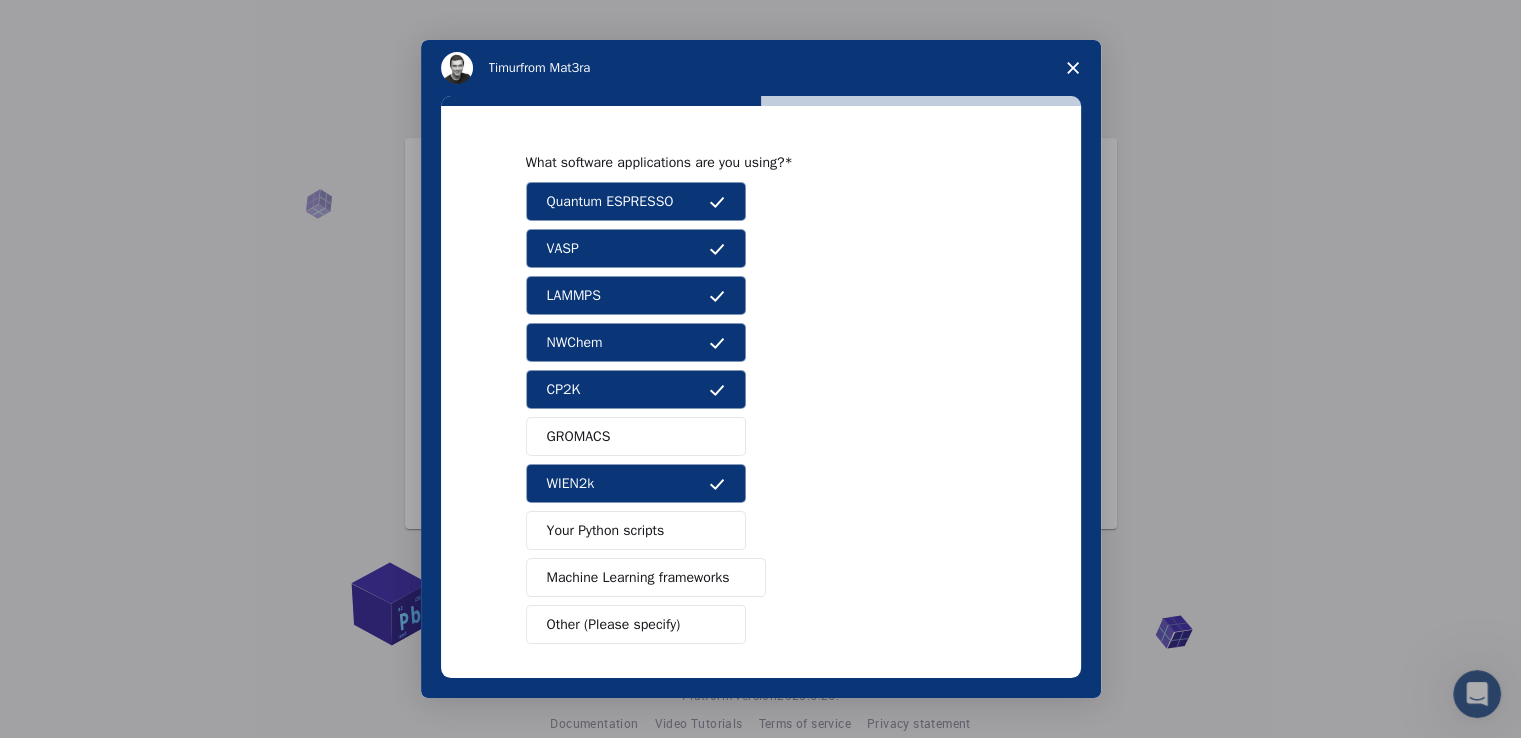 click on "GROMACS" at bounding box center (636, 436) 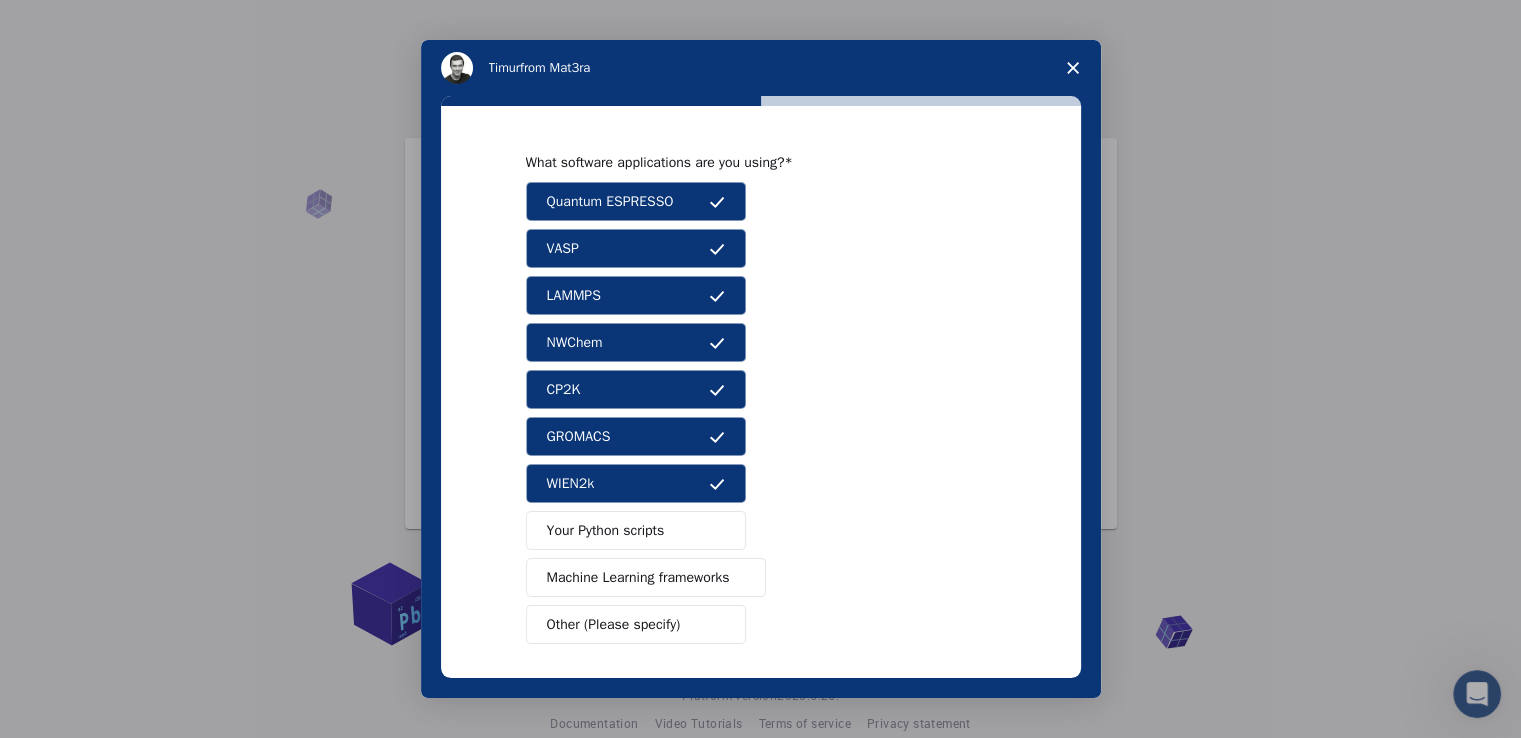 click on "Your Python scripts" at bounding box center (636, 530) 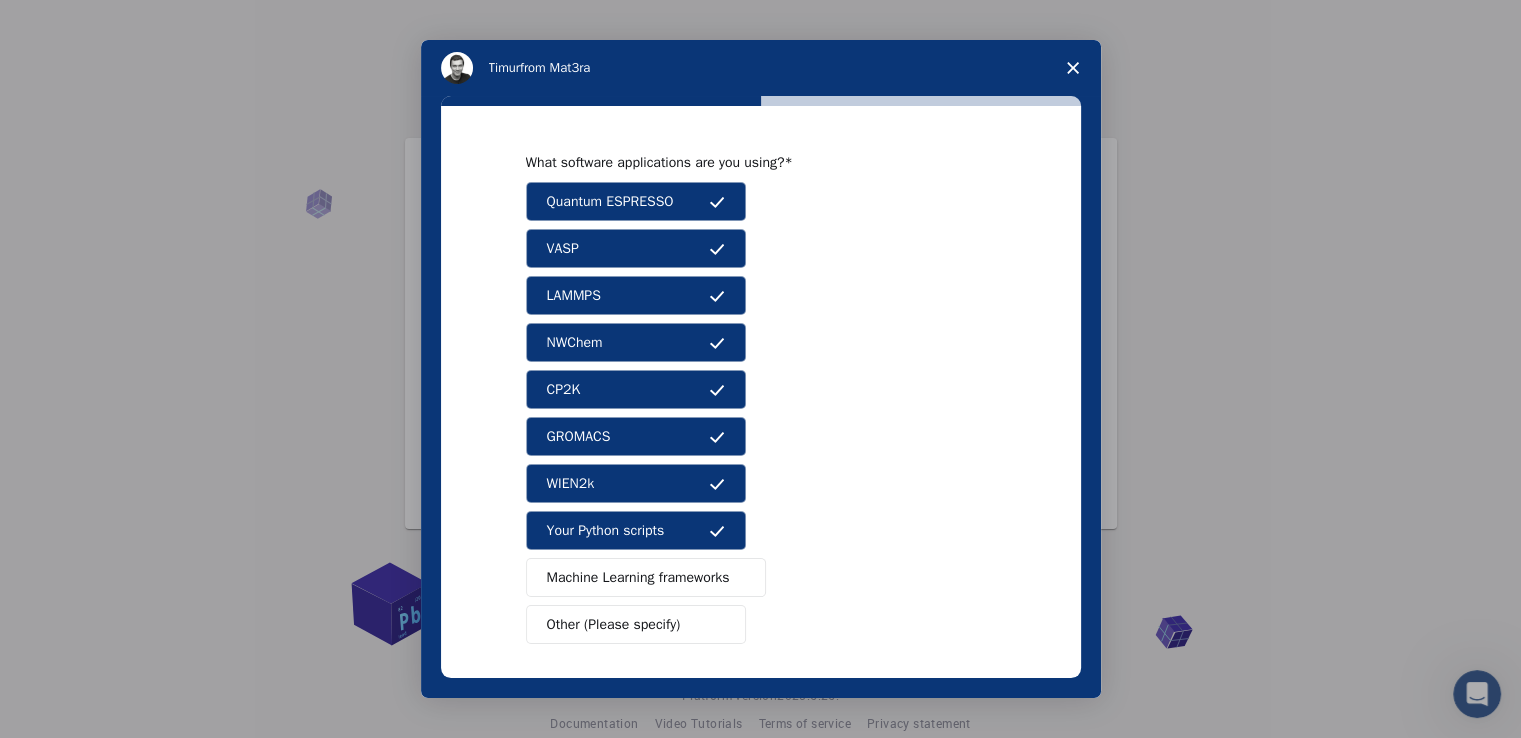 click on "Your Python scripts" at bounding box center (636, 530) 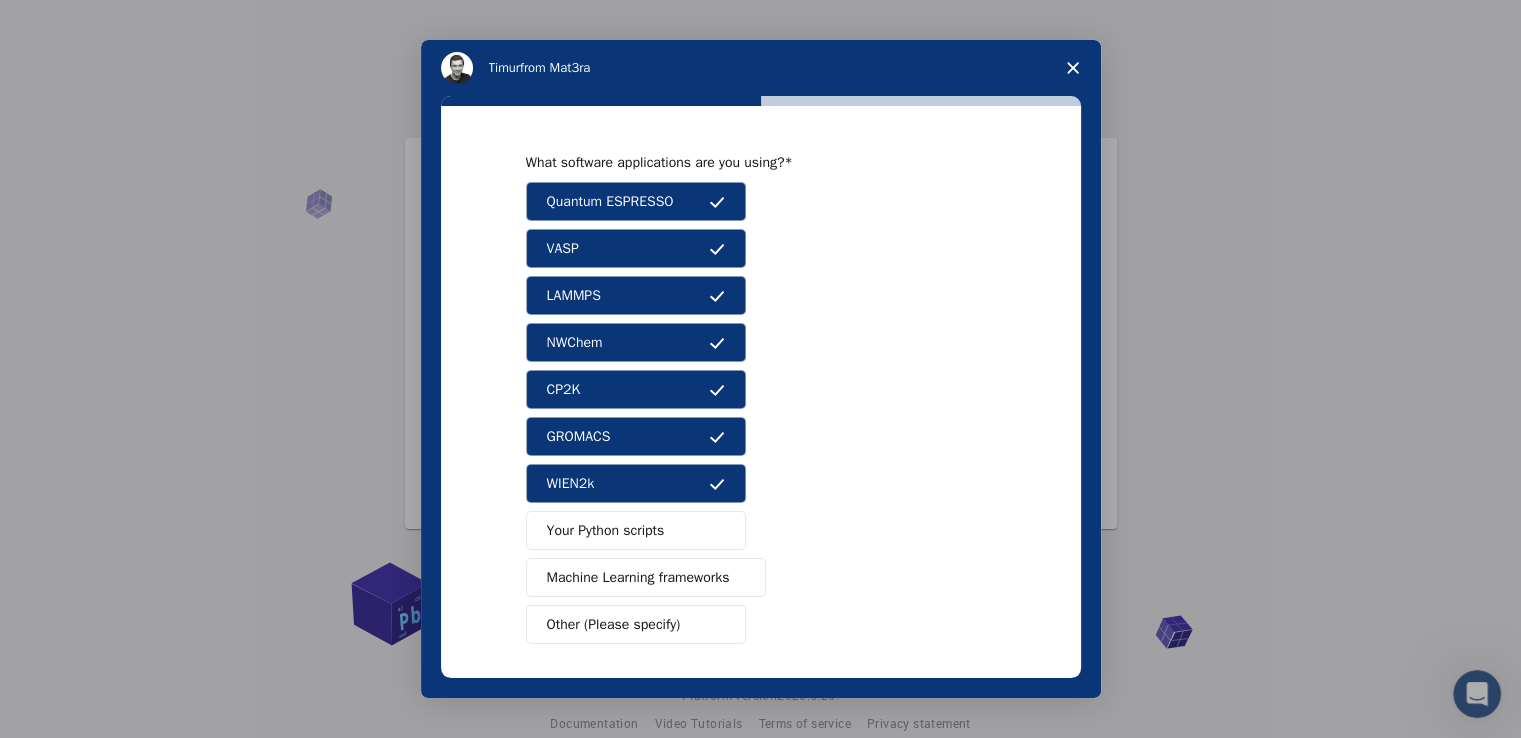 scroll, scrollTop: 79, scrollLeft: 0, axis: vertical 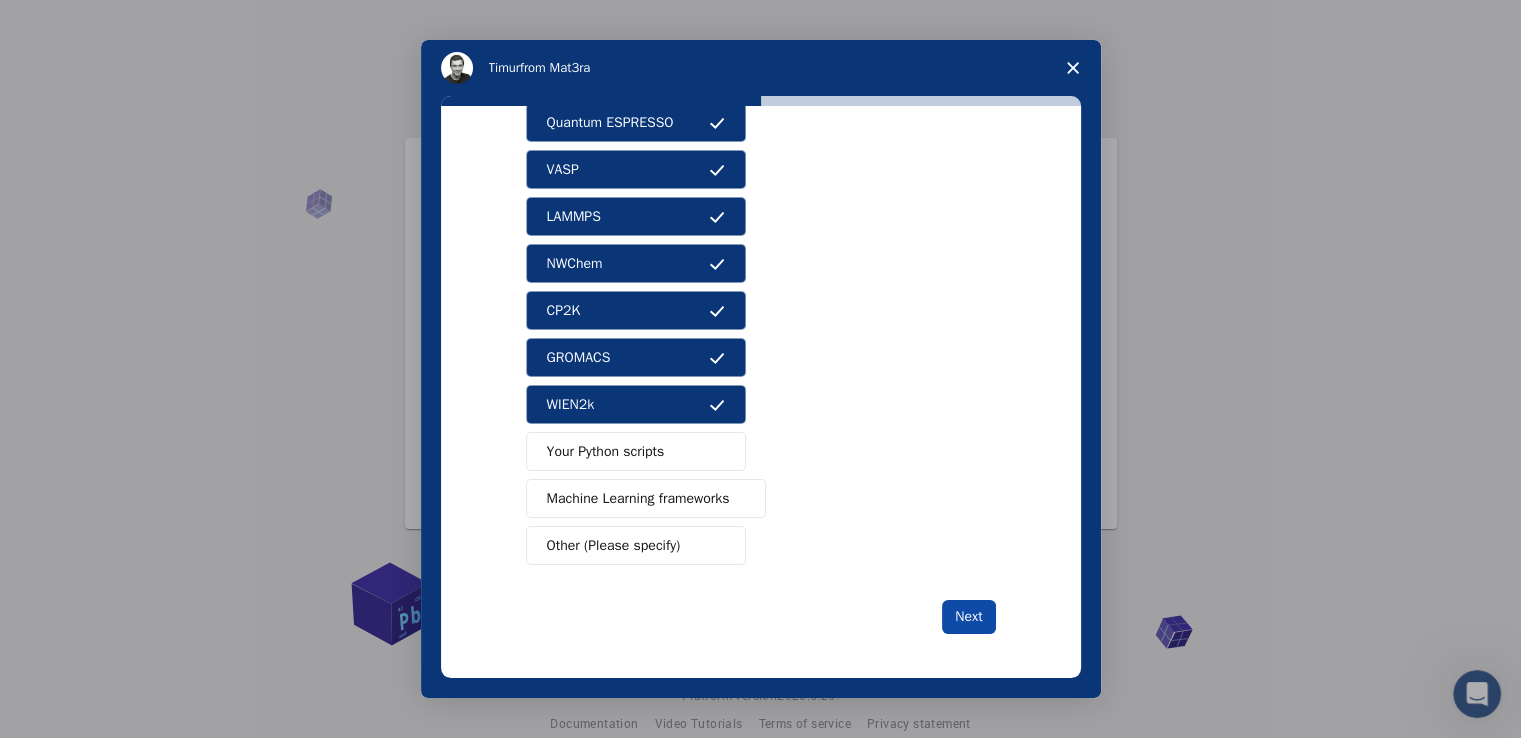 click on "Next" at bounding box center [968, 617] 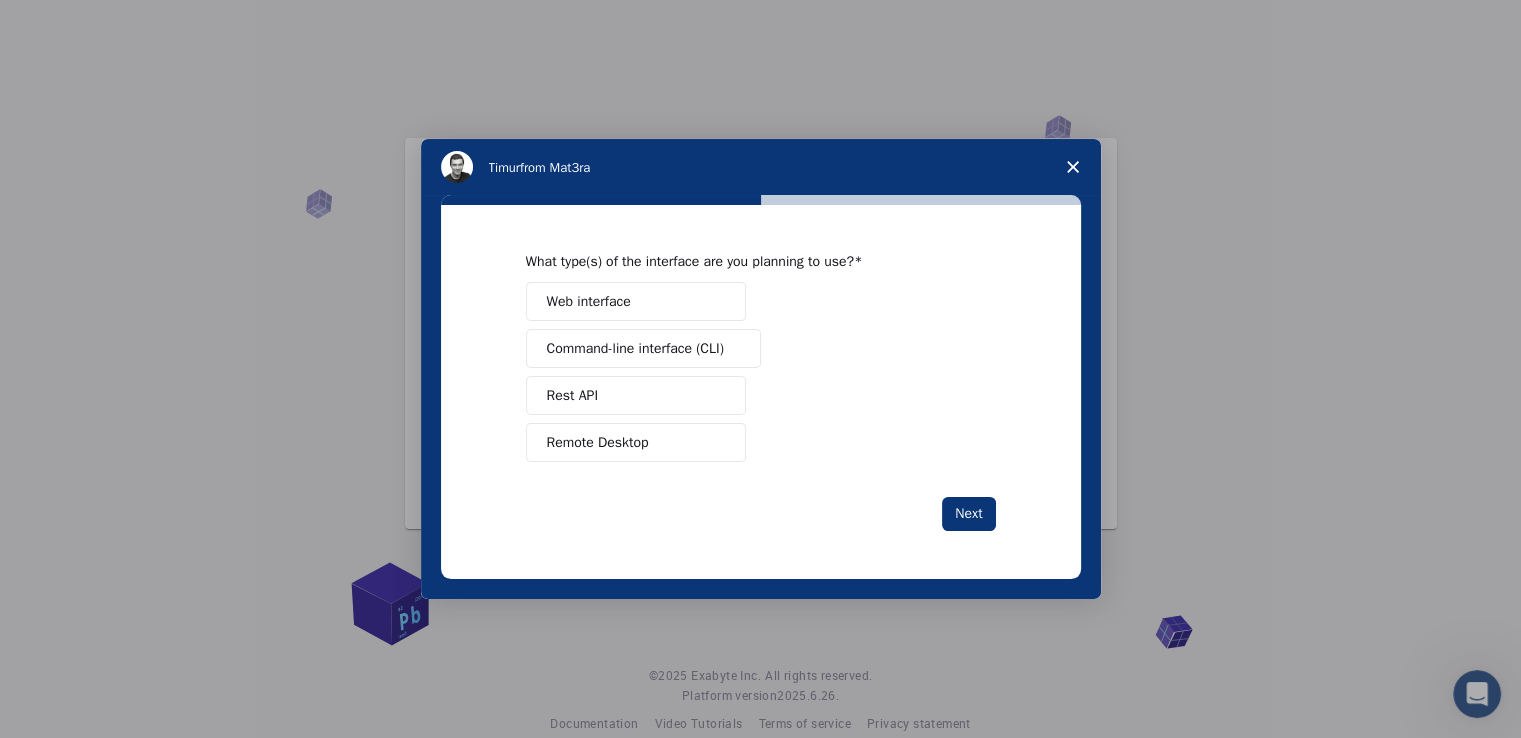 scroll, scrollTop: 0, scrollLeft: 0, axis: both 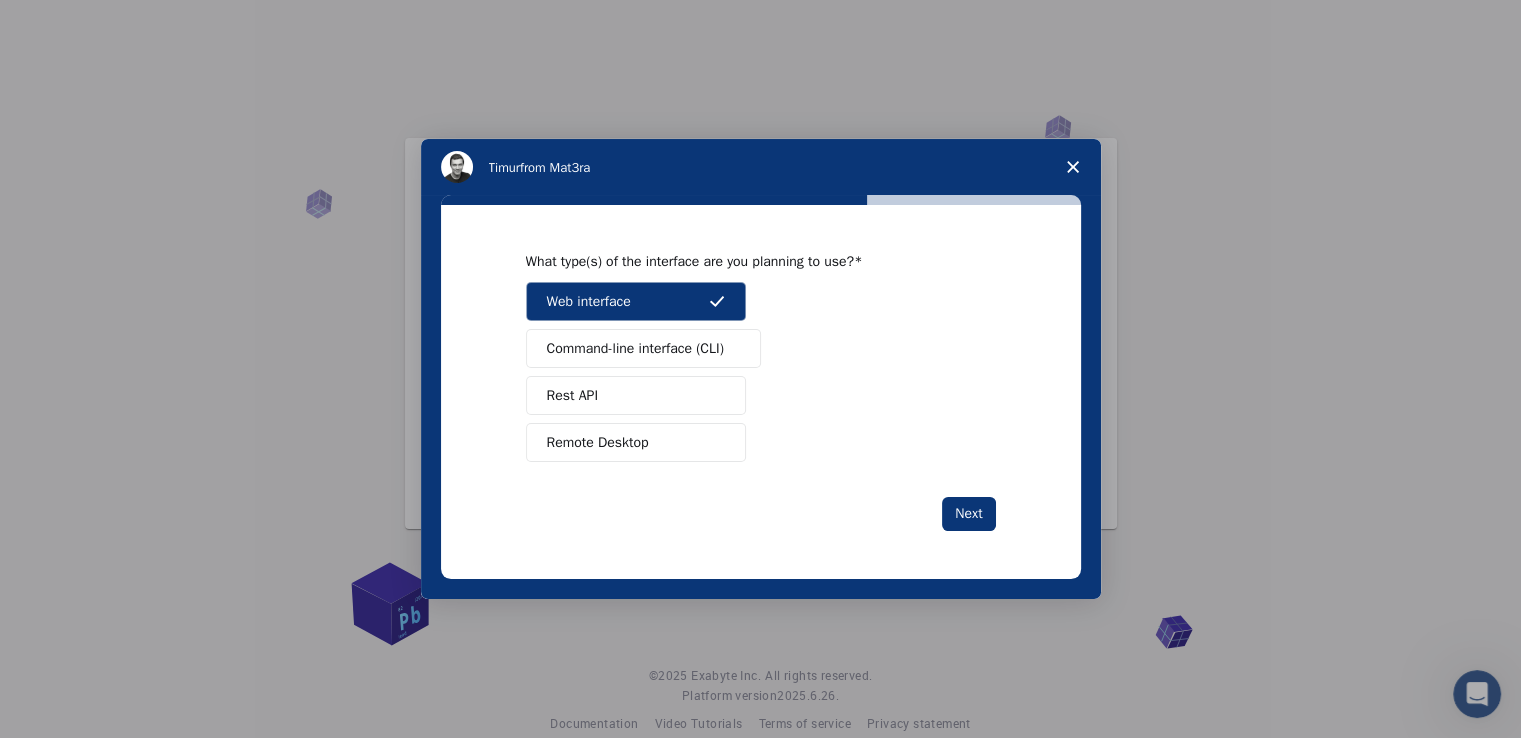 click on "Command-line interface (CLI)" at bounding box center [635, 348] 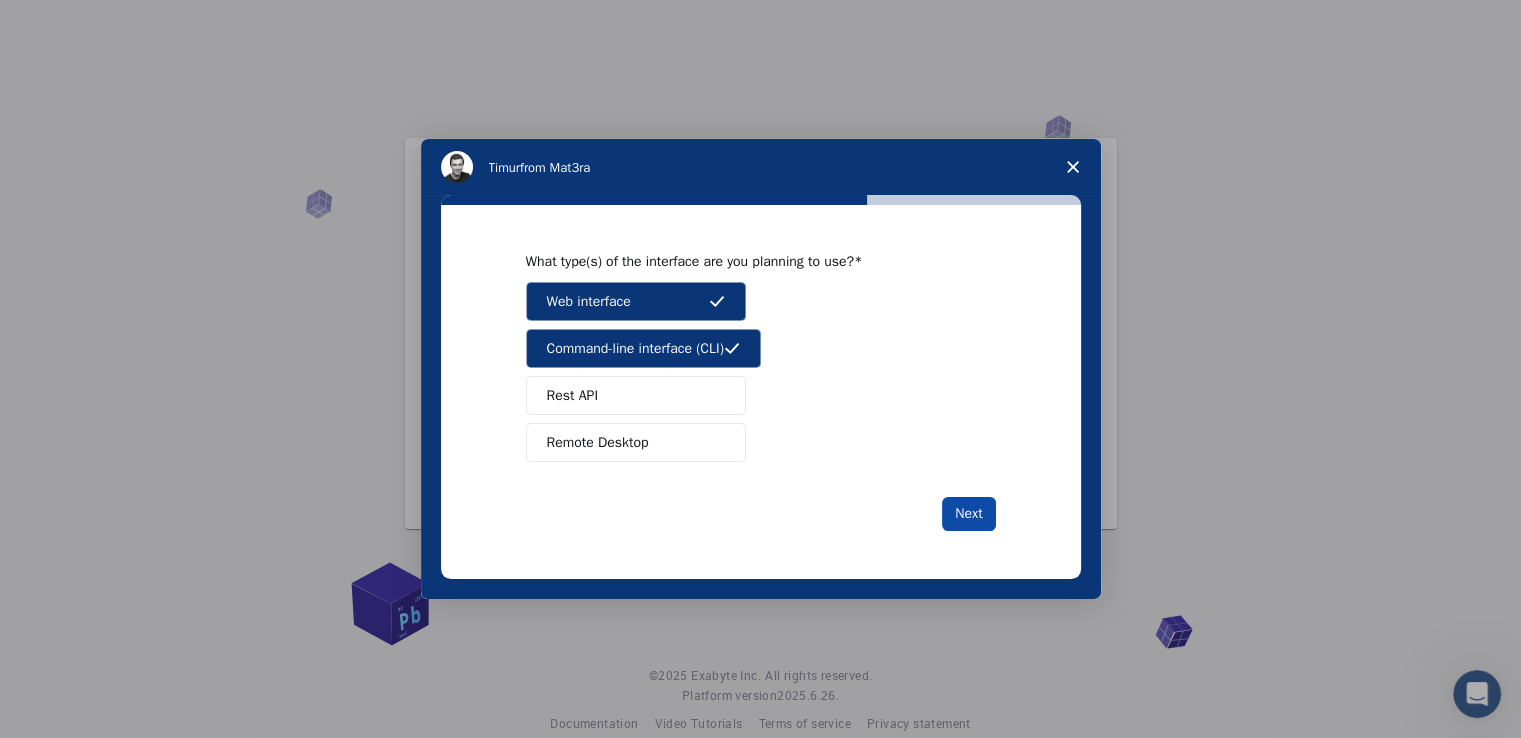 click on "Next" at bounding box center (968, 514) 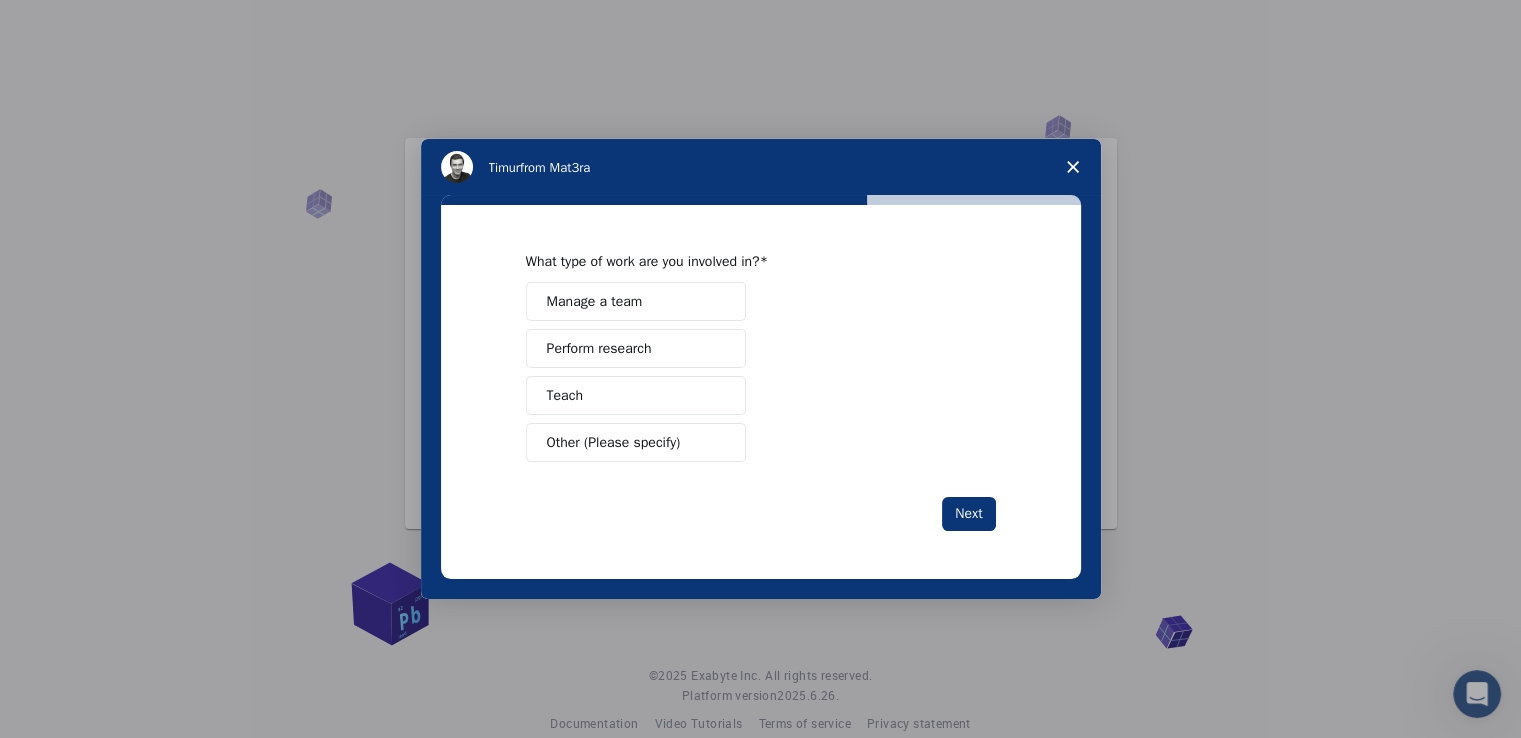 click on "Perform research" at bounding box center [599, 348] 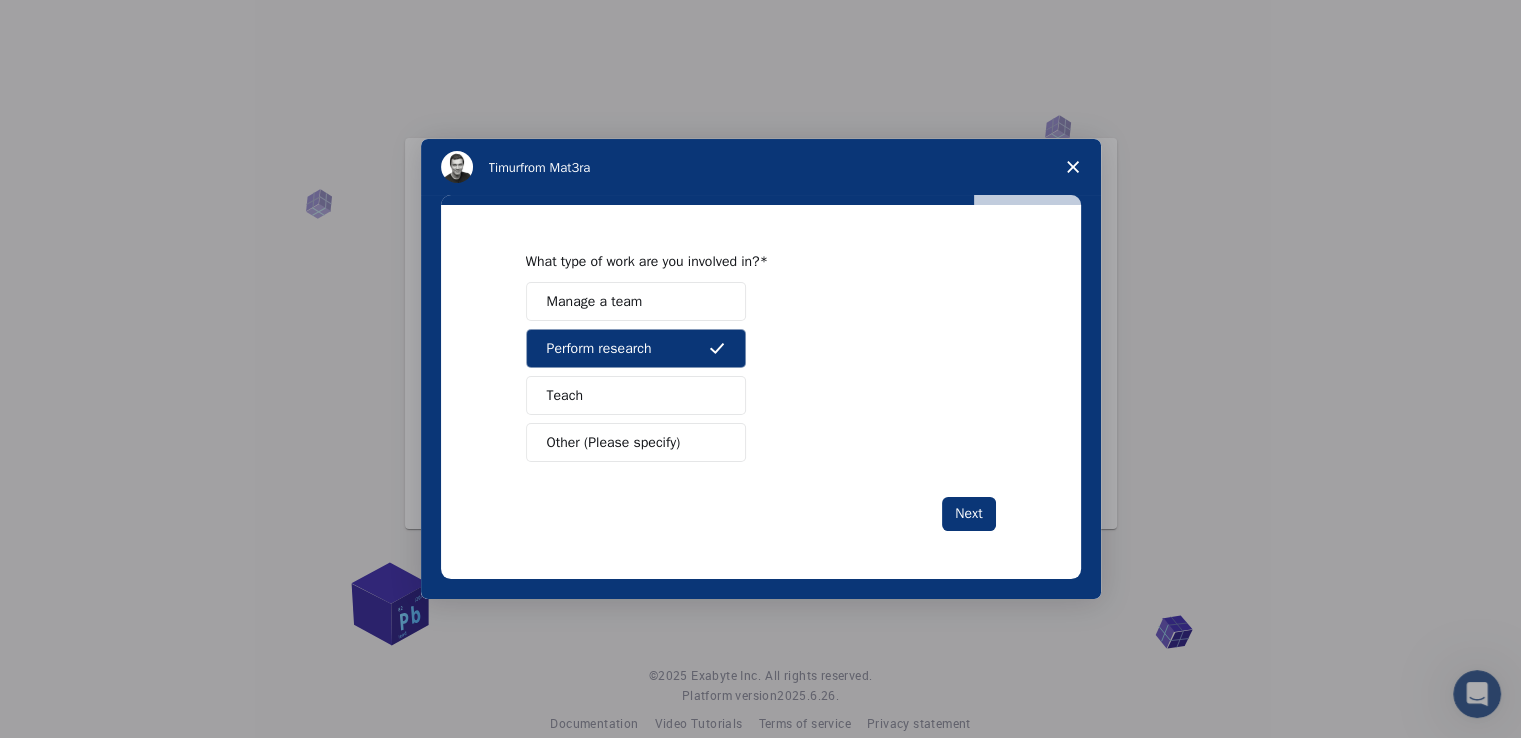 click on "Manage a team Perform research Teach Other (Please specify)" at bounding box center (761, 372) 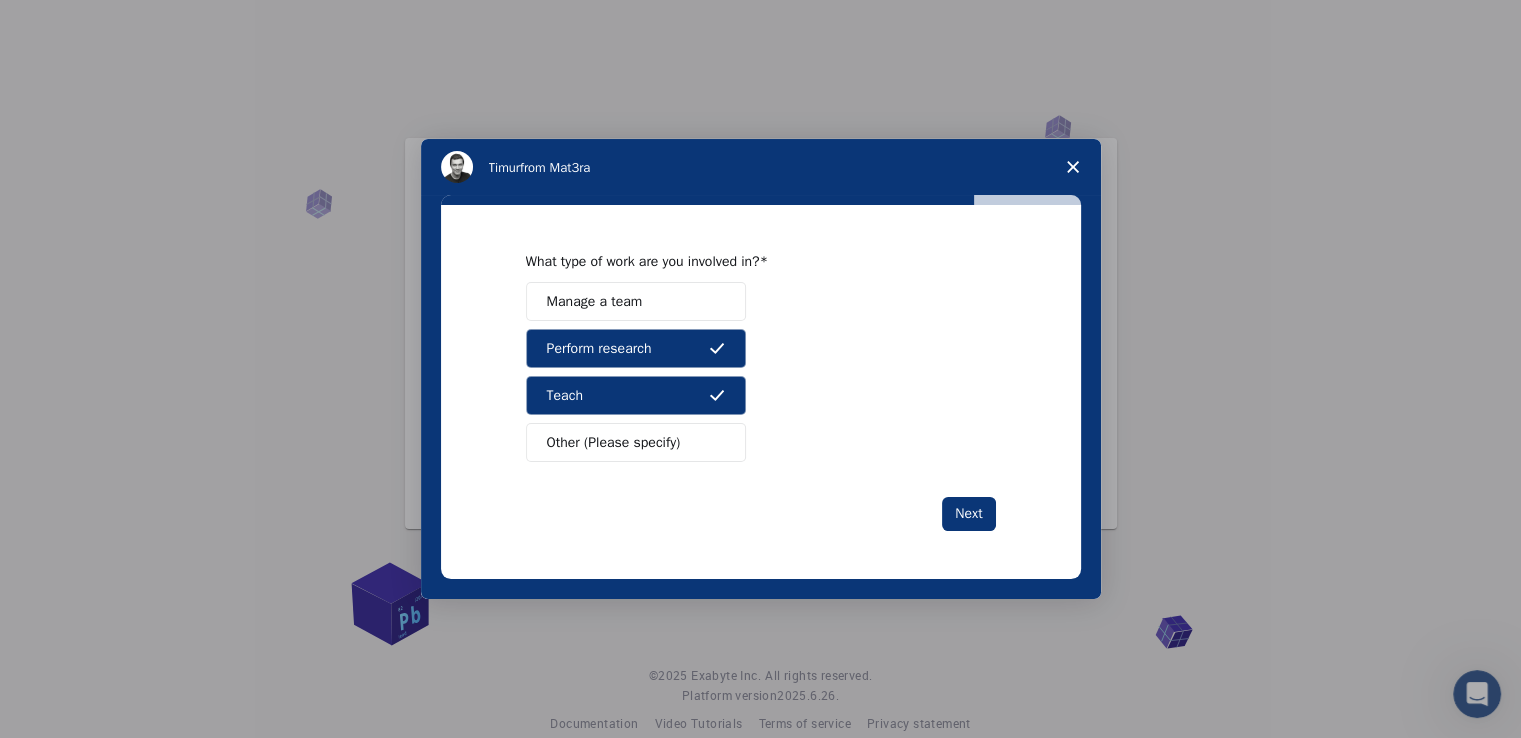 click on "Manage a team" at bounding box center (636, 301) 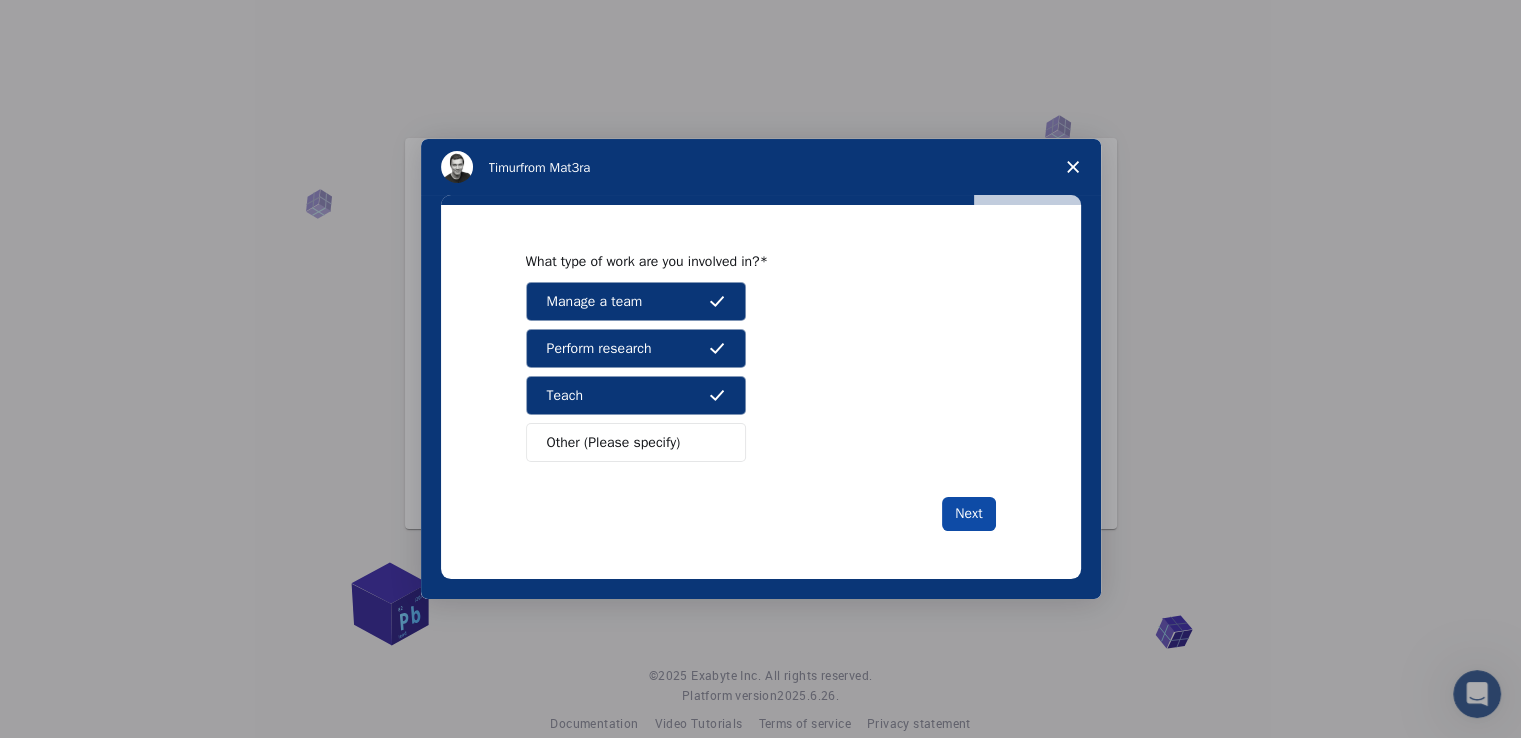 click on "Next" at bounding box center (968, 514) 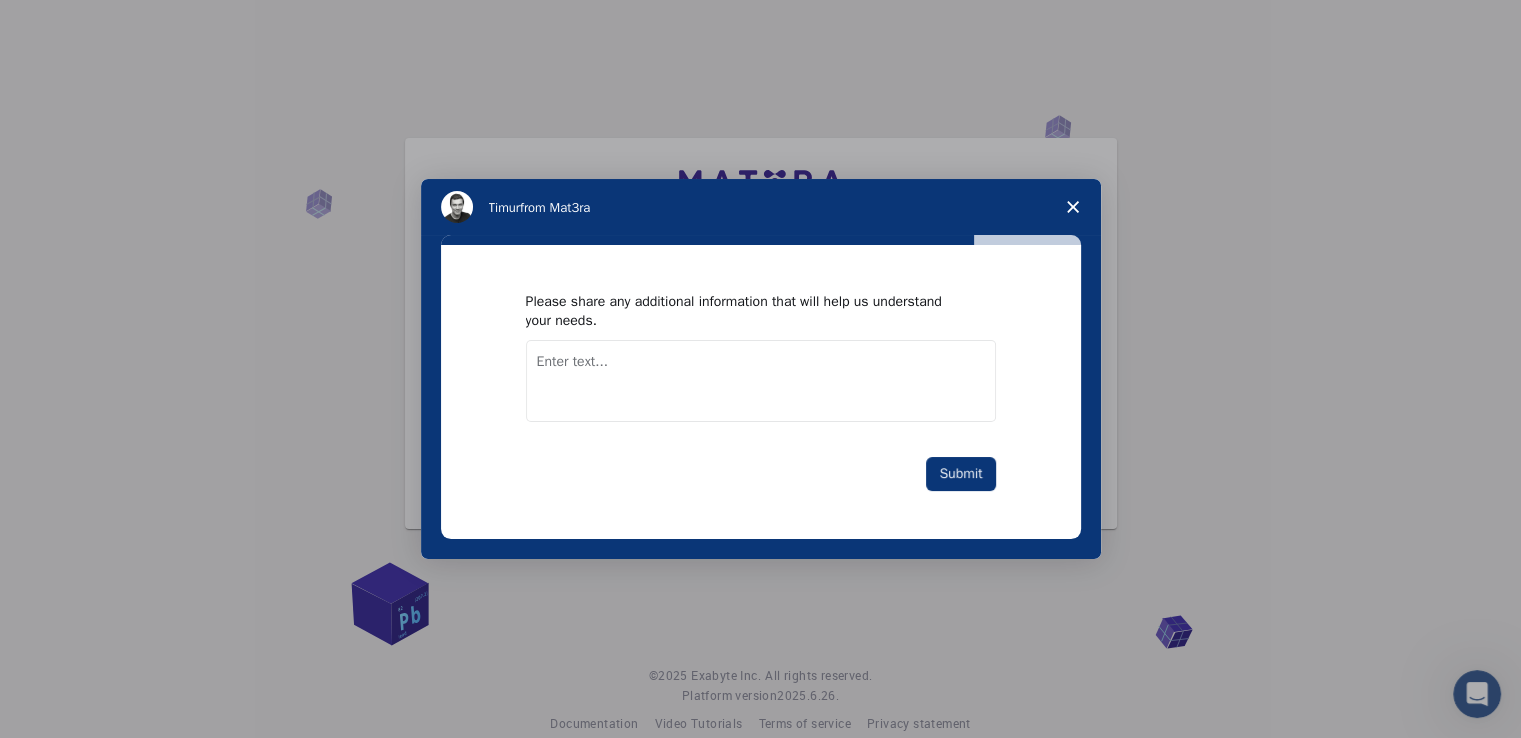 click at bounding box center [761, 381] 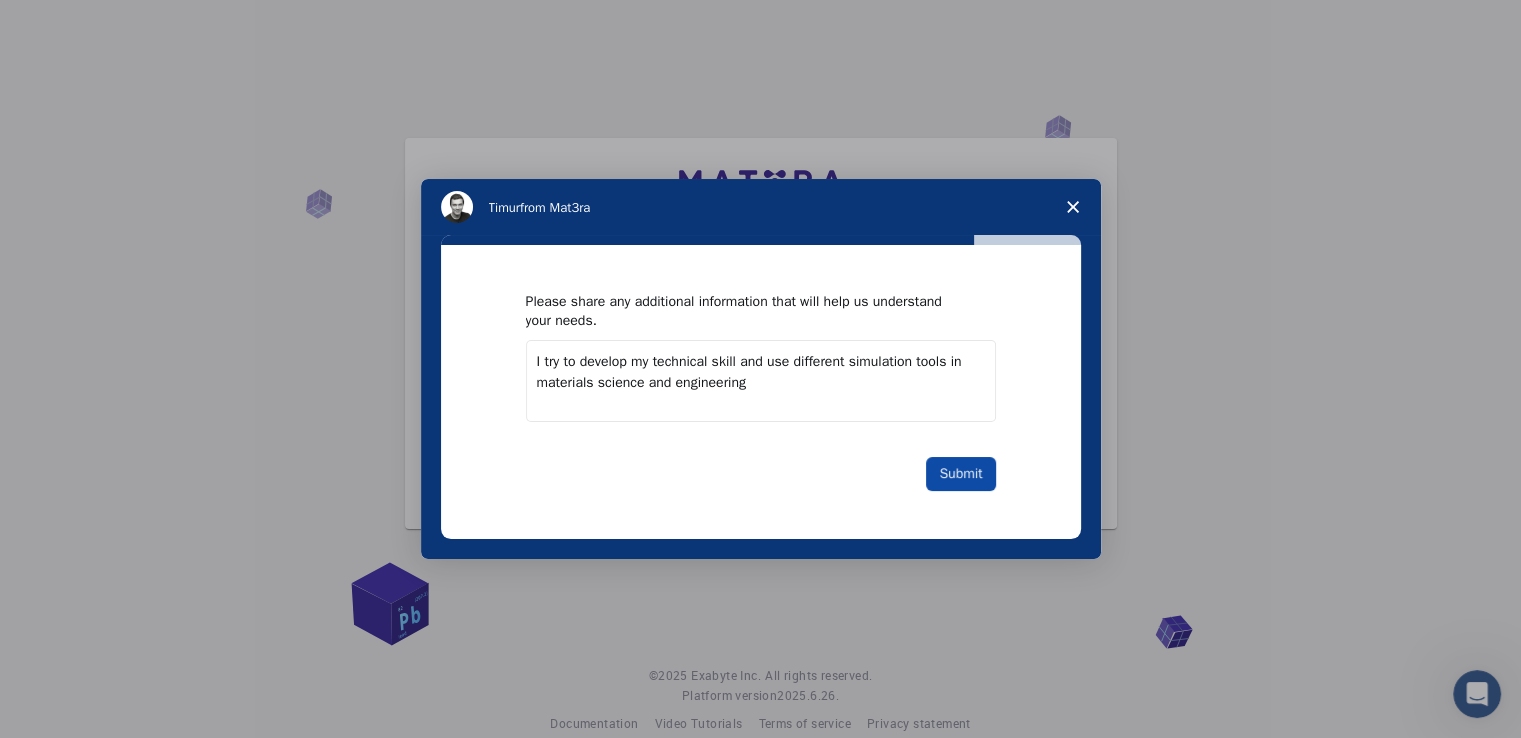 type on "I try to develop my technical skill and use different simulation tools in materials science and engineering" 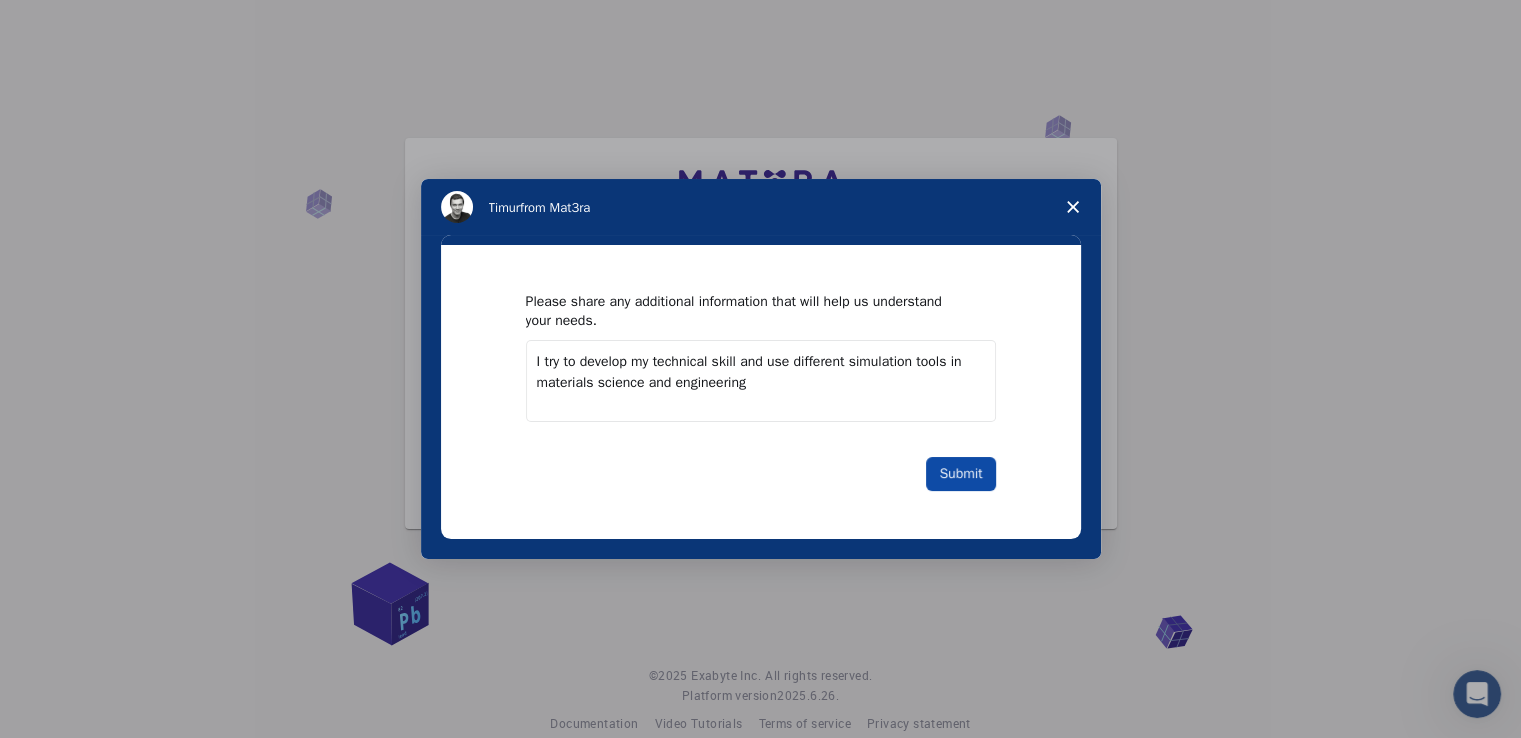 click on "Submit" at bounding box center [960, 474] 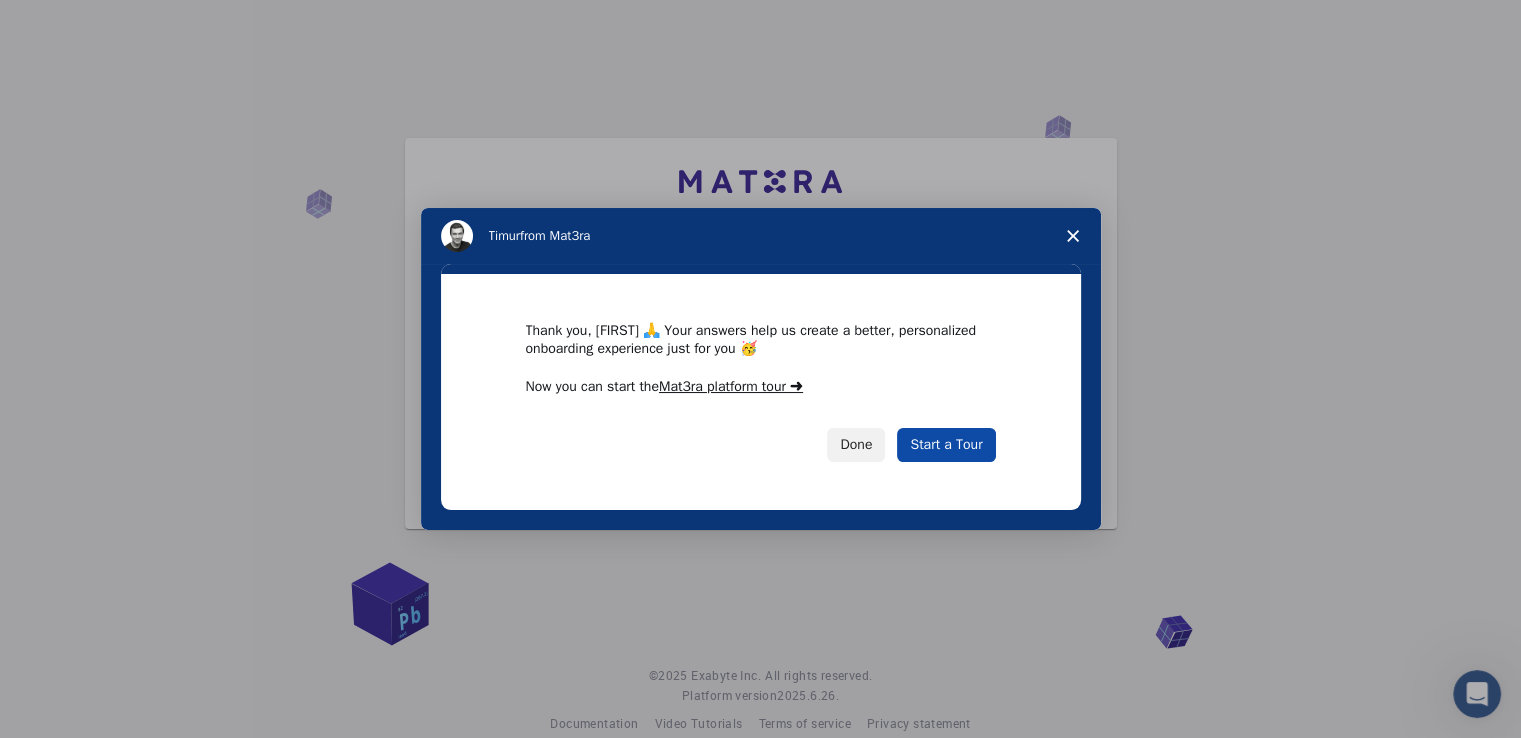 click on "Start a Tour" at bounding box center (946, 445) 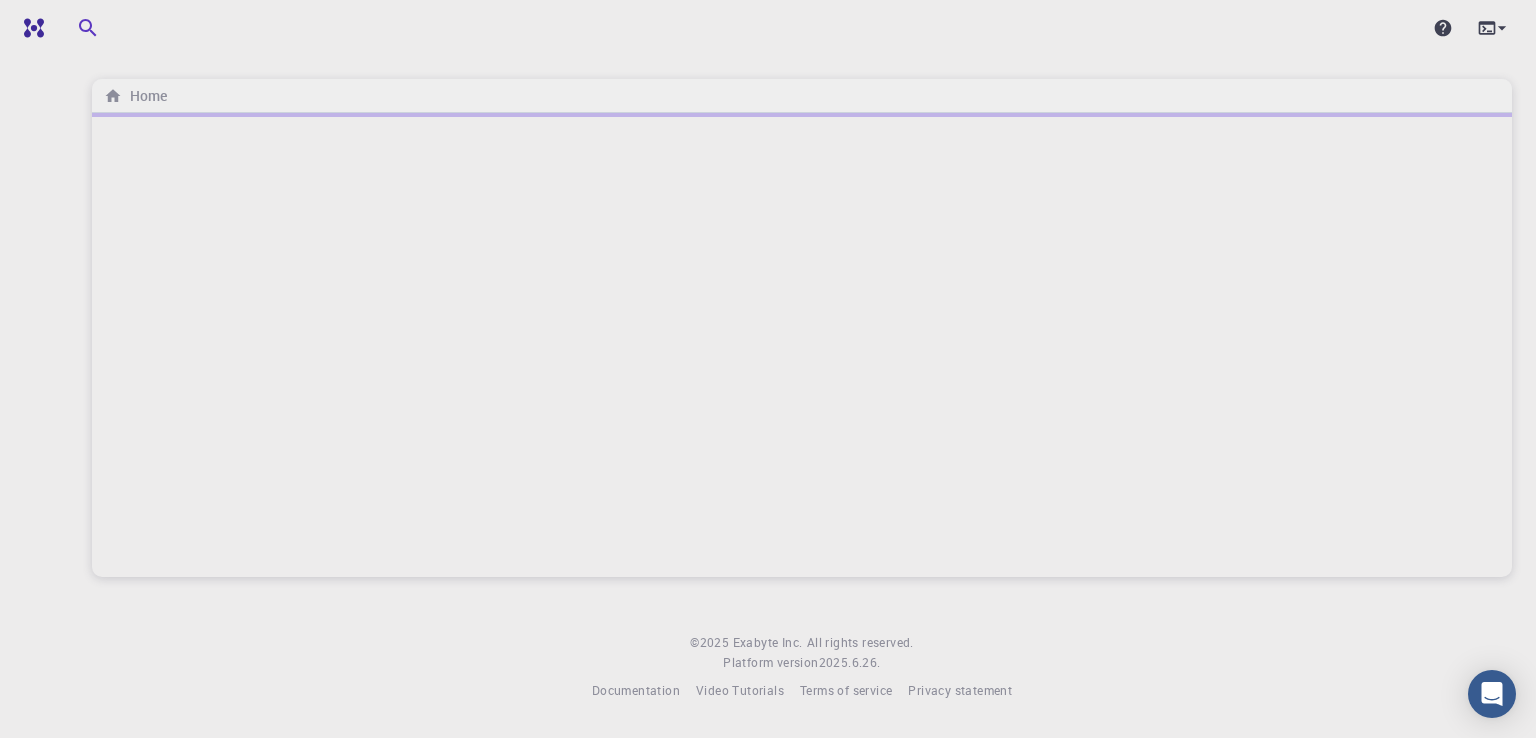 scroll, scrollTop: 0, scrollLeft: 0, axis: both 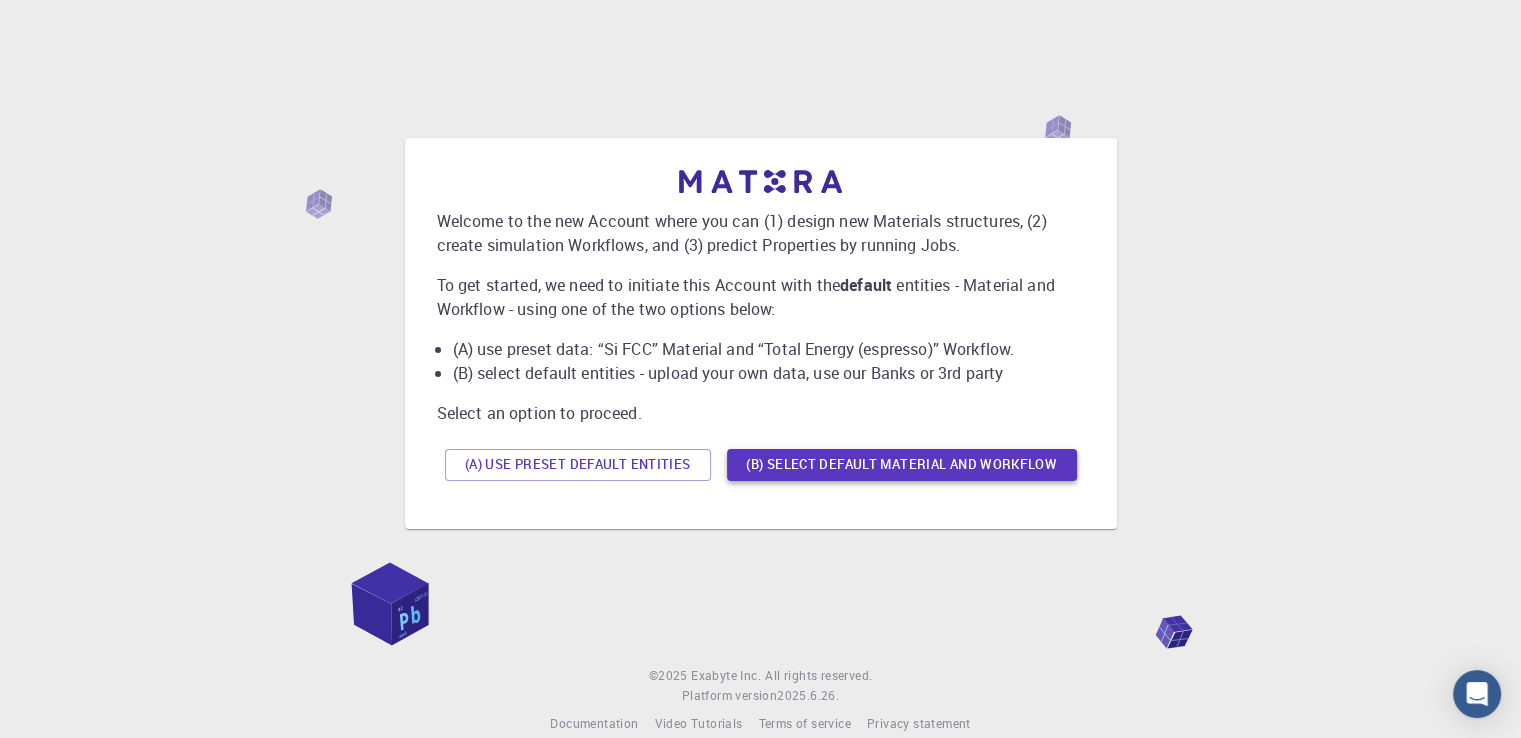 click on "(B) Select default material and workflow" at bounding box center [902, 465] 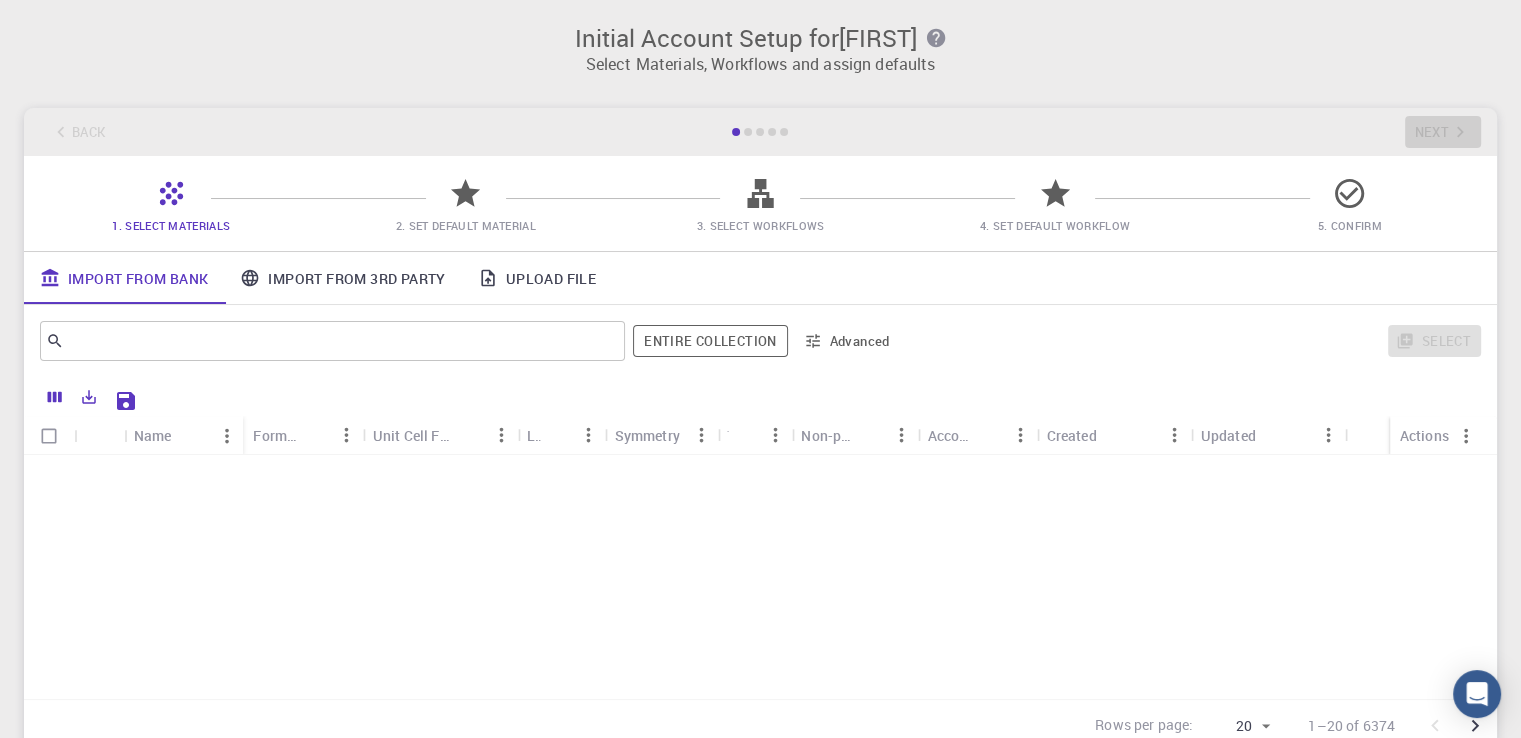 scroll, scrollTop: 0, scrollLeft: 0, axis: both 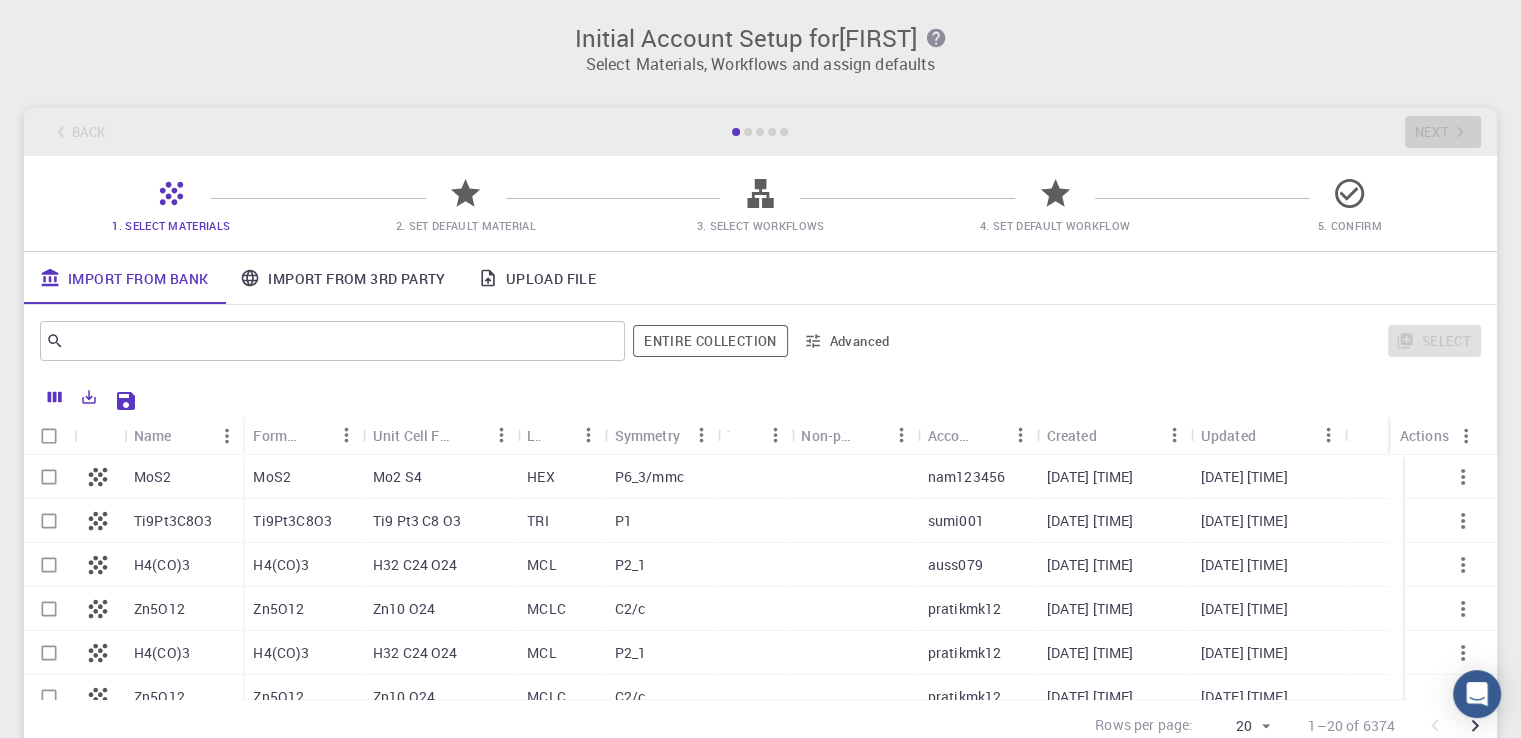click on "Import From 3rd Party" at bounding box center (342, 278) 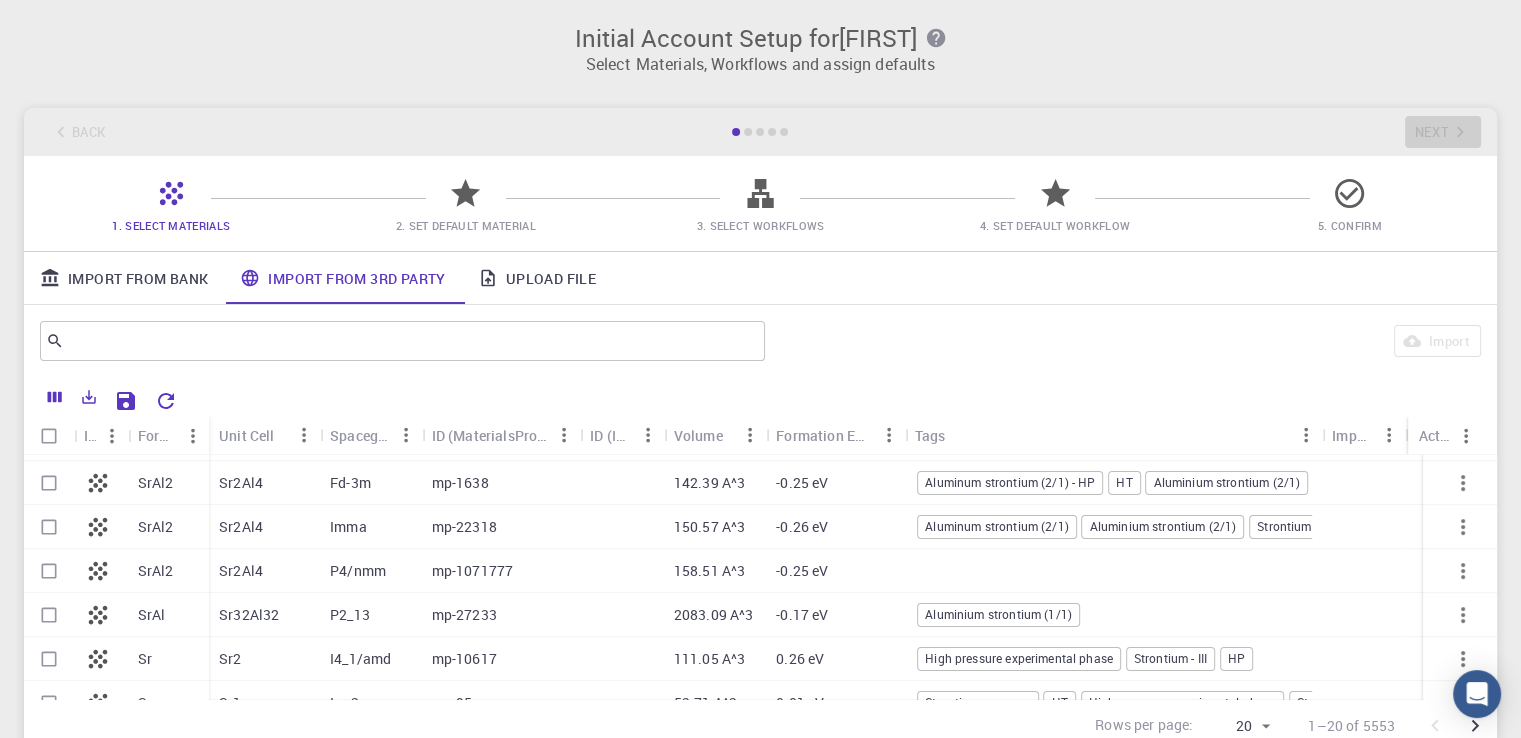 scroll, scrollTop: 635, scrollLeft: 0, axis: vertical 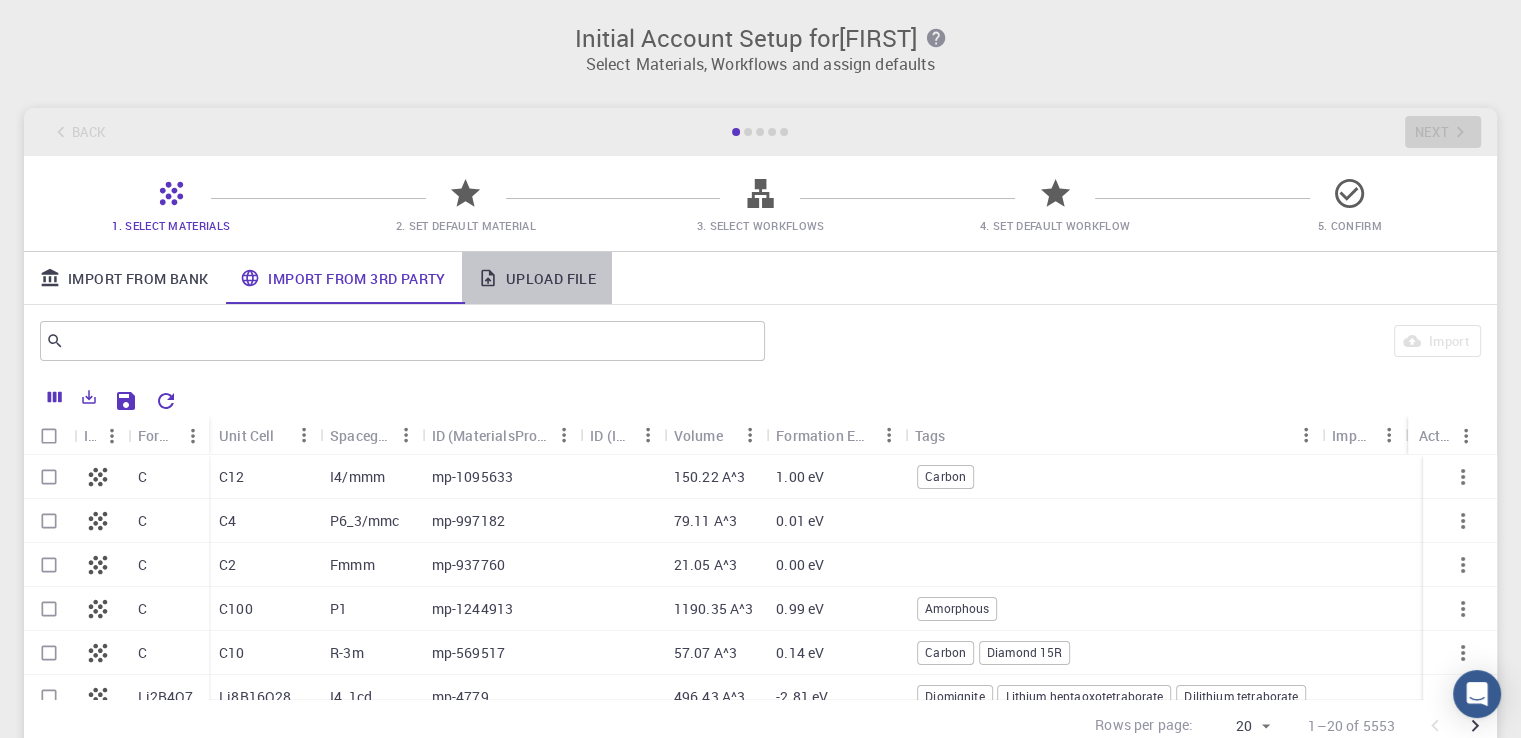click on "Upload File" at bounding box center (537, 278) 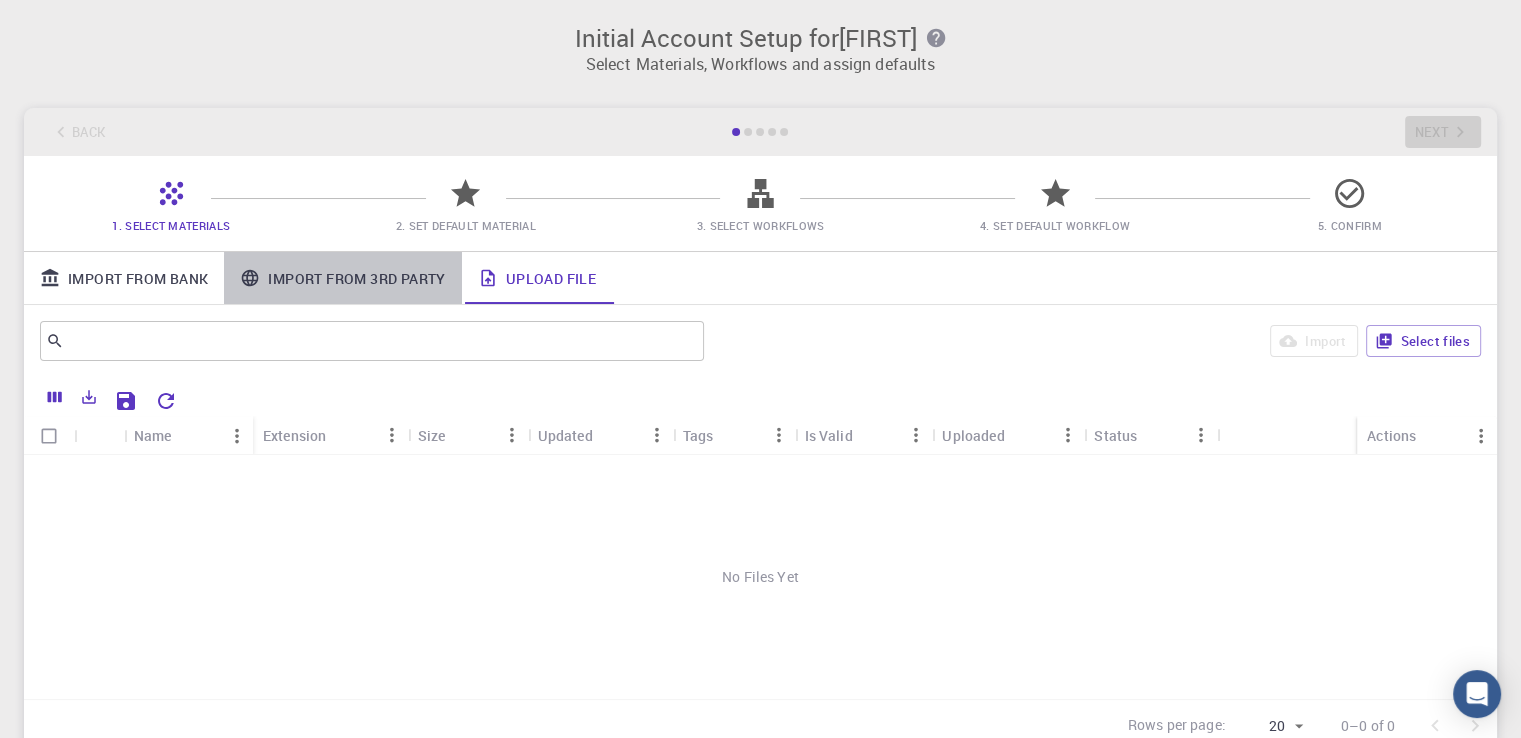 click on "Import From 3rd Party" at bounding box center (342, 278) 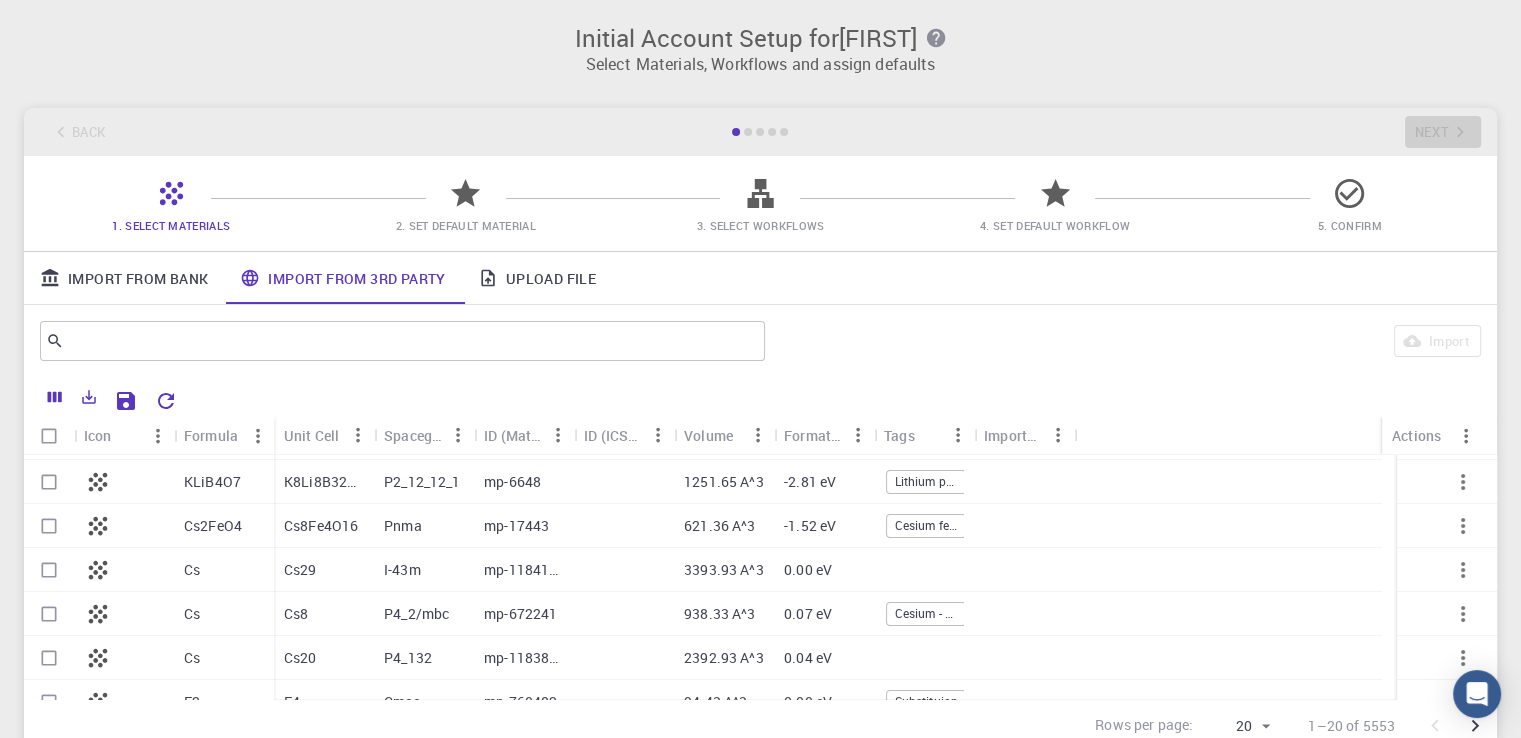 scroll, scrollTop: 302, scrollLeft: 0, axis: vertical 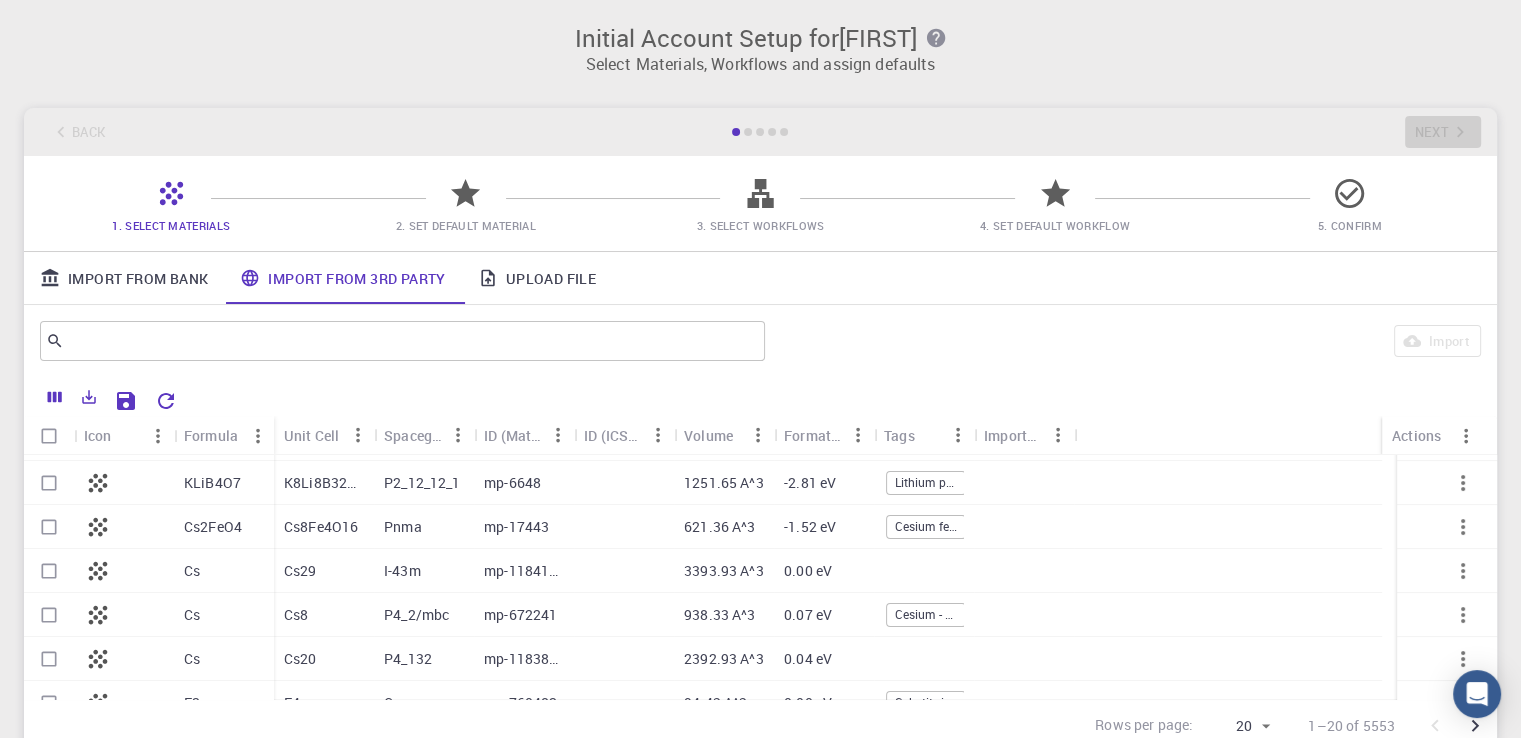 click on "Cs2FeO4" at bounding box center (213, 527) 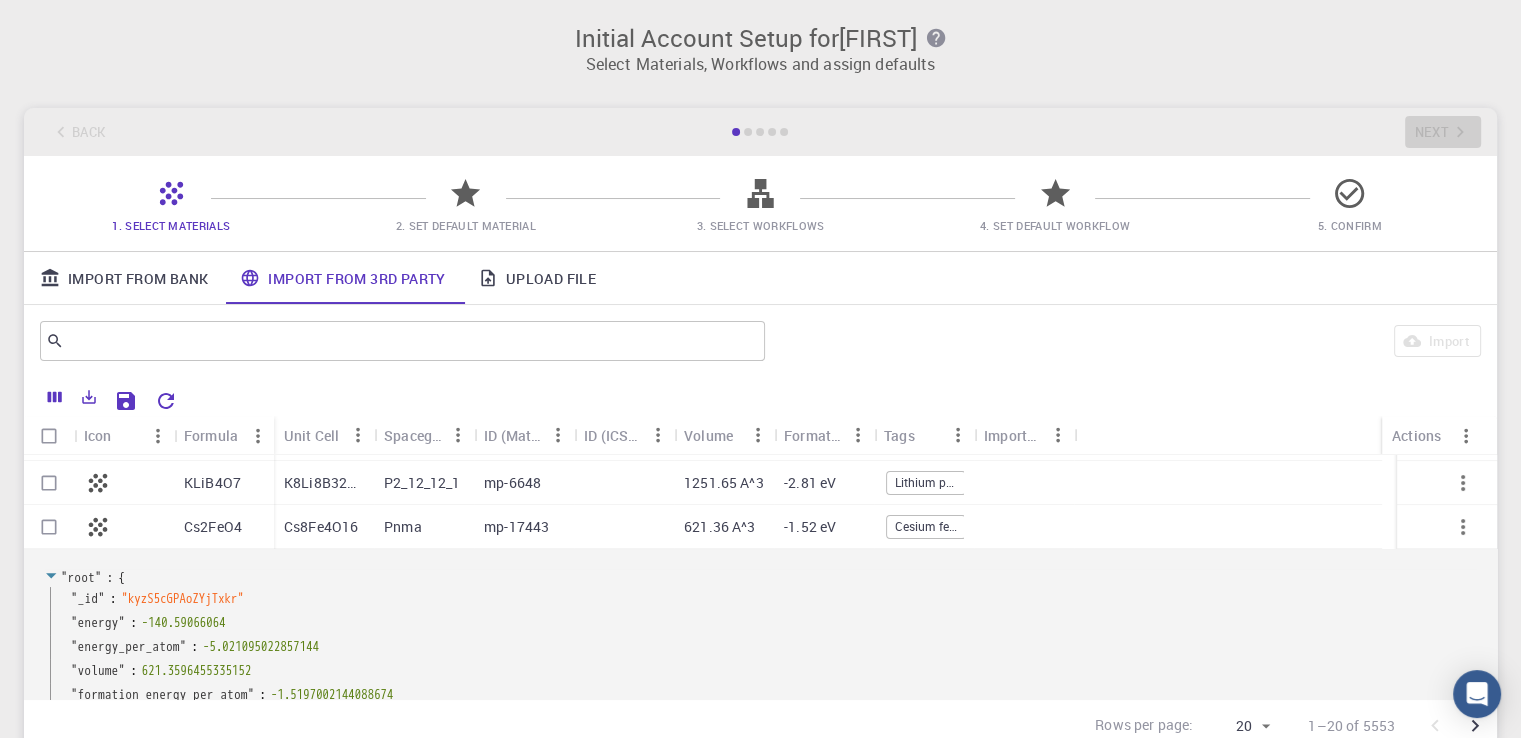 click at bounding box center [49, 527] 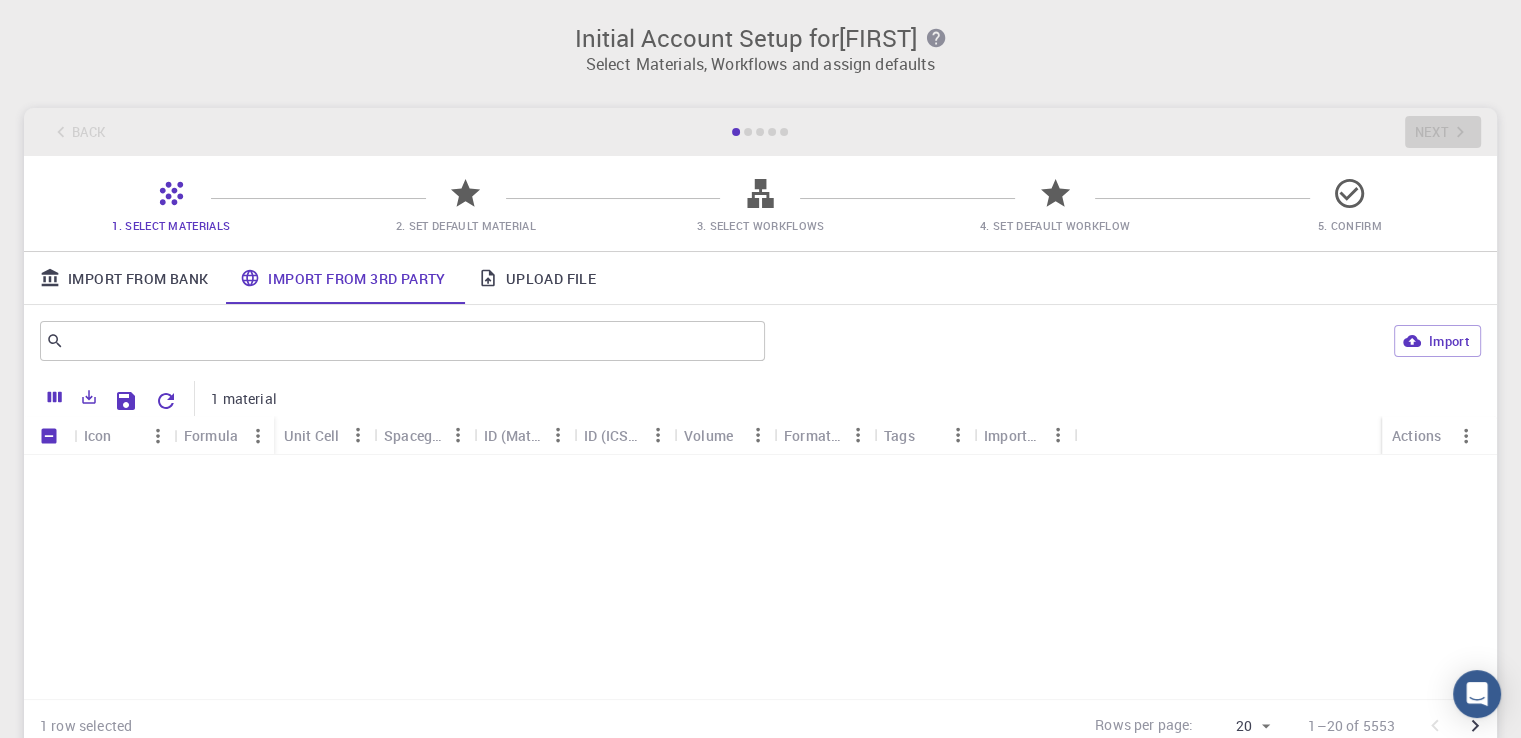 scroll, scrollTop: 0, scrollLeft: 0, axis: both 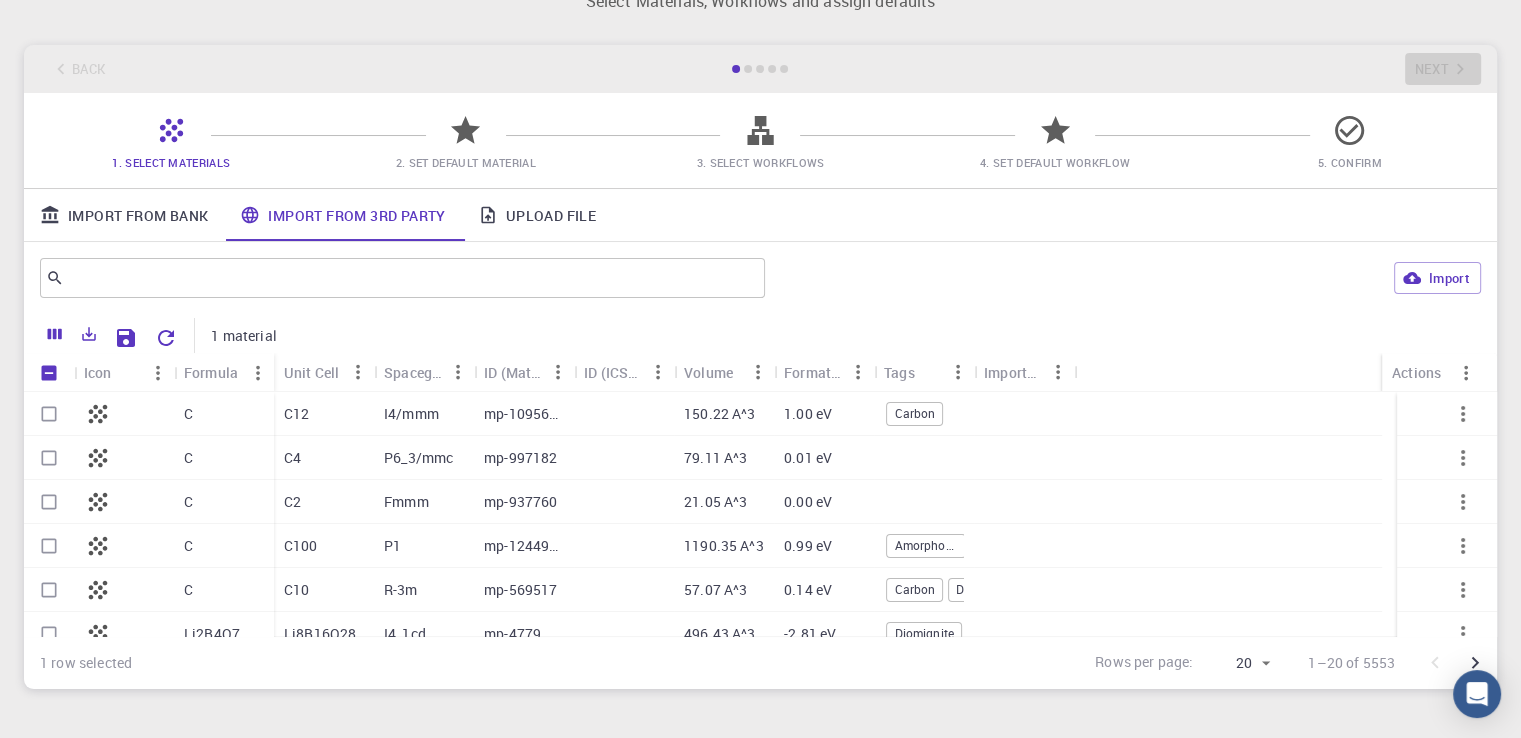 click on "Import From Bank" at bounding box center (124, 215) 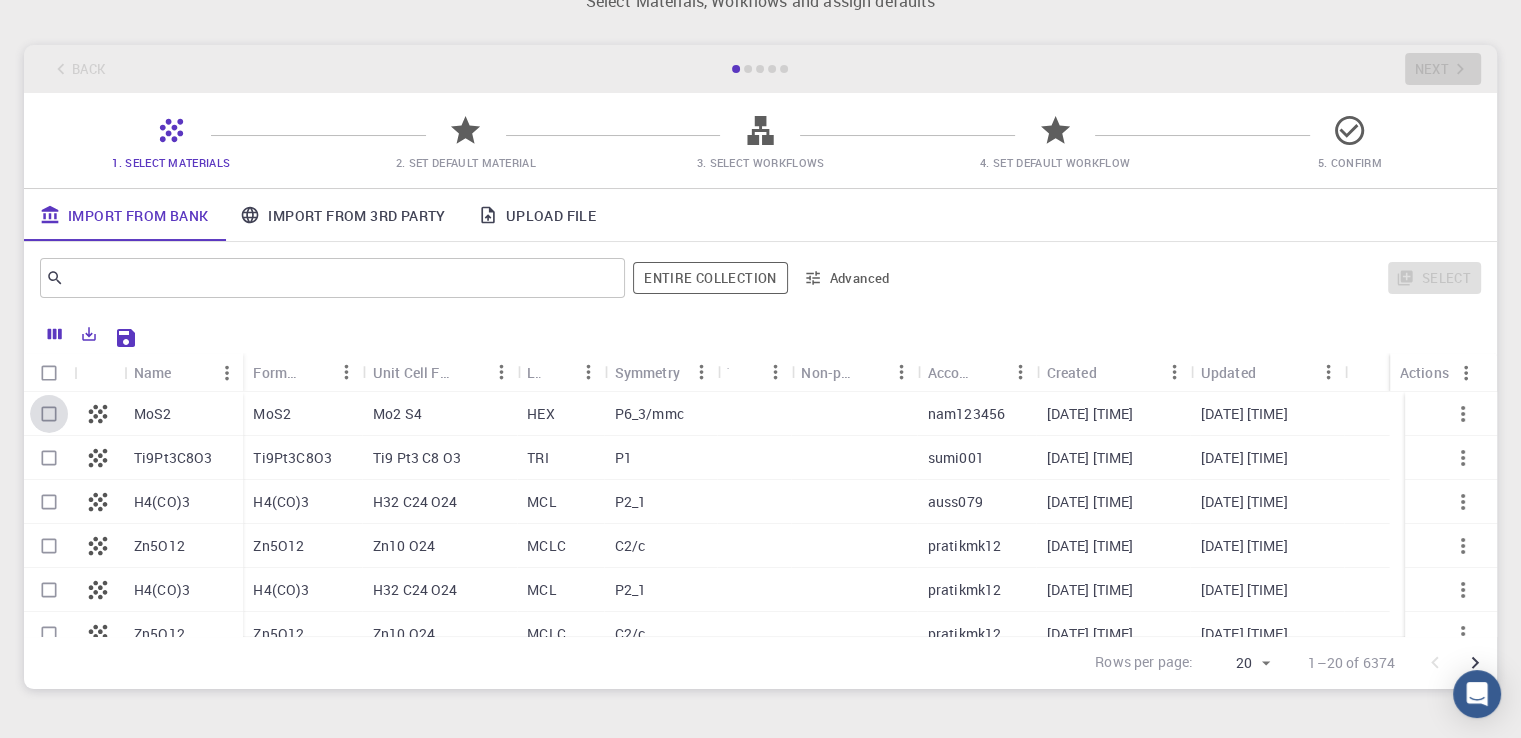 click at bounding box center (49, 414) 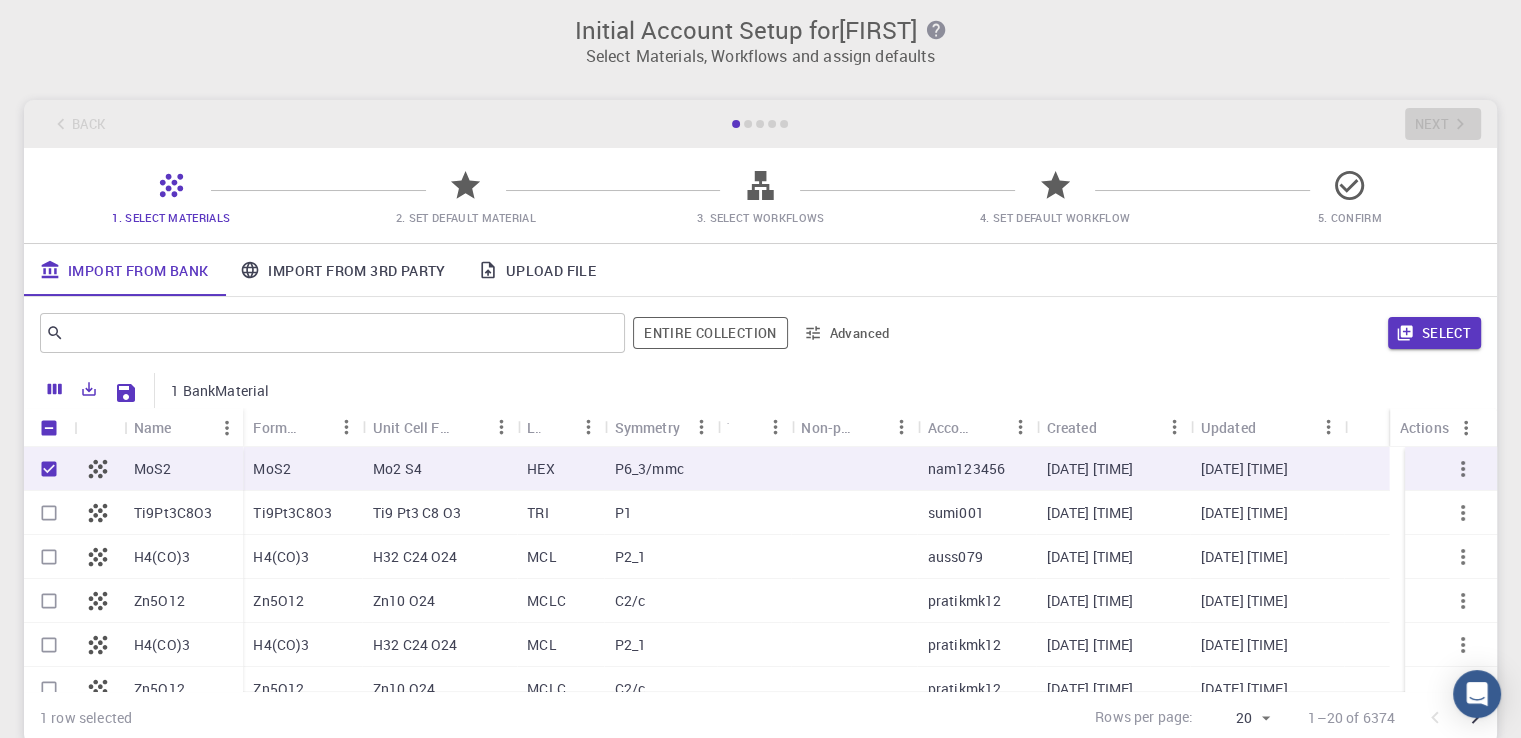 scroll, scrollTop: 4, scrollLeft: 0, axis: vertical 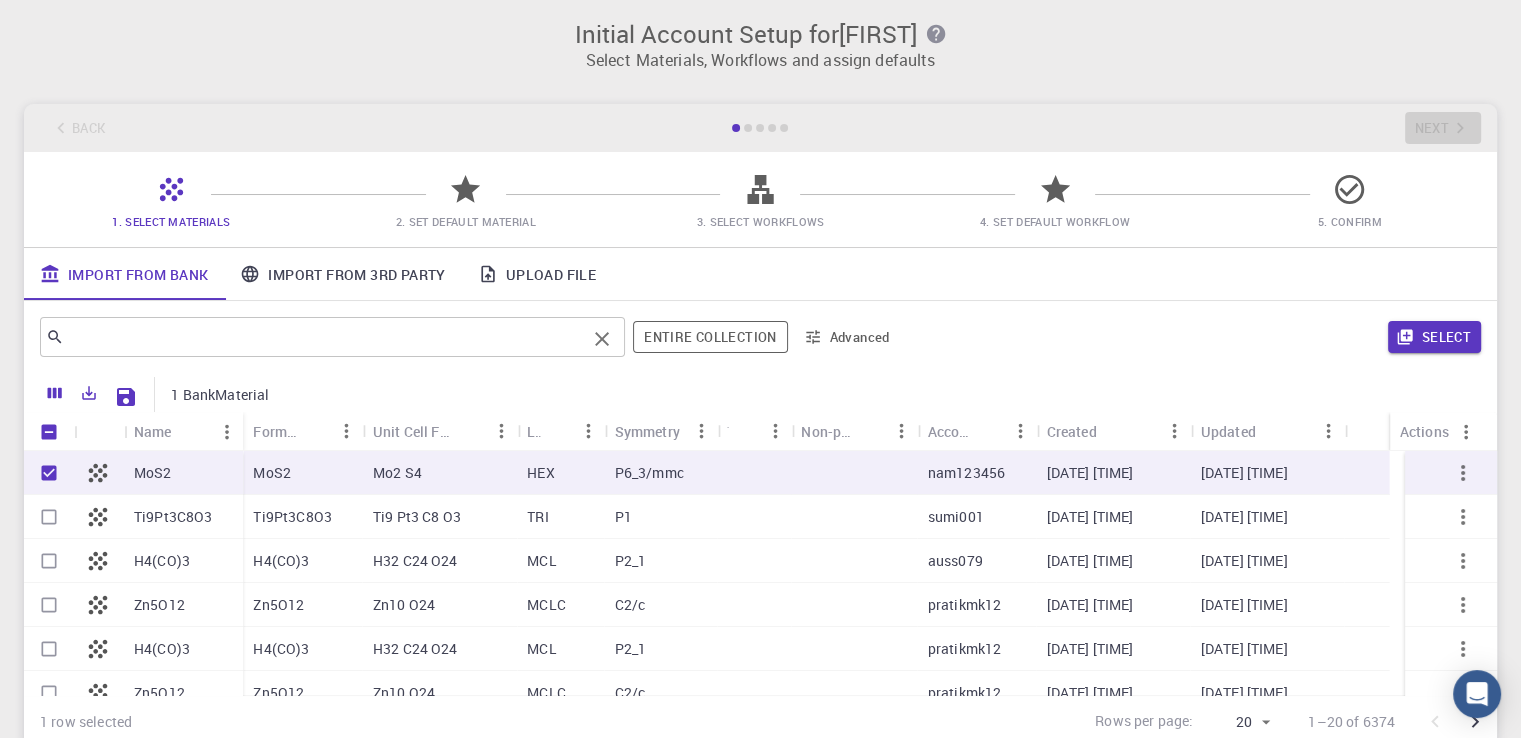 click at bounding box center (325, 337) 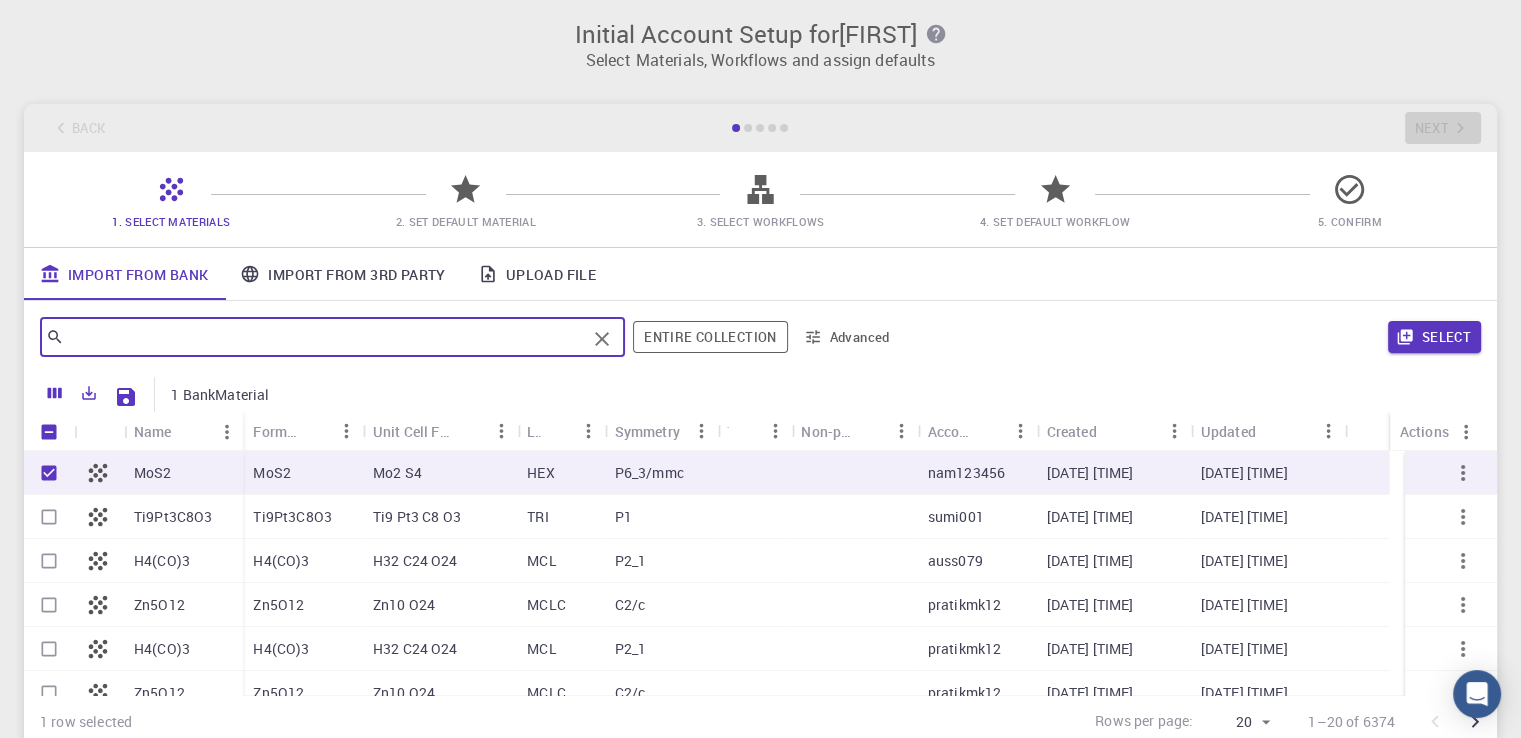 scroll, scrollTop: 0, scrollLeft: 0, axis: both 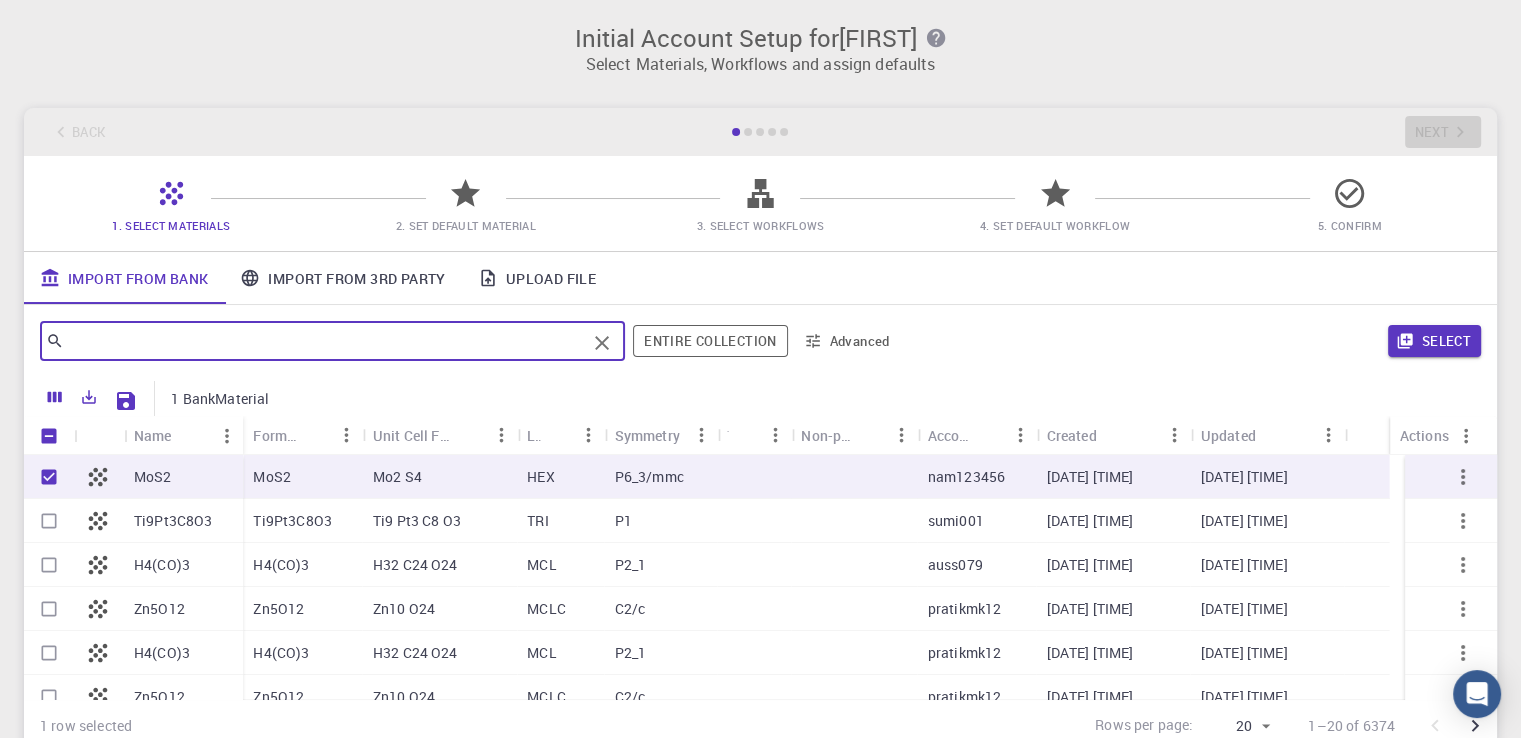 click 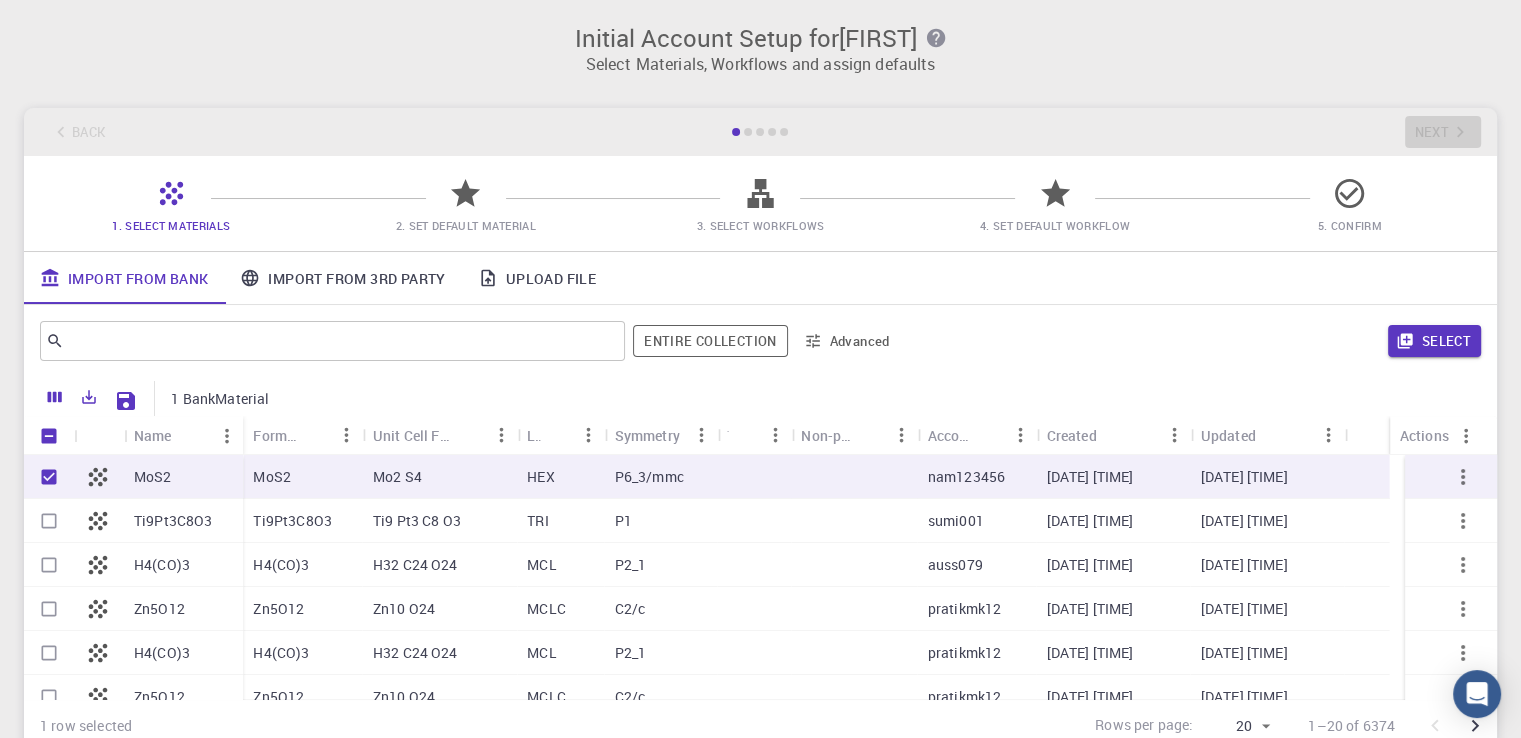 click 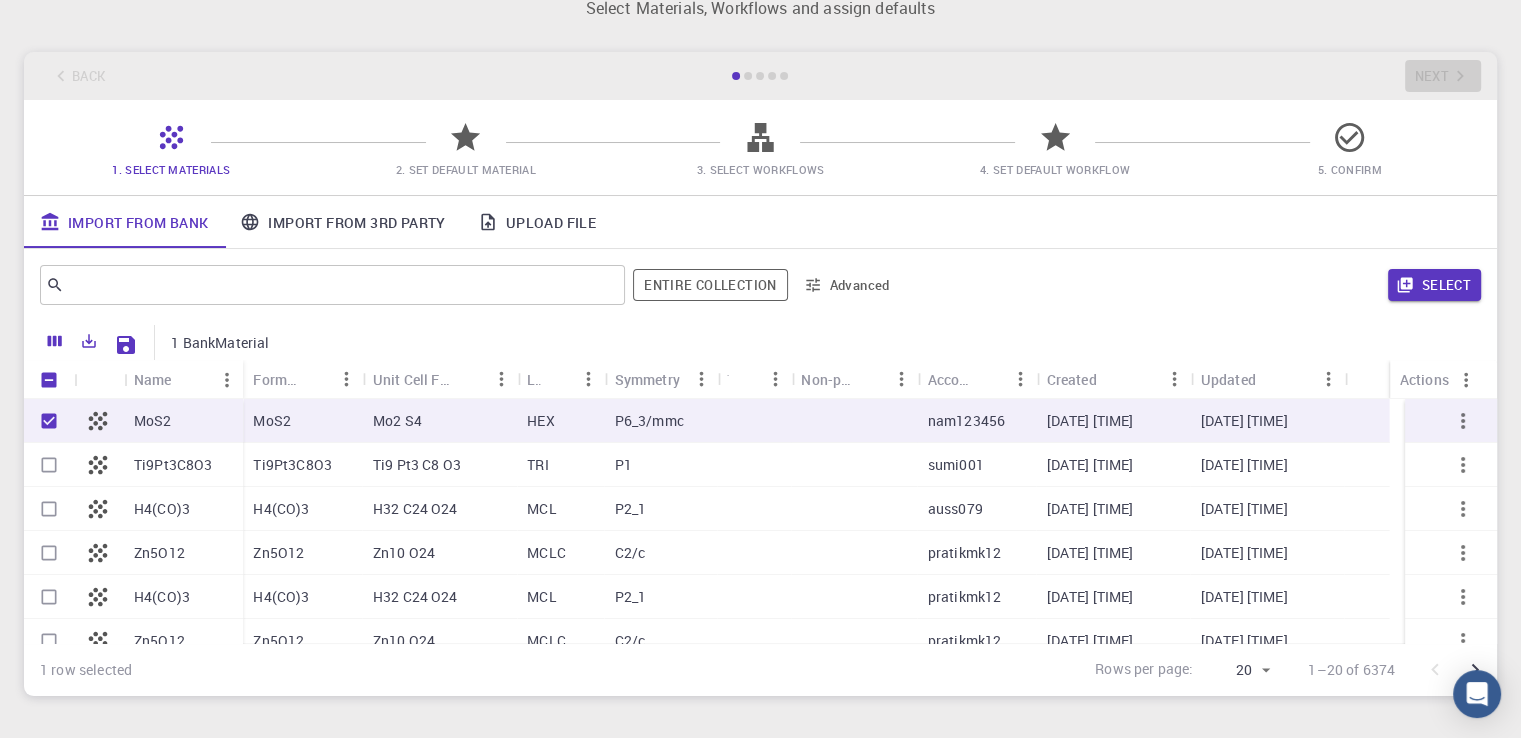 scroll, scrollTop: 170, scrollLeft: 0, axis: vertical 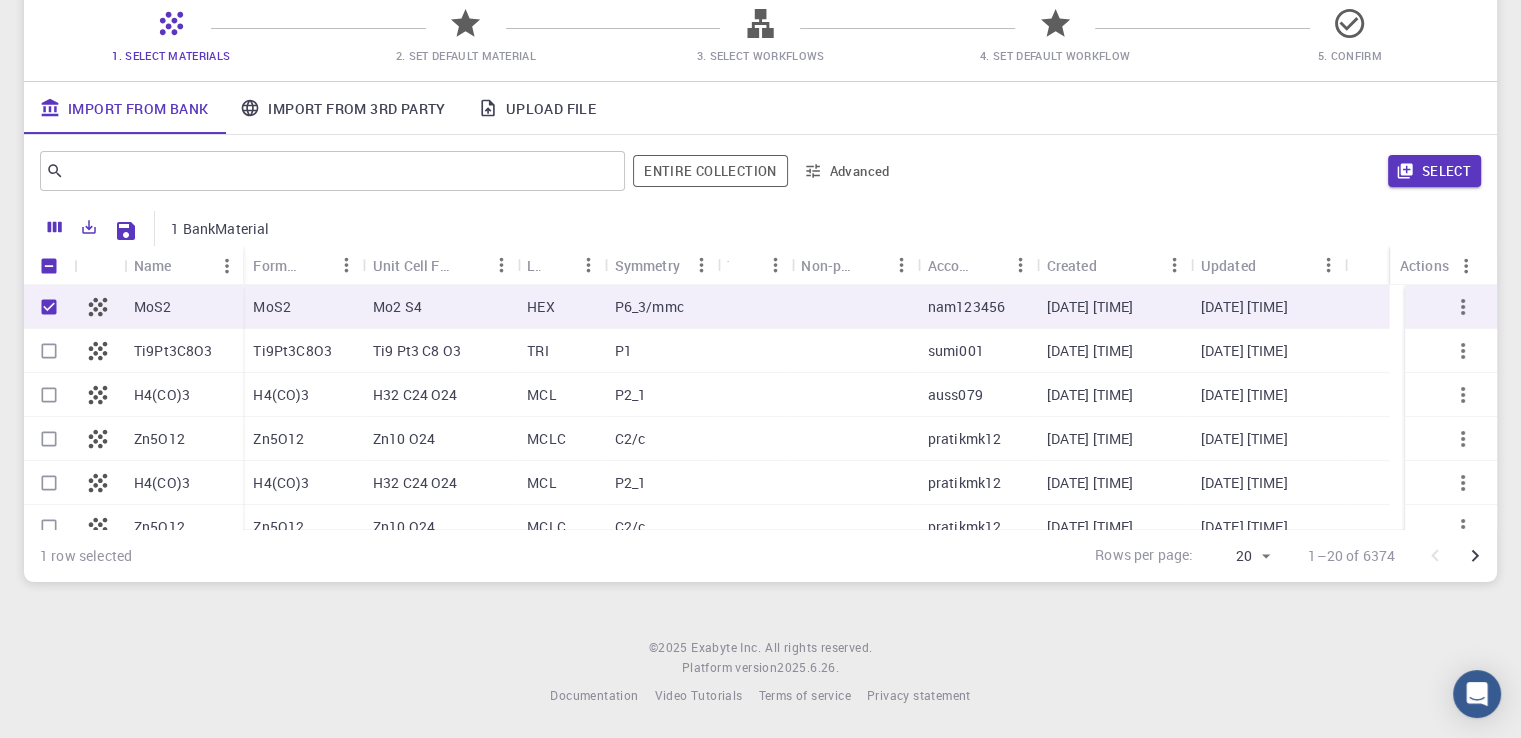 click on "1   BankMaterial" at bounding box center [220, 229] 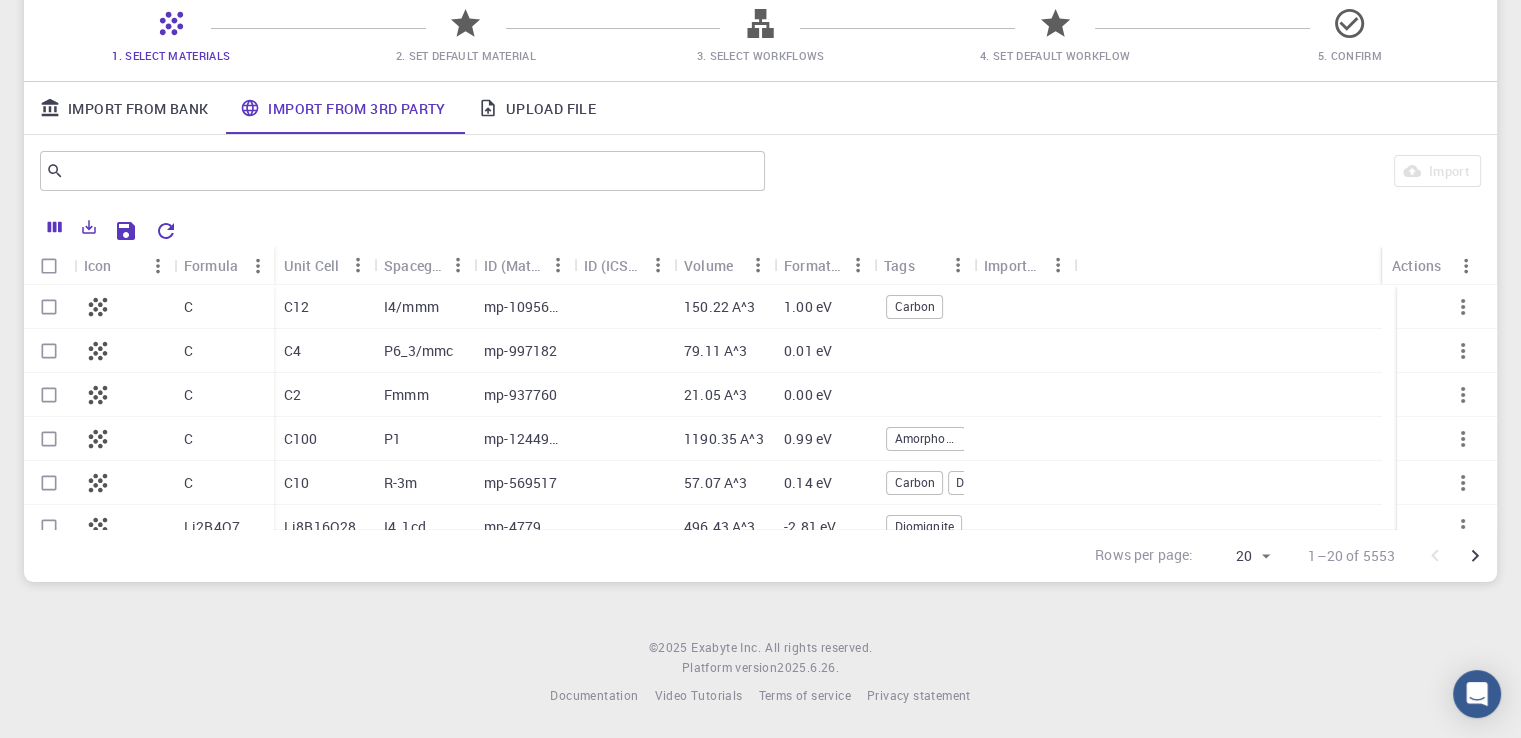 click on "Upload File" at bounding box center (537, 108) 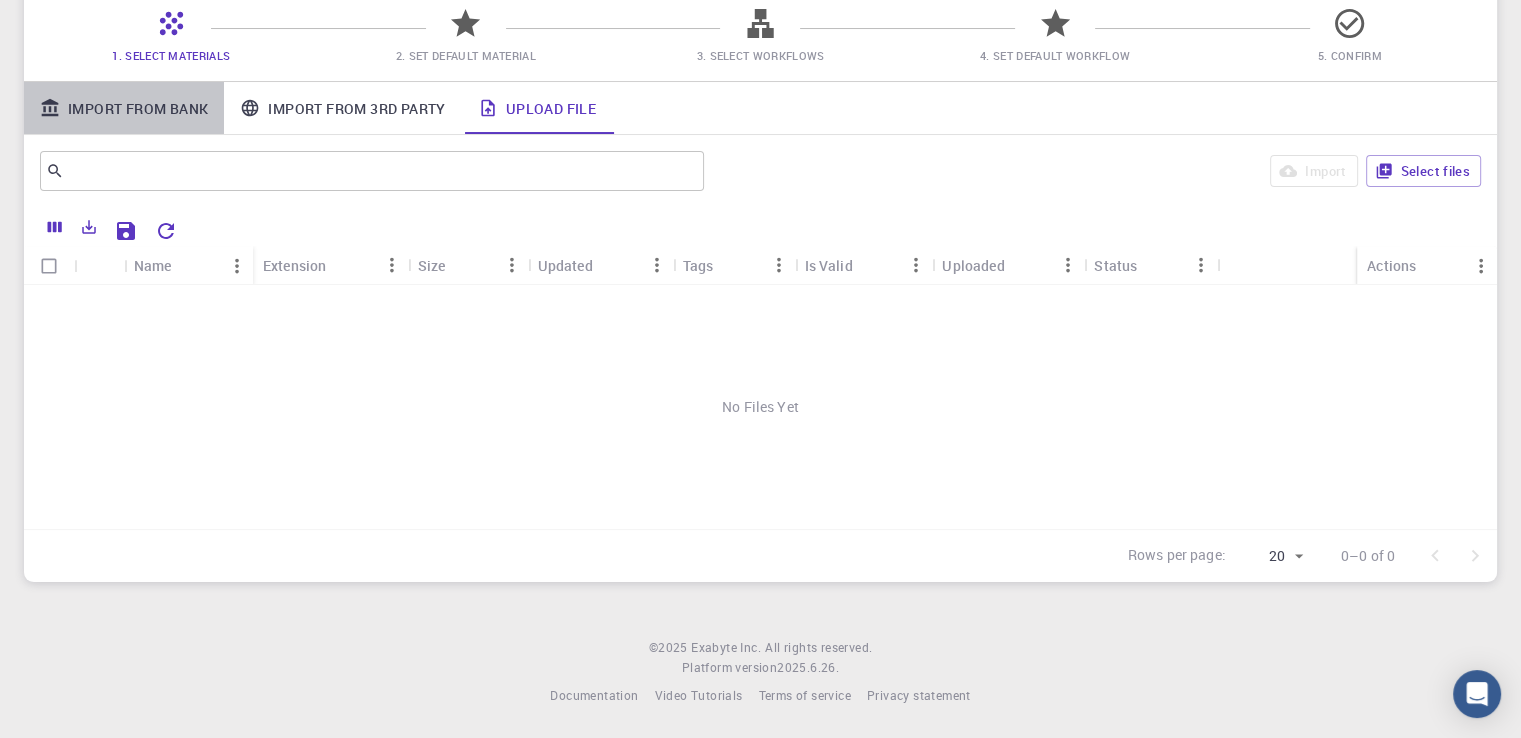 click on "Import From Bank" at bounding box center (124, 108) 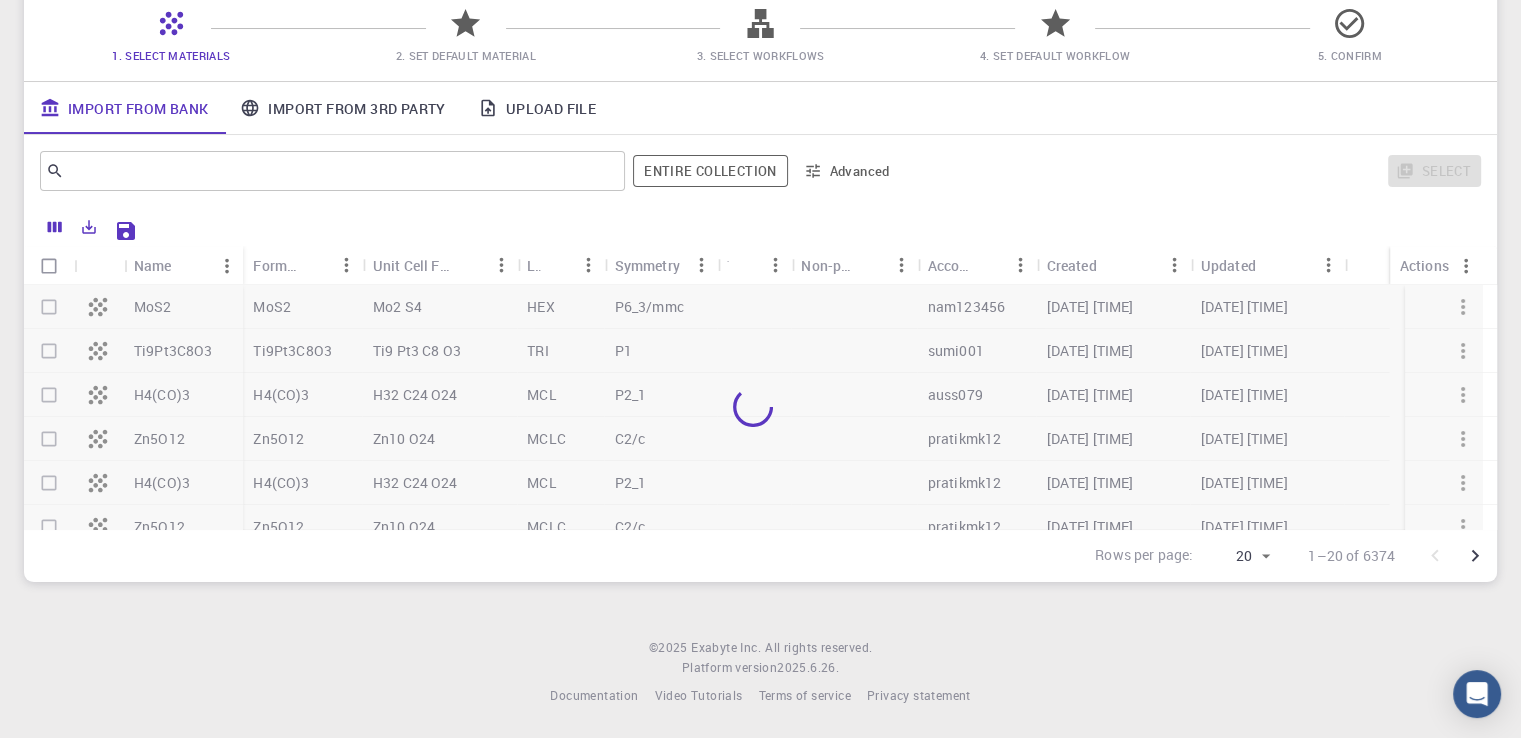 scroll, scrollTop: 0, scrollLeft: 0, axis: both 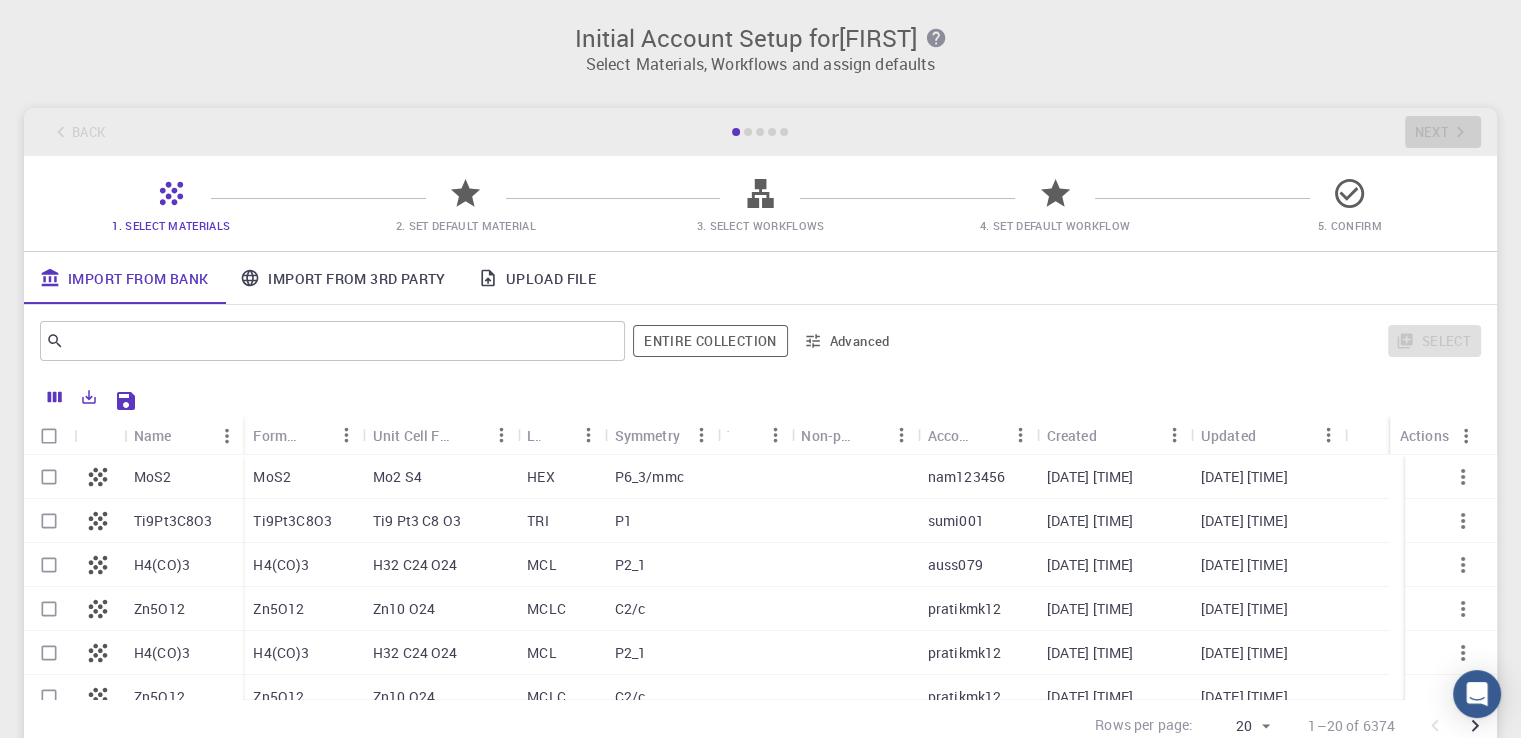 click on "Back Next" at bounding box center (760, 132) 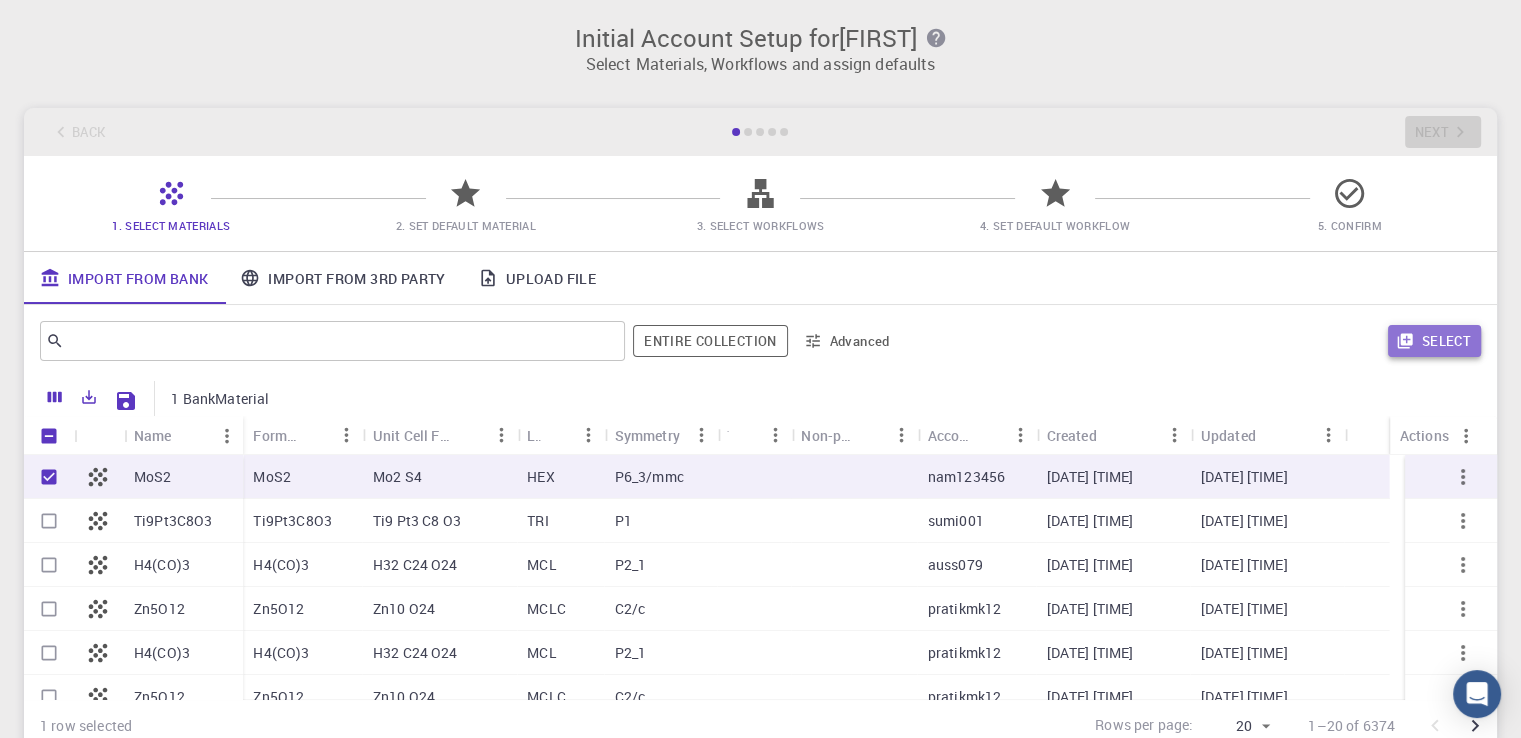 click on "Select" at bounding box center (1434, 341) 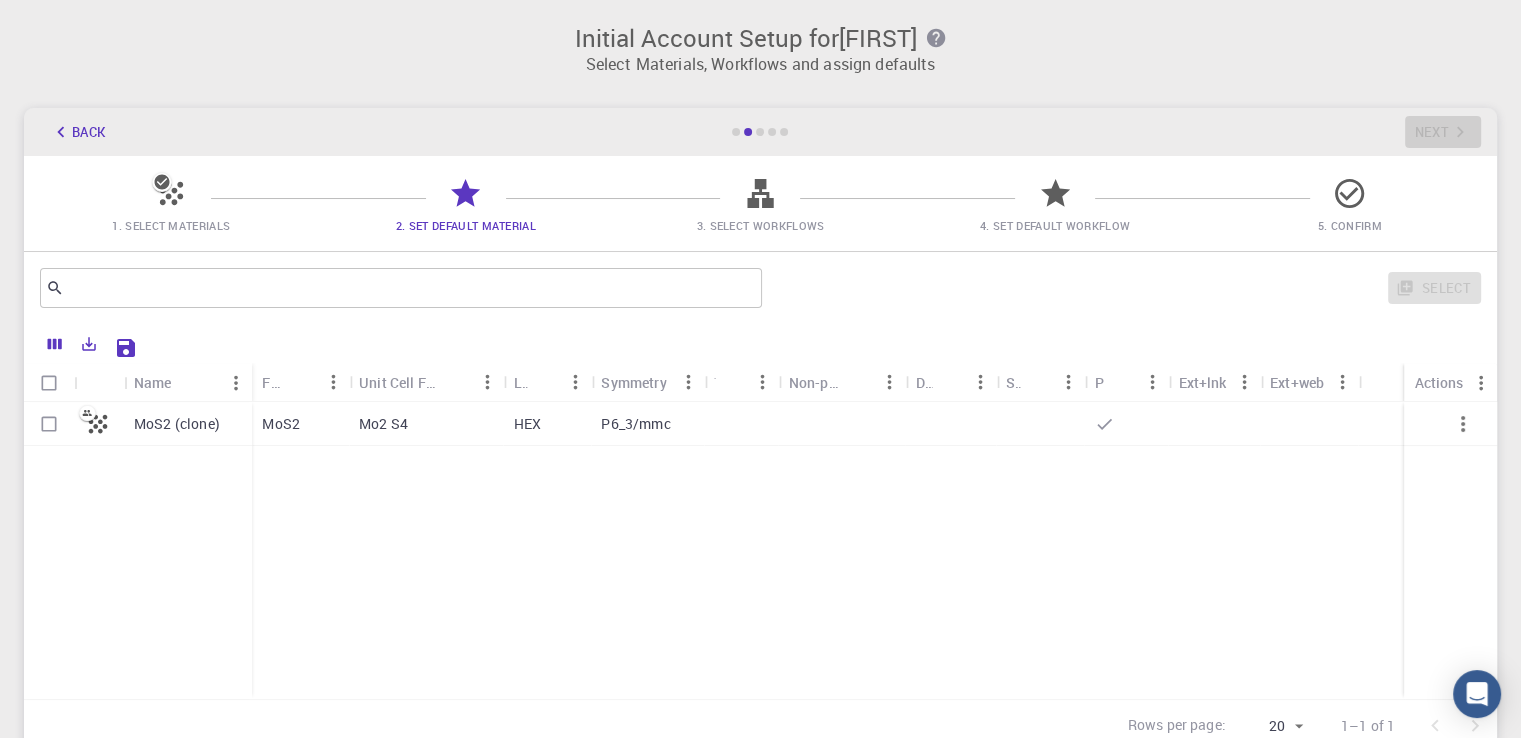 click at bounding box center [49, 424] 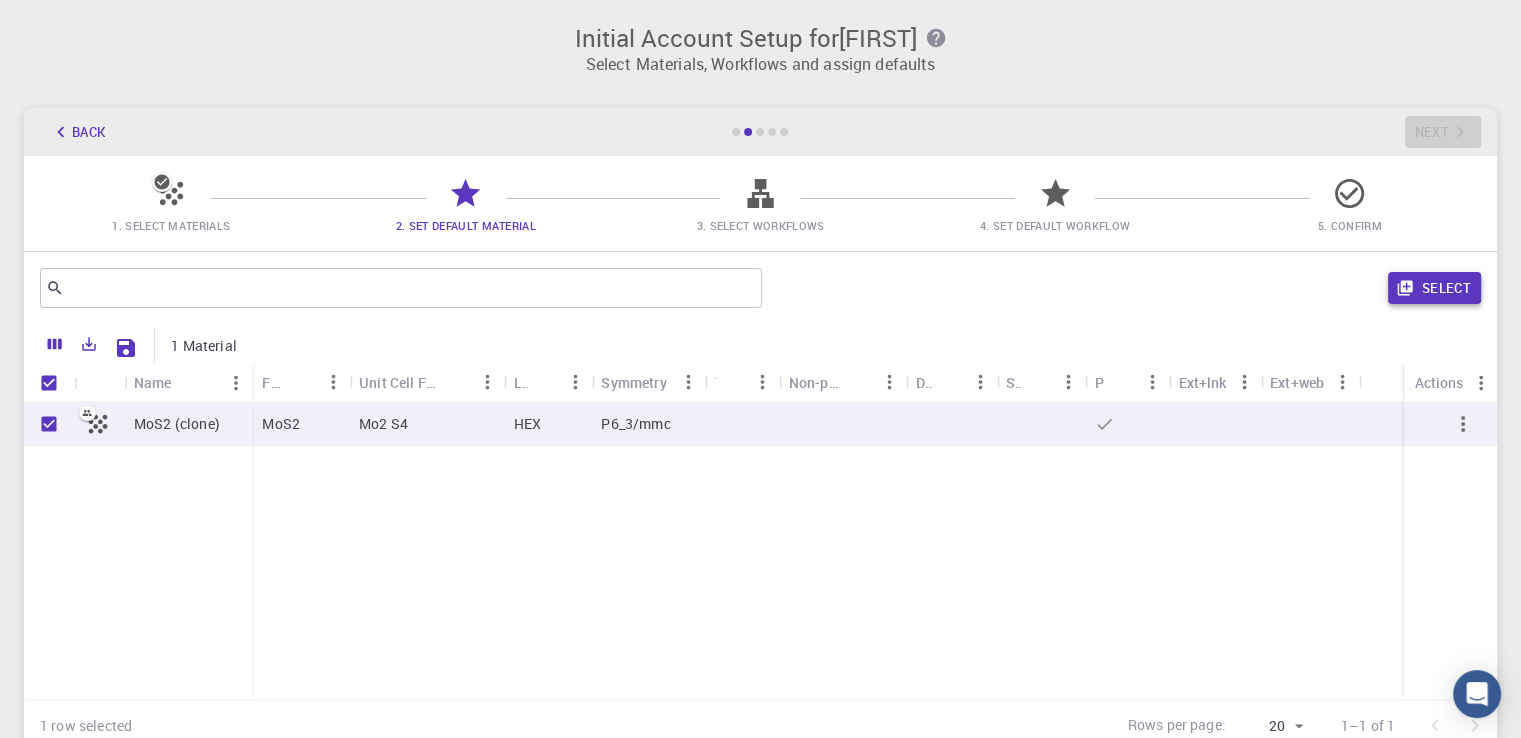click on "Select" at bounding box center (1434, 288) 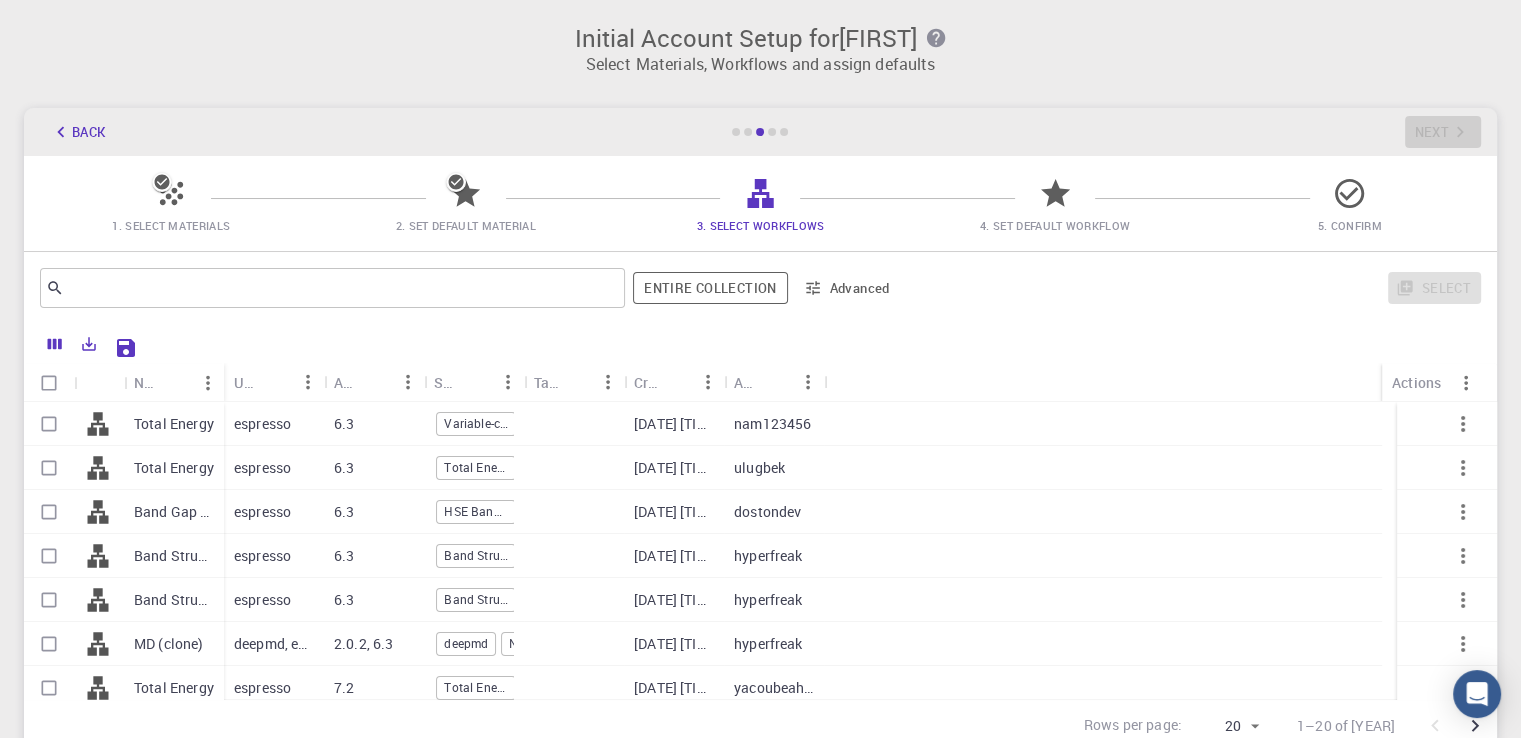 click at bounding box center (49, 424) 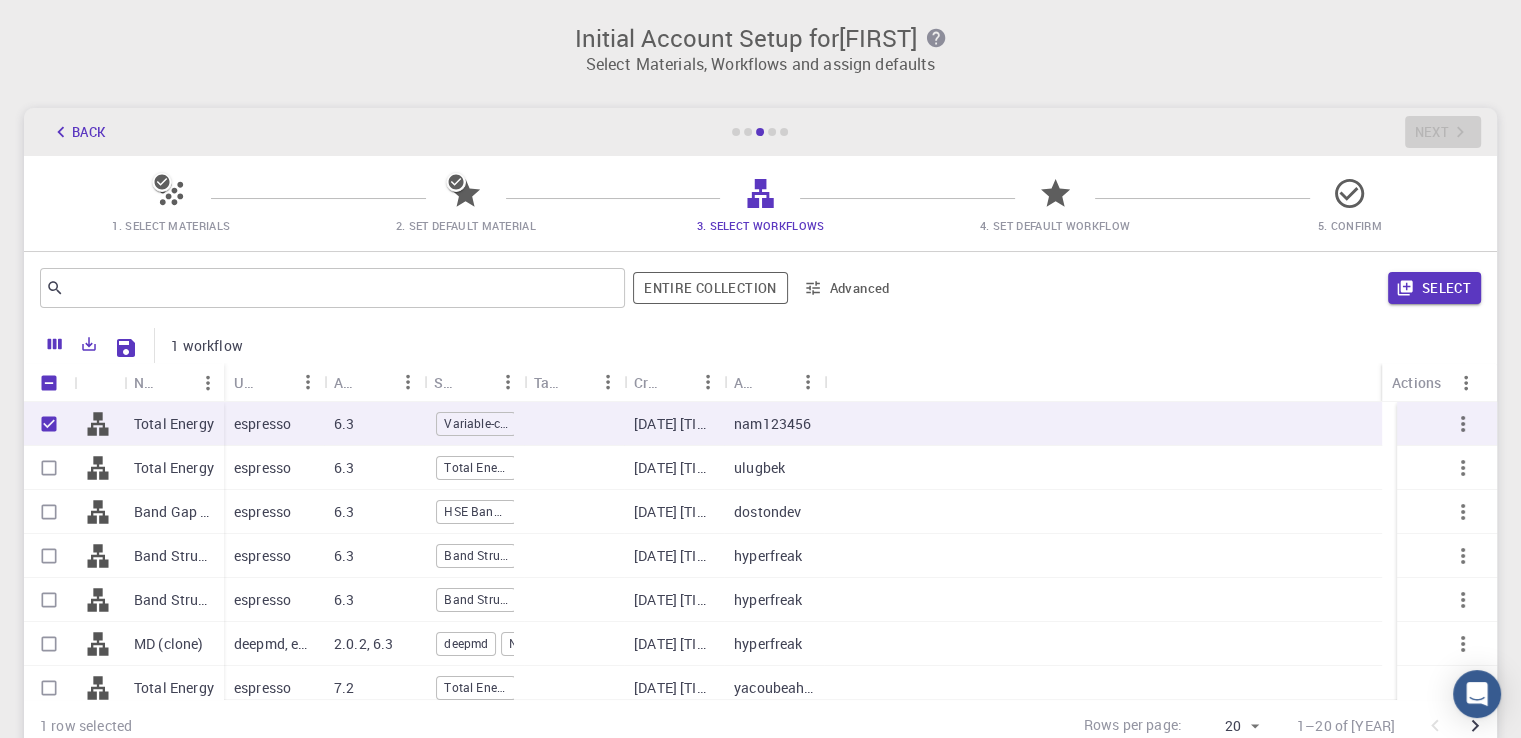 click at bounding box center (49, 424) 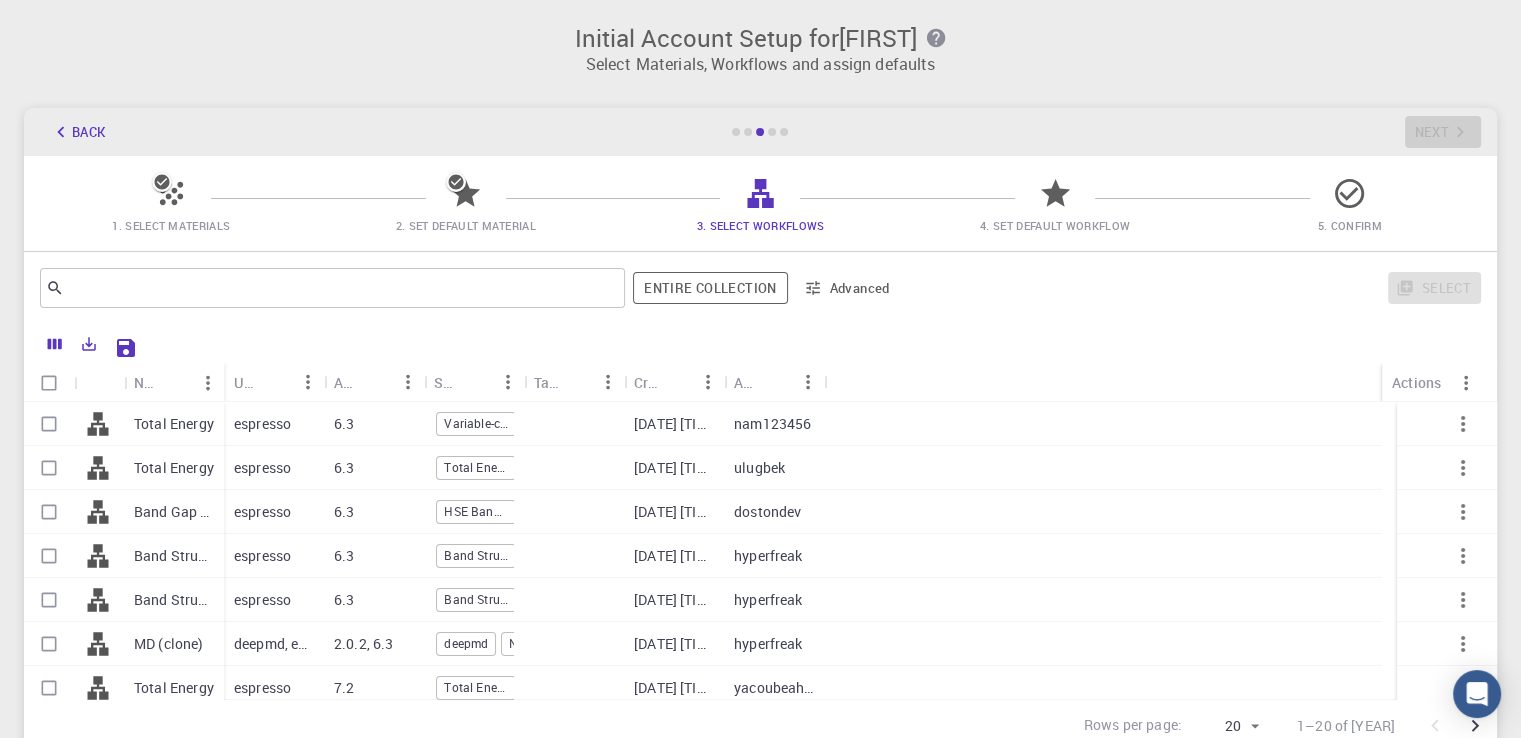 click at bounding box center (49, 600) 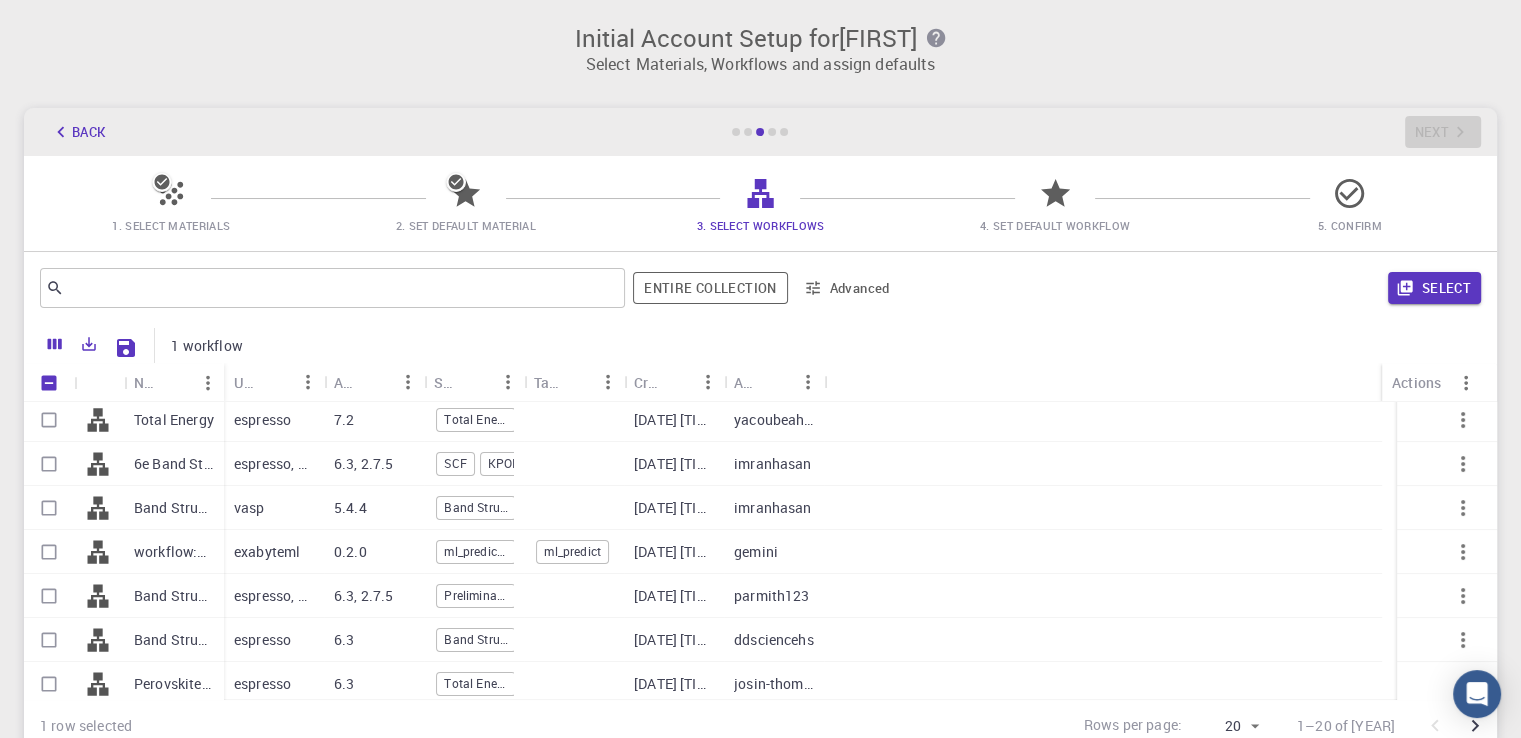 scroll, scrollTop: 0, scrollLeft: 0, axis: both 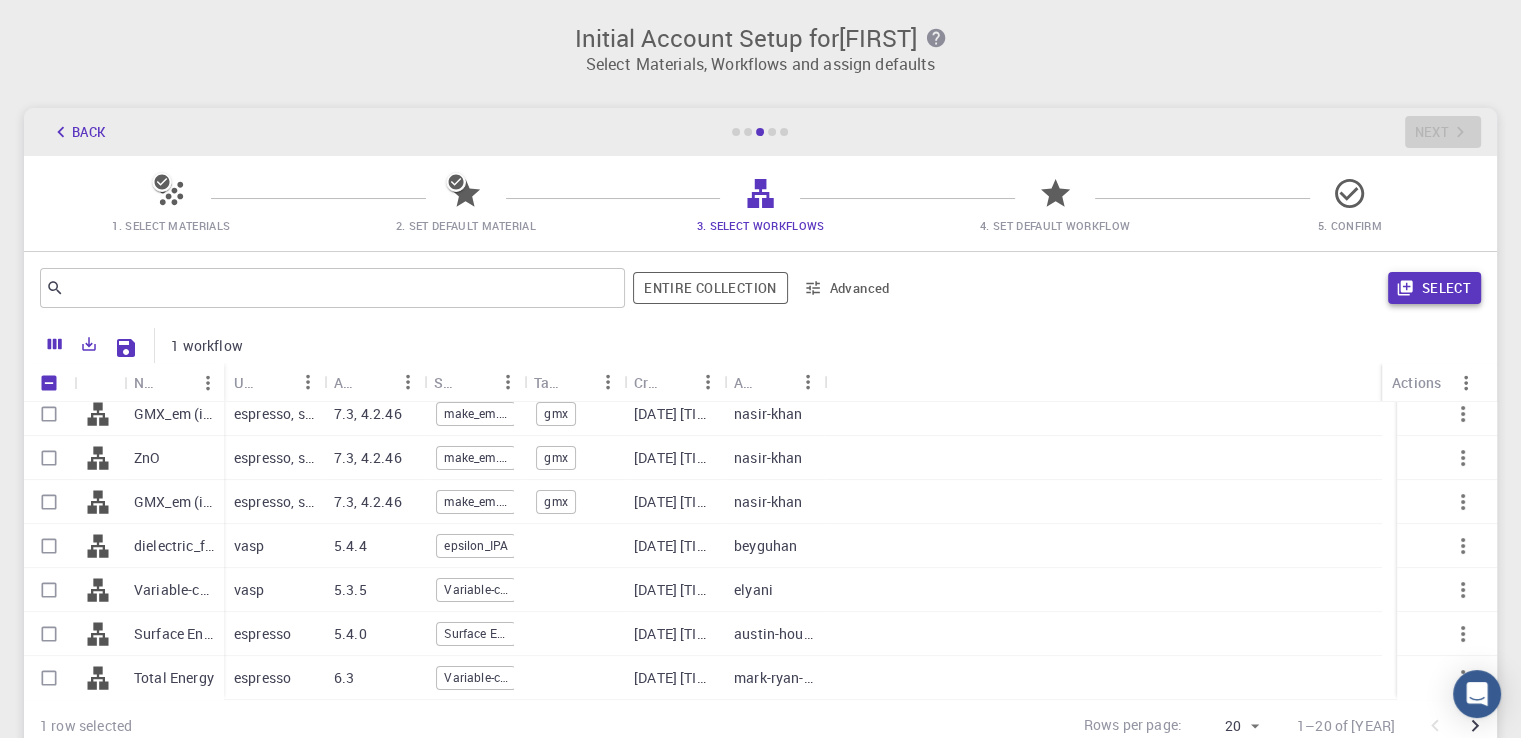 click on "Select" at bounding box center [1434, 288] 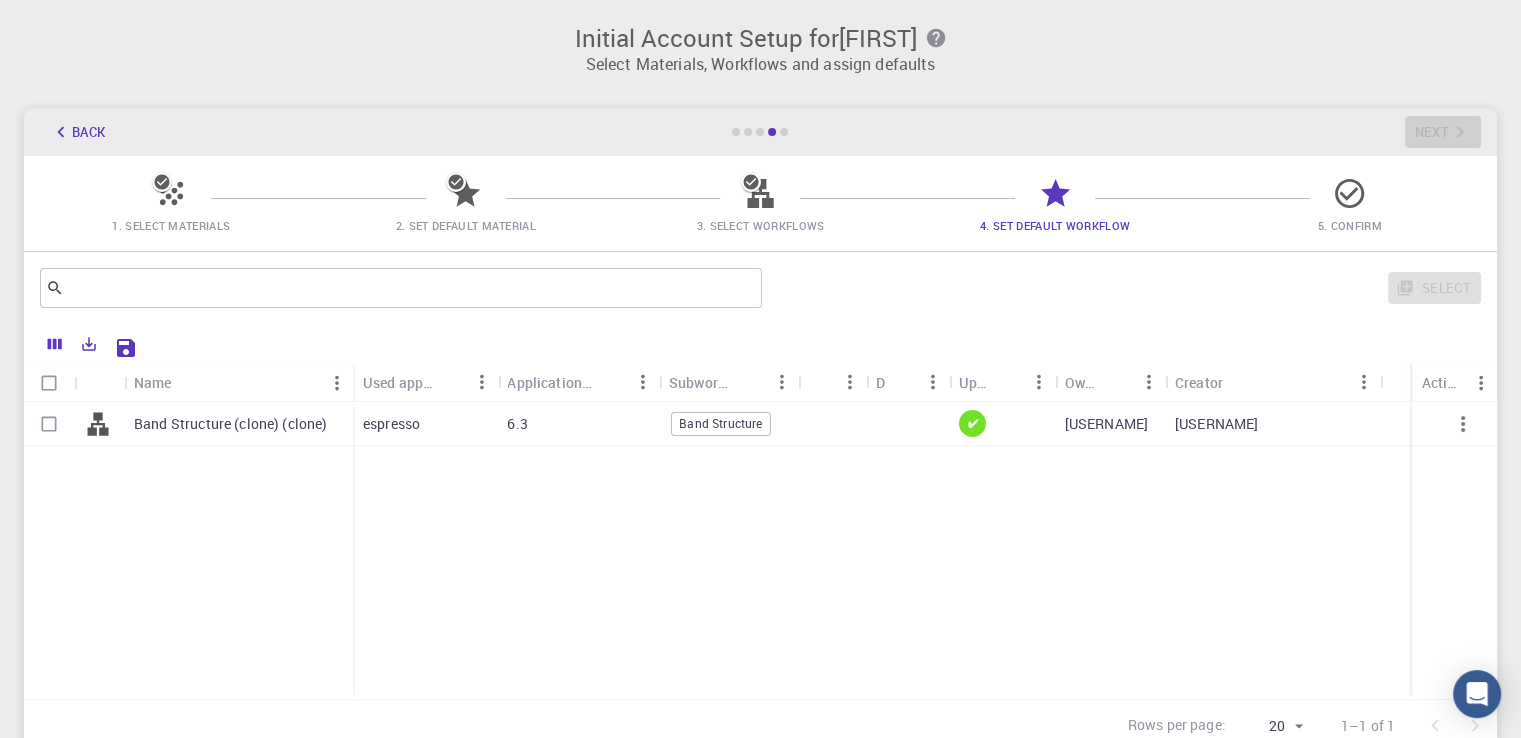 click at bounding box center (49, 424) 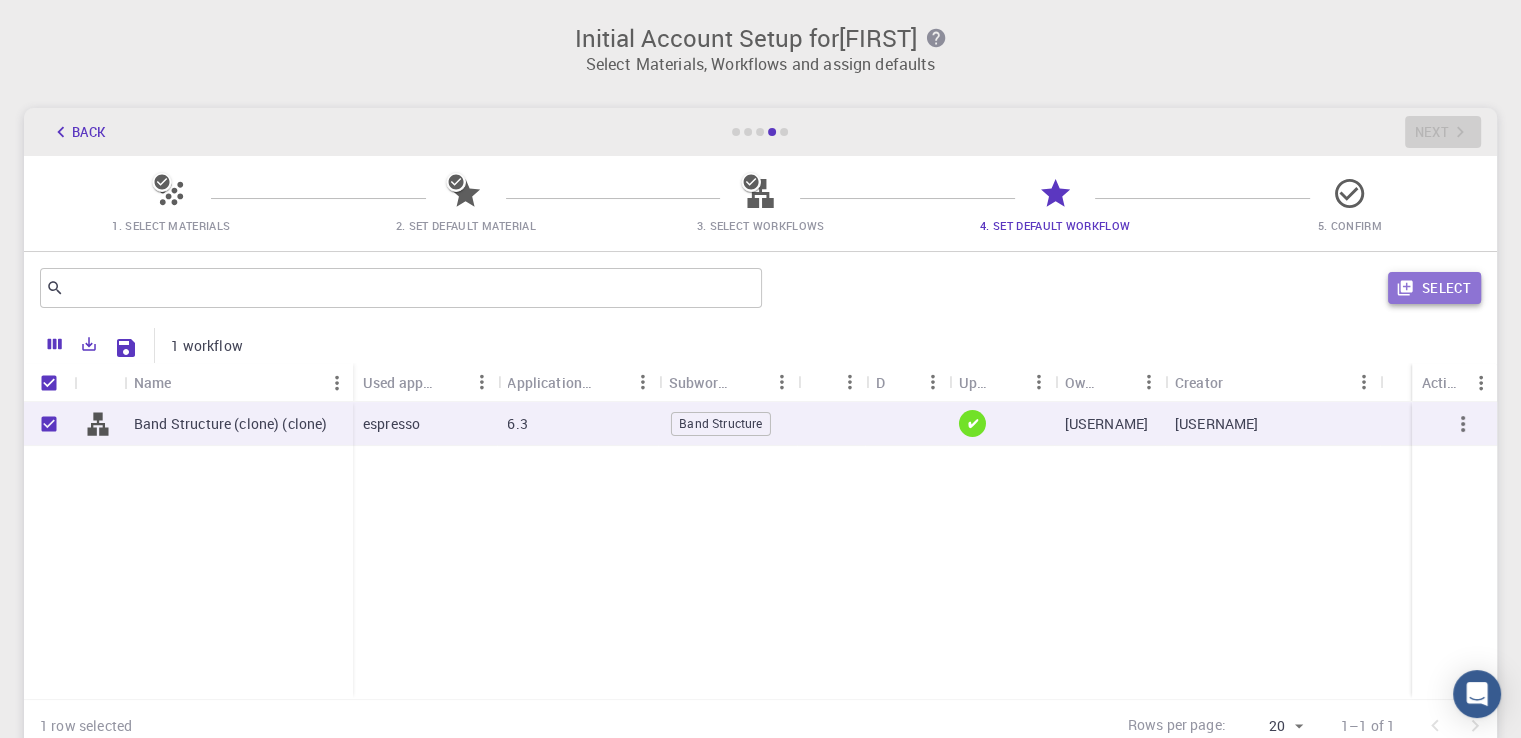 click on "Select" at bounding box center (1434, 288) 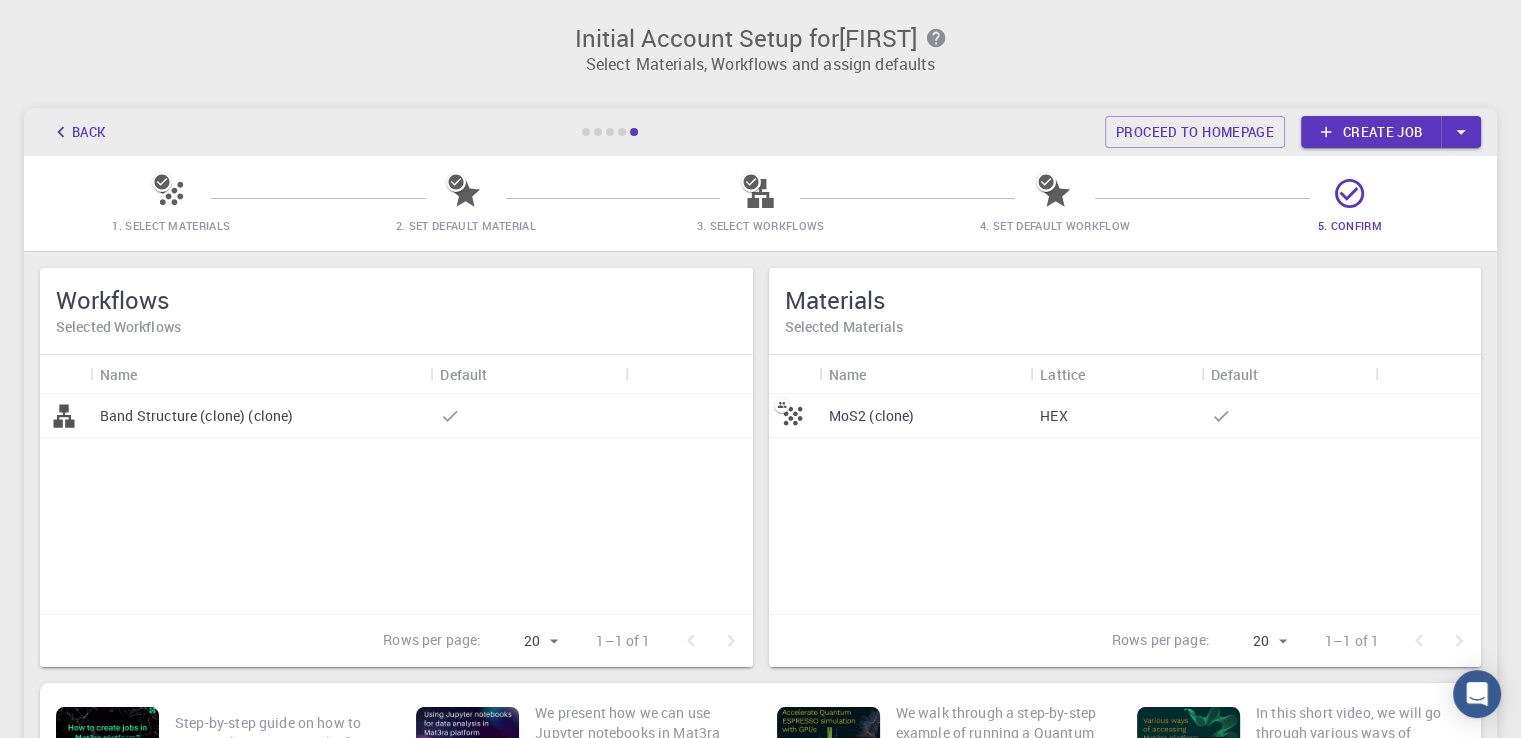 click on "Band Structure (clone) (clone)" at bounding box center [197, 416] 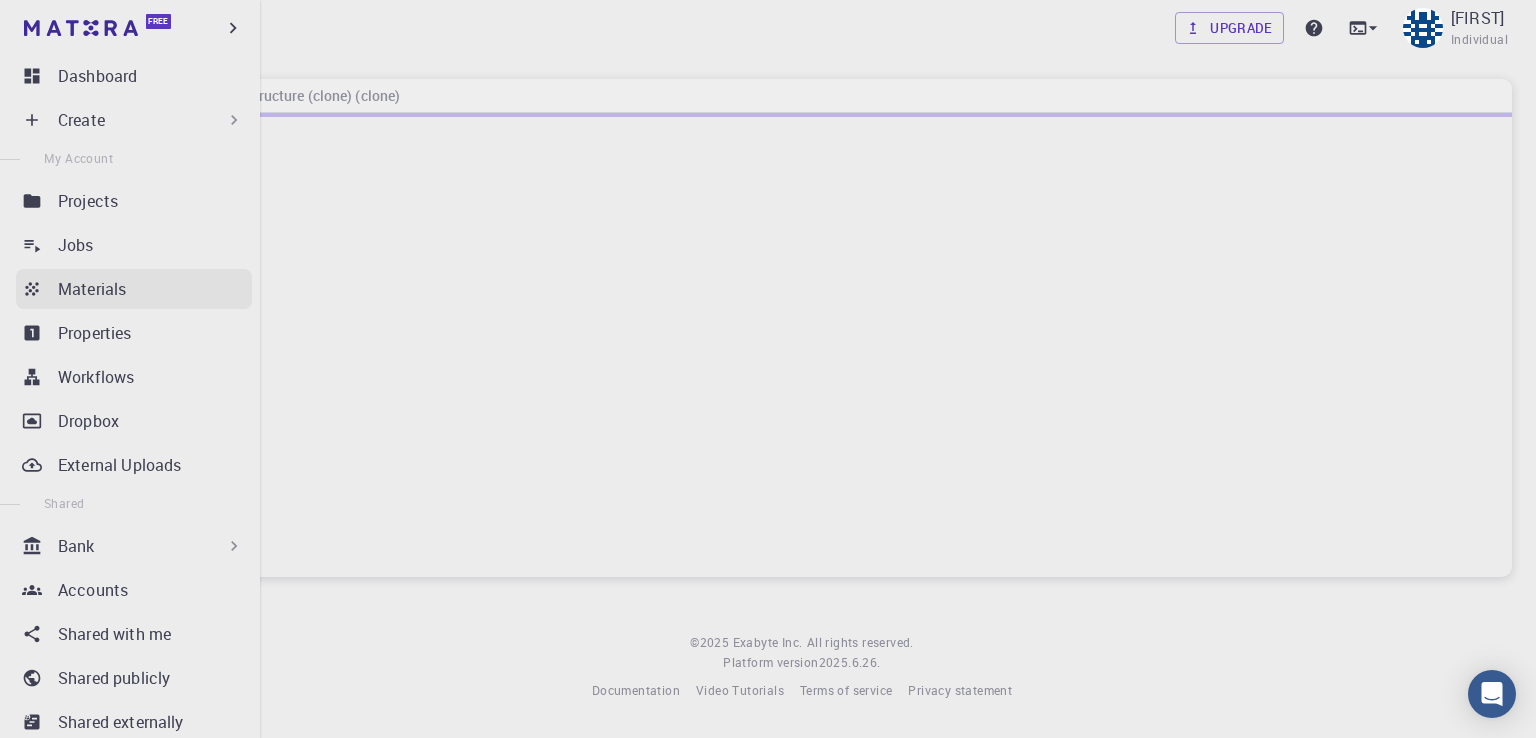 click on "Materials" at bounding box center [134, 289] 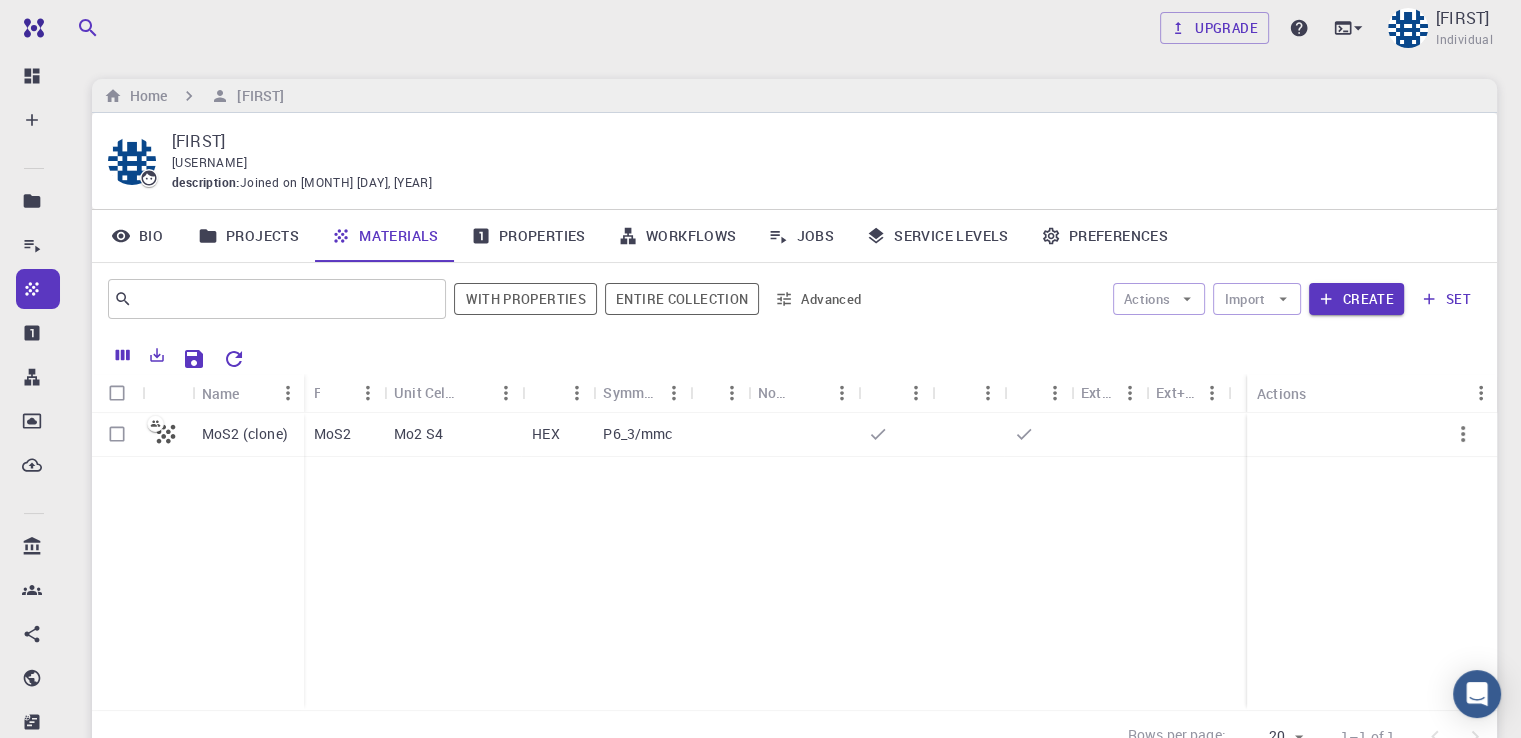click on "Properties" at bounding box center (528, 236) 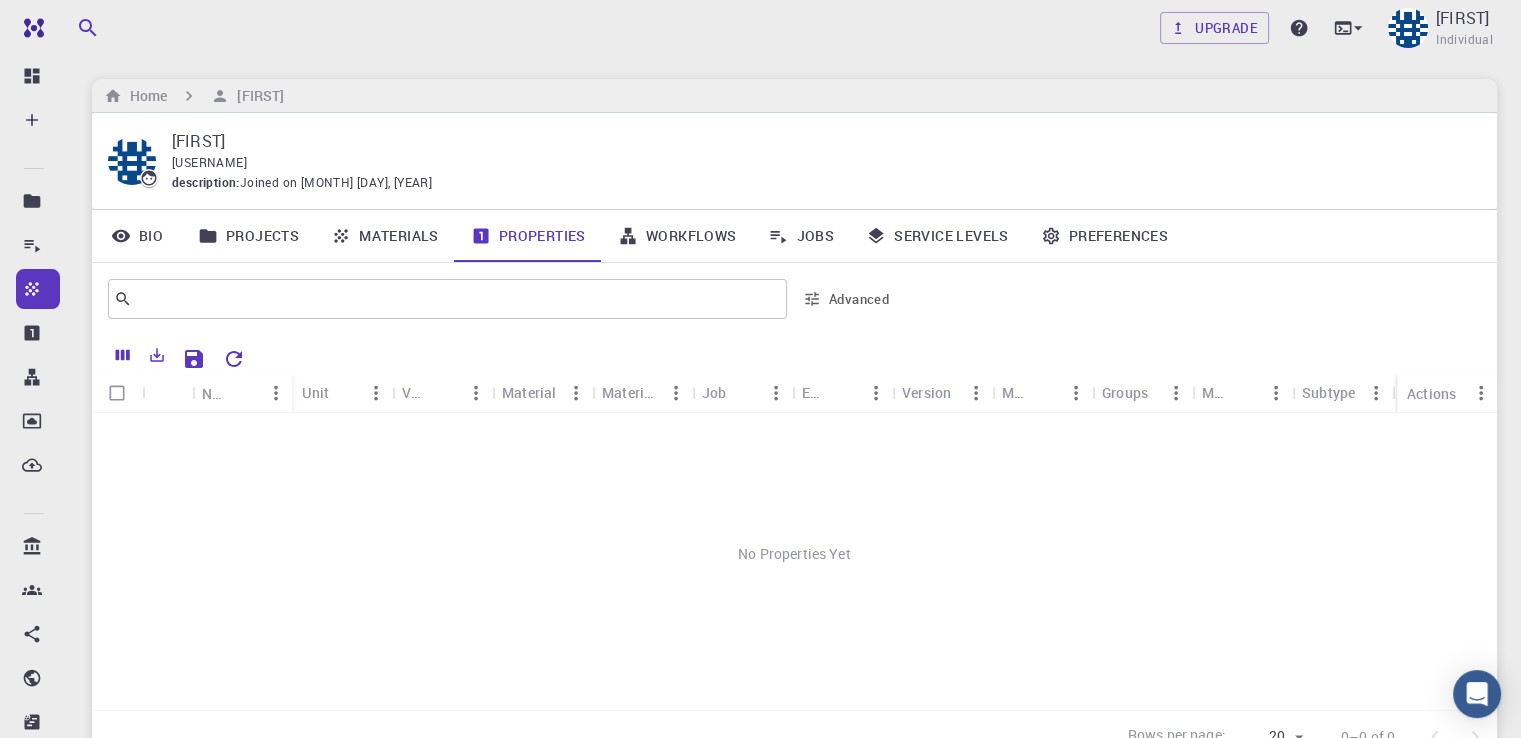 scroll, scrollTop: 180, scrollLeft: 0, axis: vertical 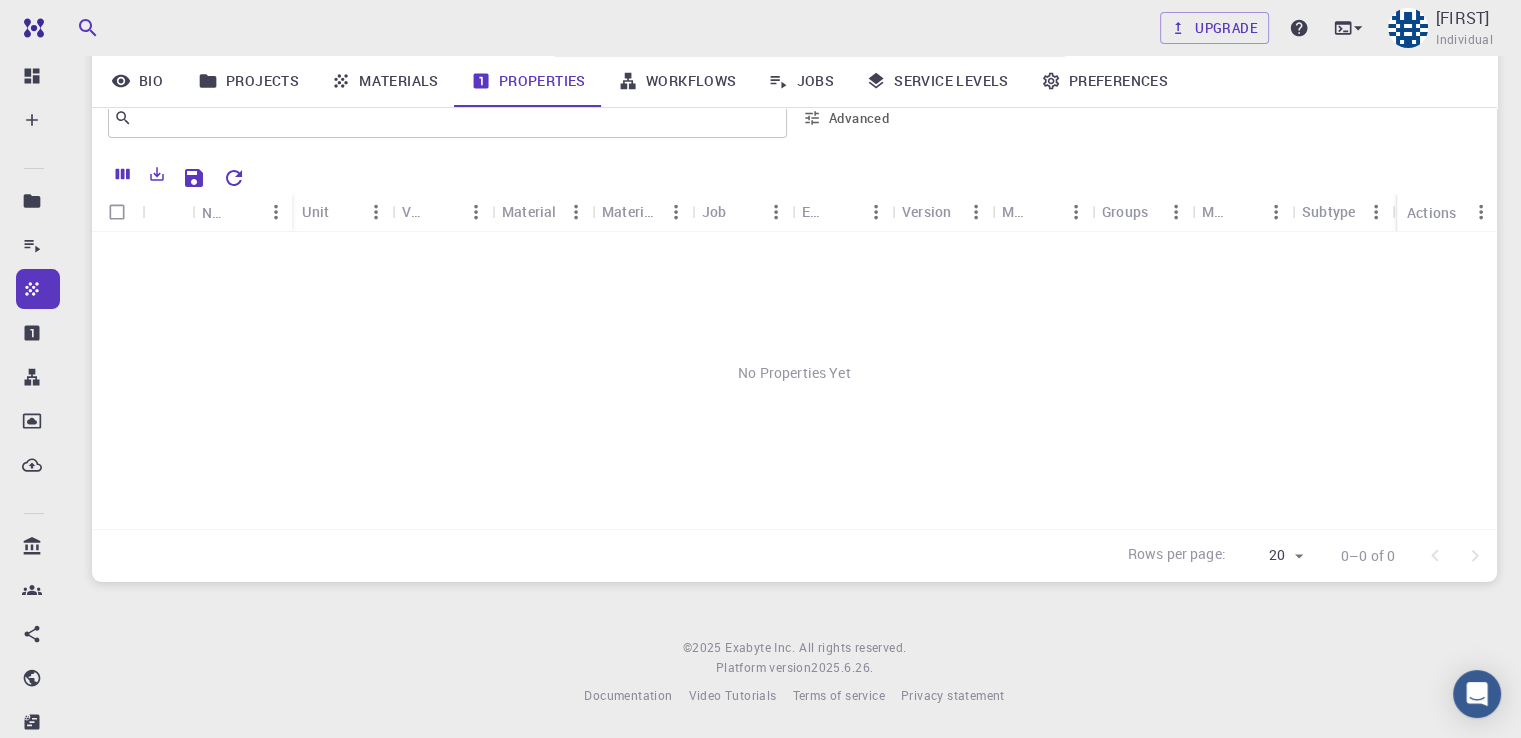 click on "Workflows" at bounding box center [677, 81] 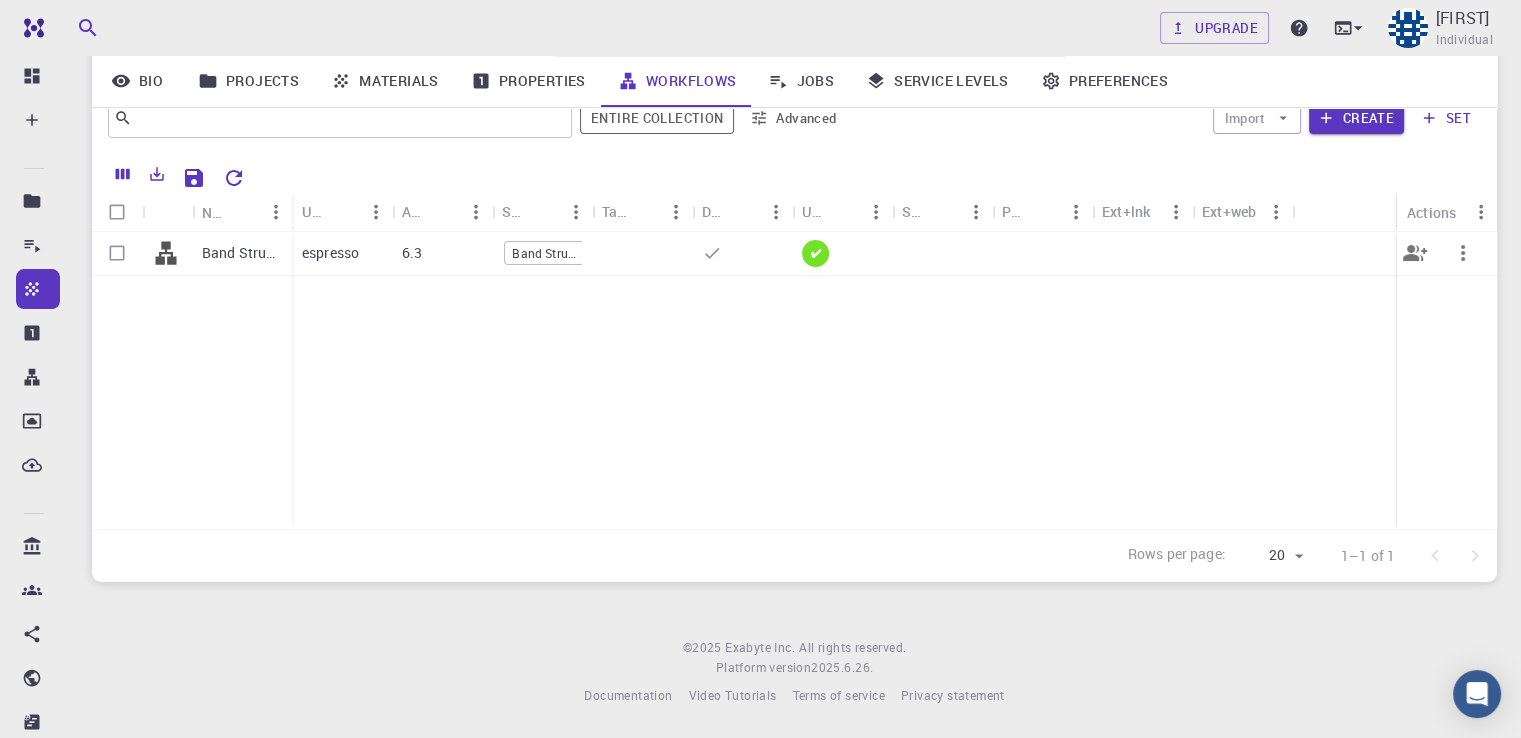 click at bounding box center (117, 253) 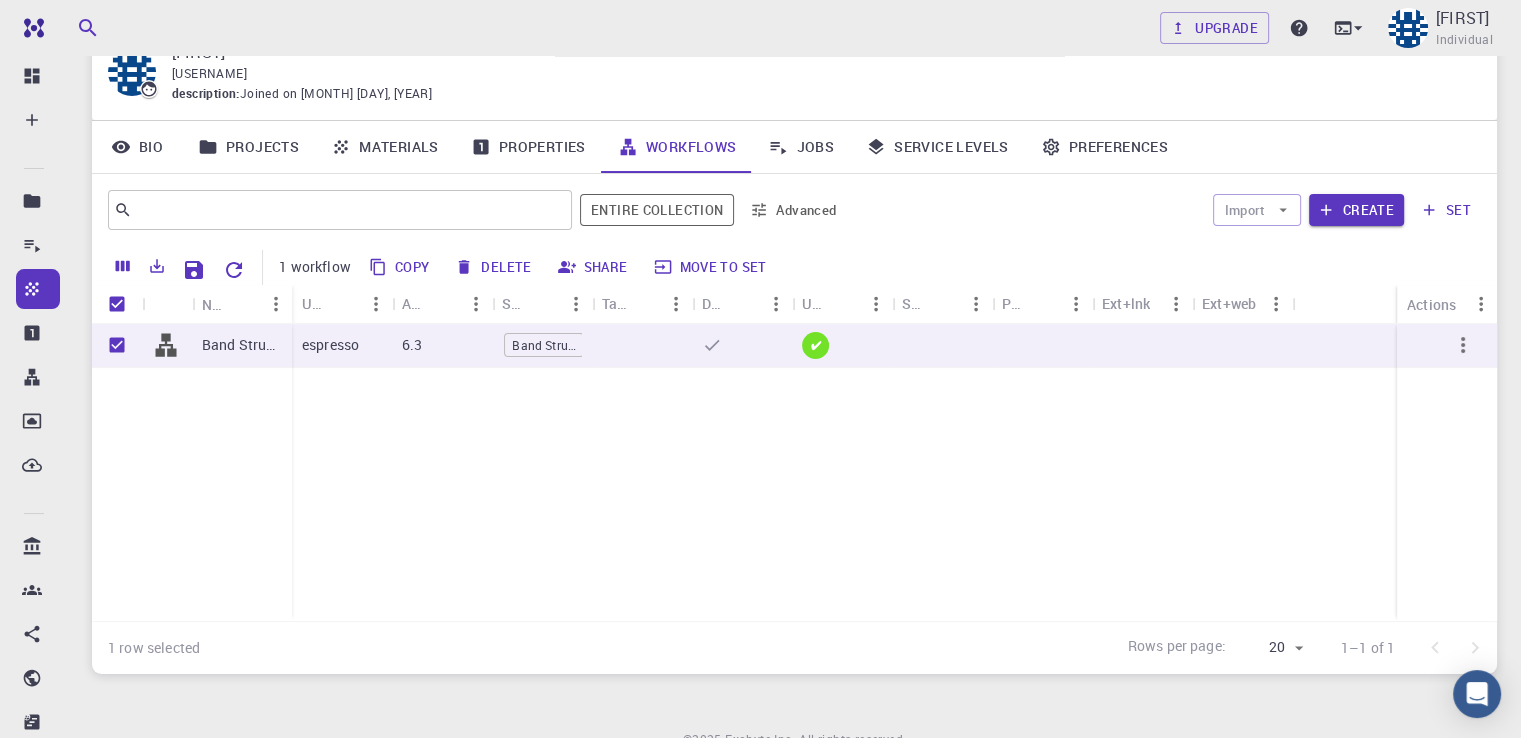 scroll, scrollTop: 88, scrollLeft: 0, axis: vertical 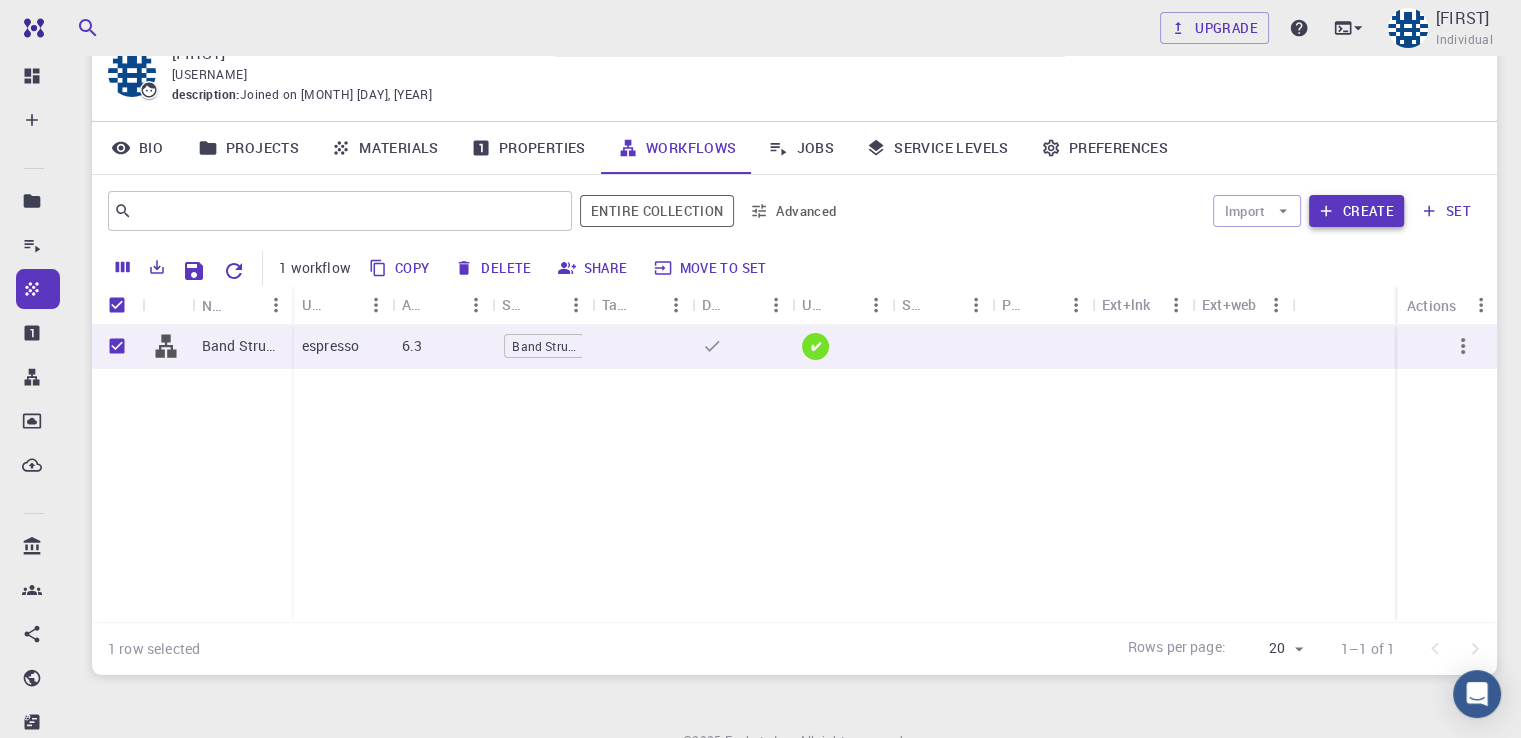 click on "Create" at bounding box center (1356, 211) 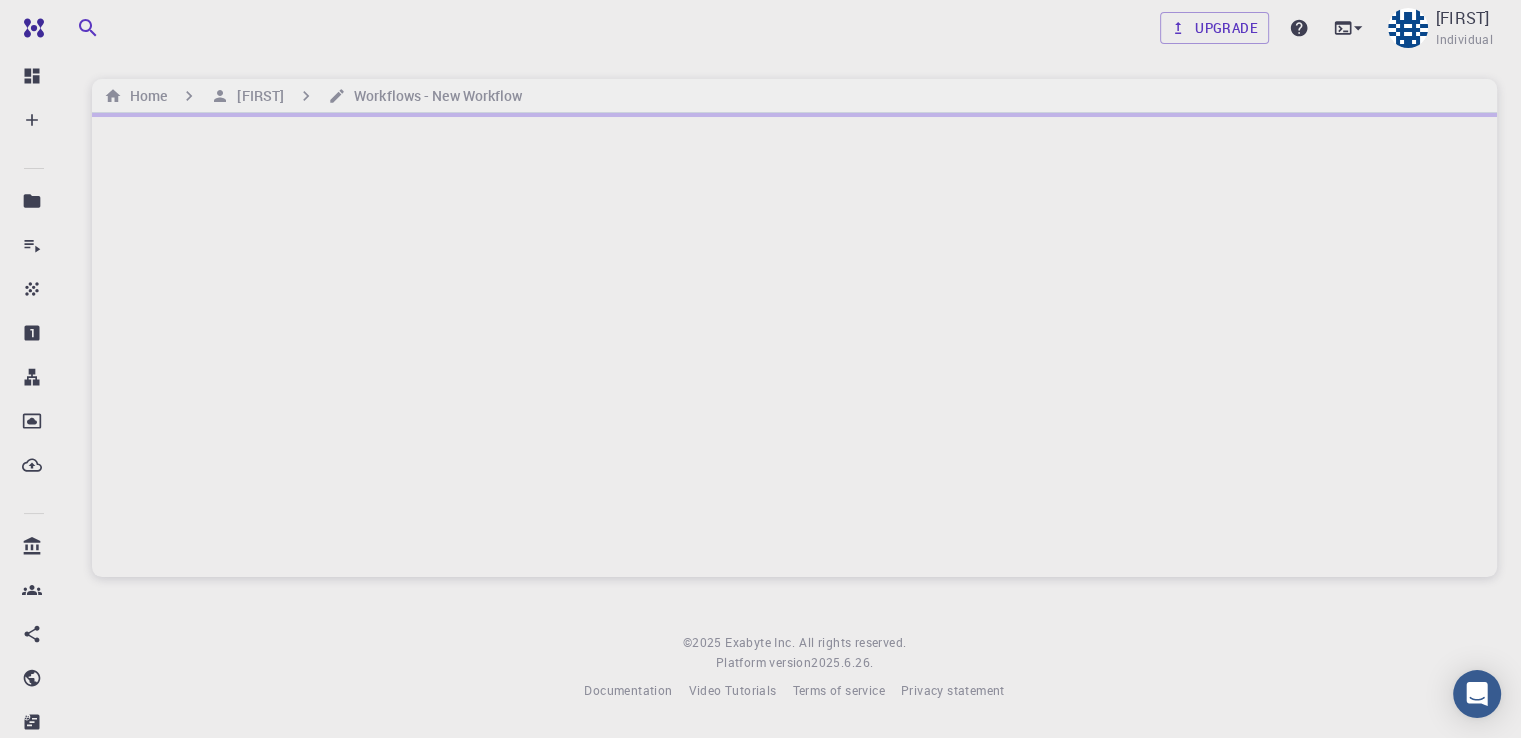 scroll, scrollTop: 0, scrollLeft: 0, axis: both 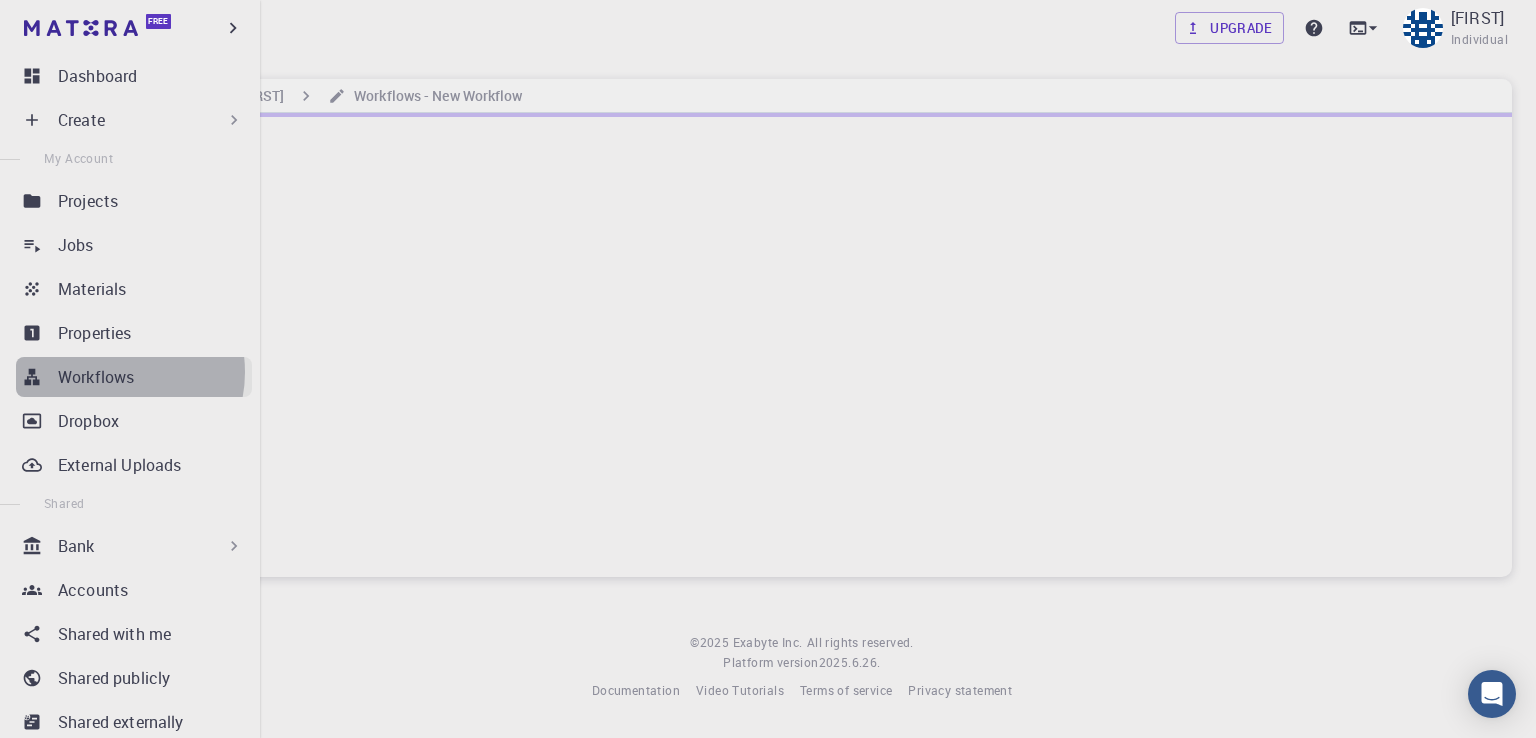 click on "Workflows" at bounding box center [96, 377] 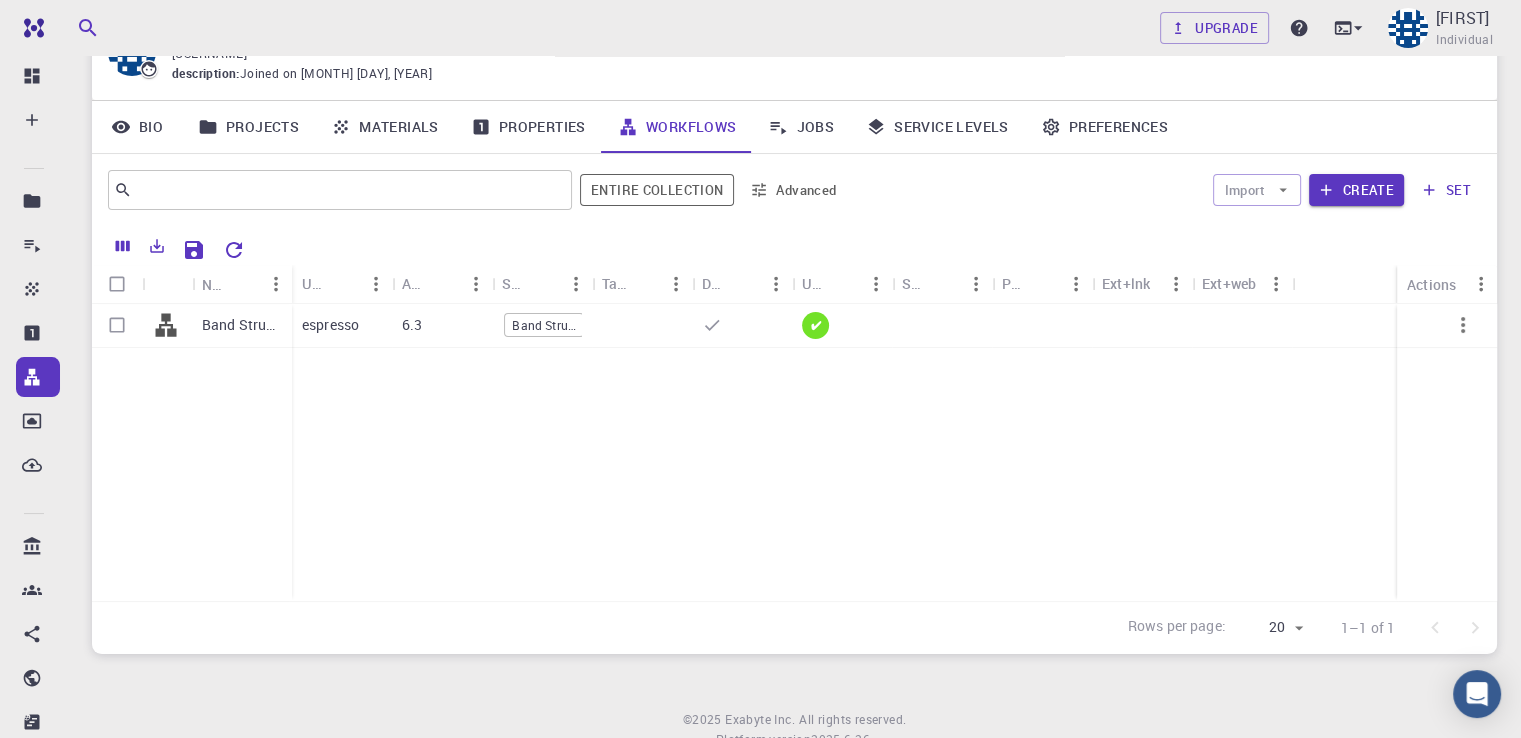 scroll, scrollTop: 103, scrollLeft: 0, axis: vertical 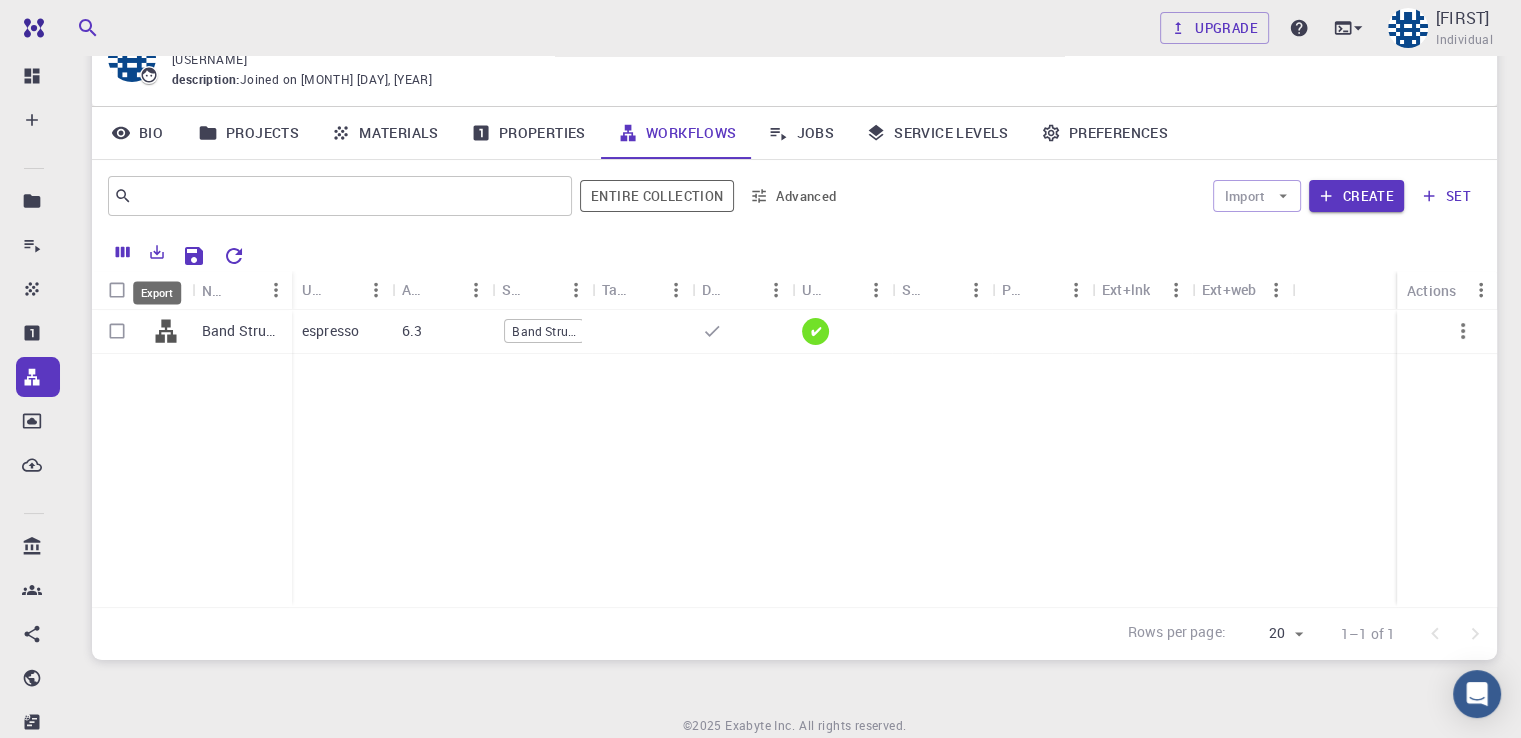 click 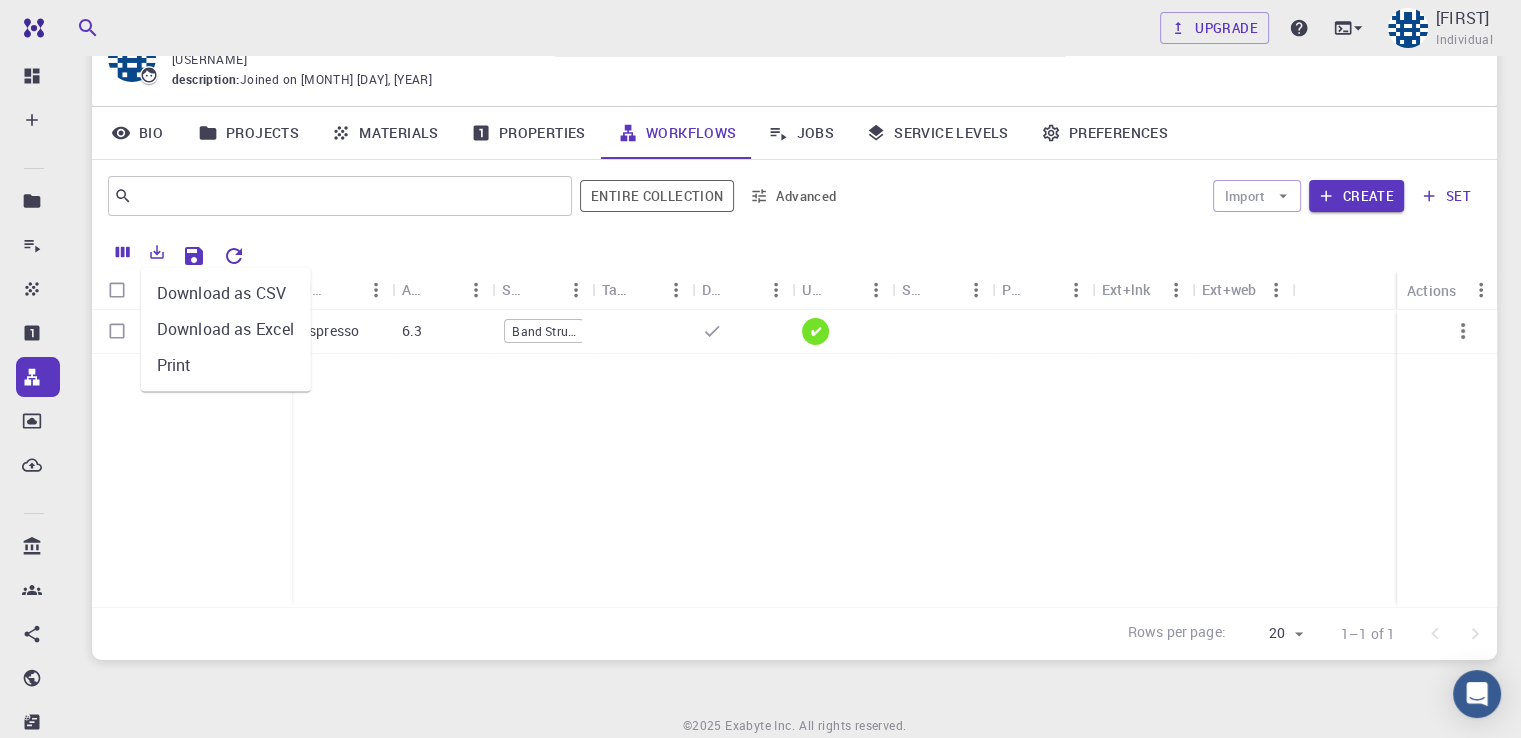 click on "Print" at bounding box center (226, 365) 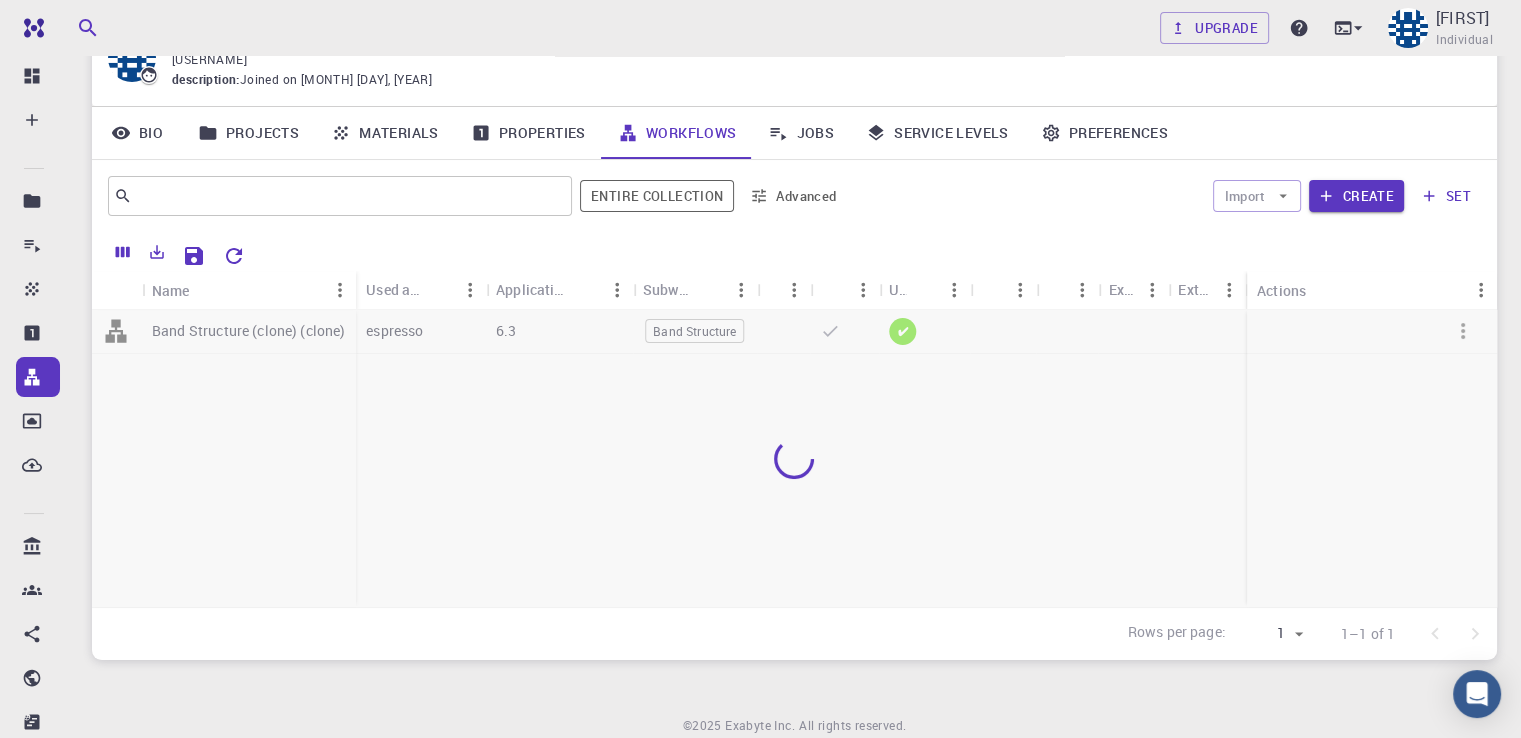 type on "20" 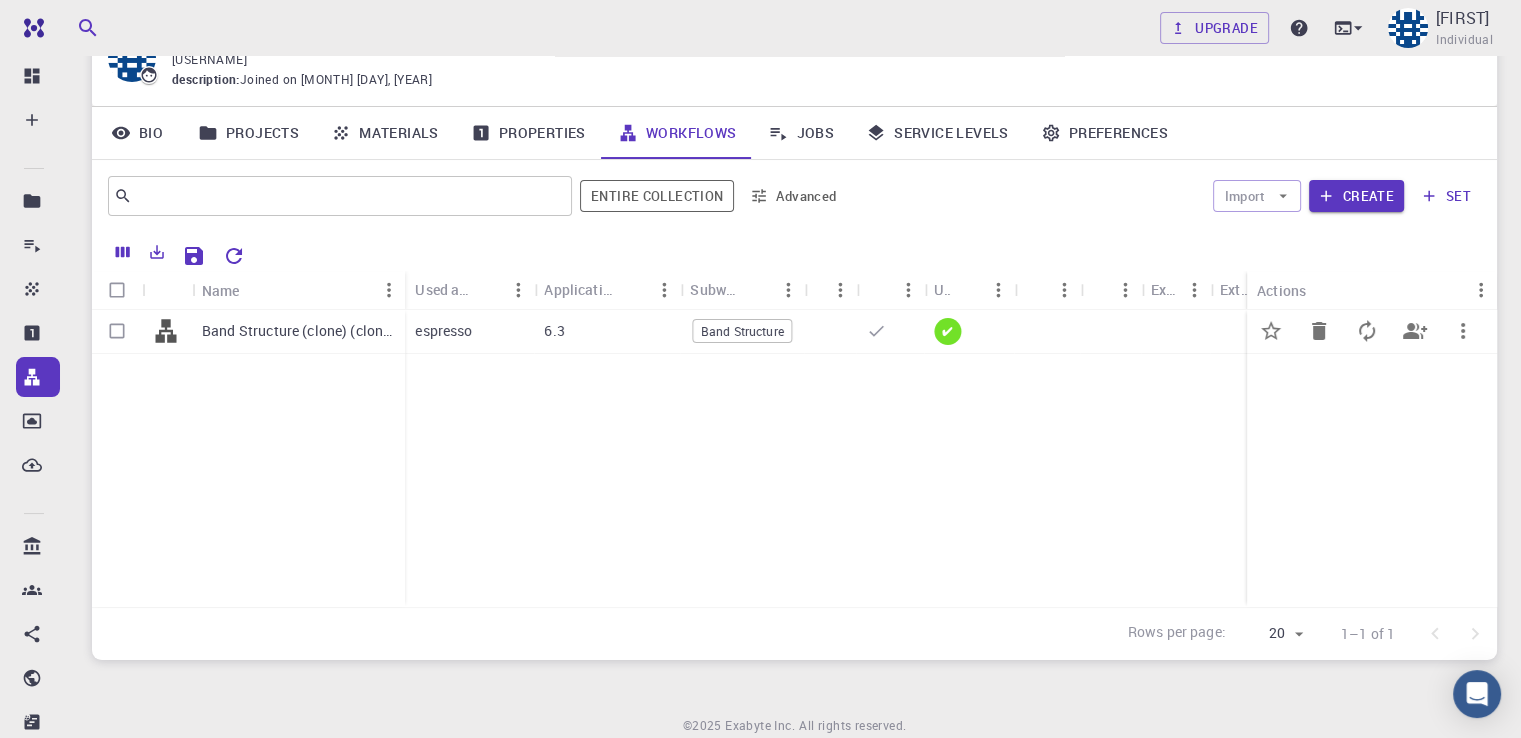 click on "6.3" at bounding box center [607, 332] 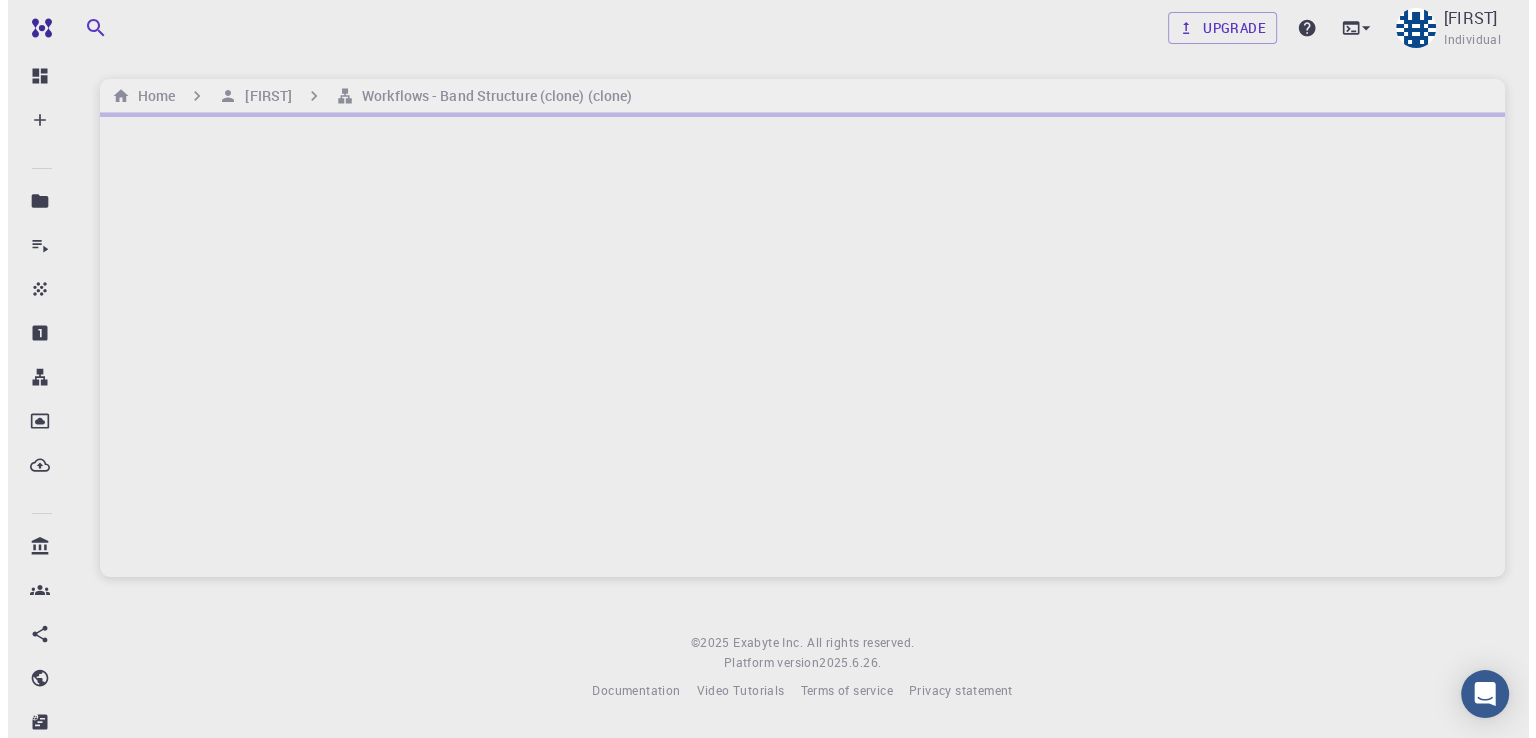 scroll, scrollTop: 0, scrollLeft: 0, axis: both 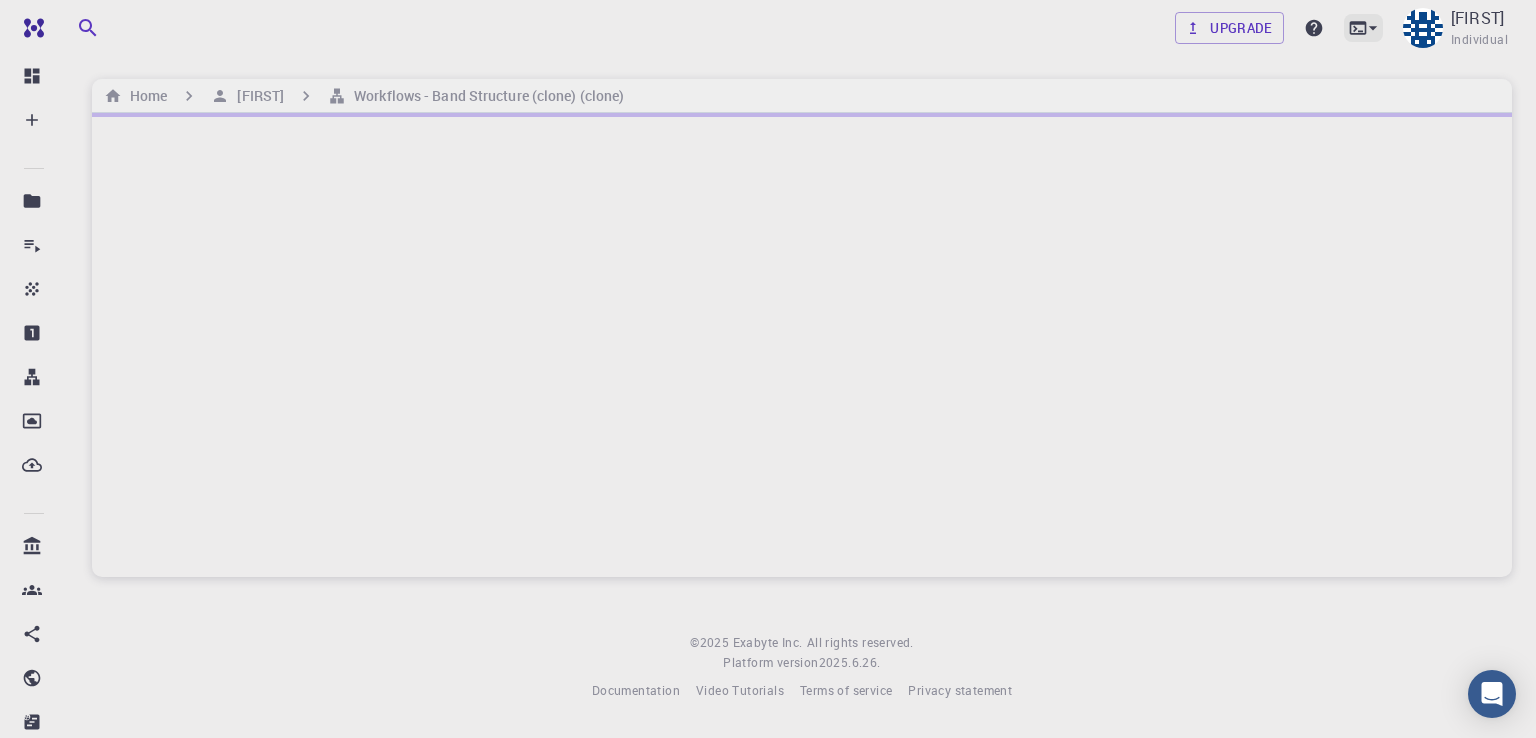 click 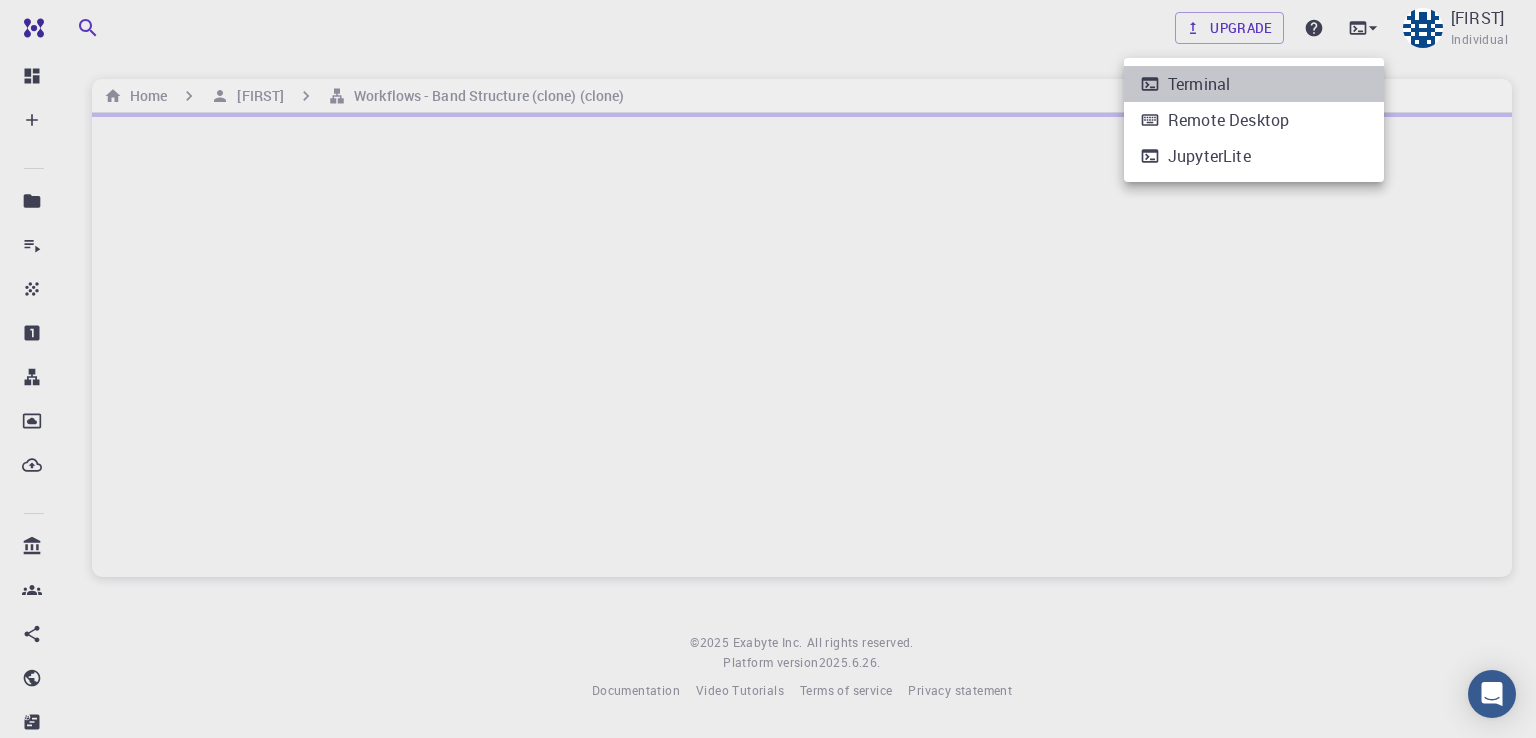 click on "Terminal" at bounding box center [1254, 84] 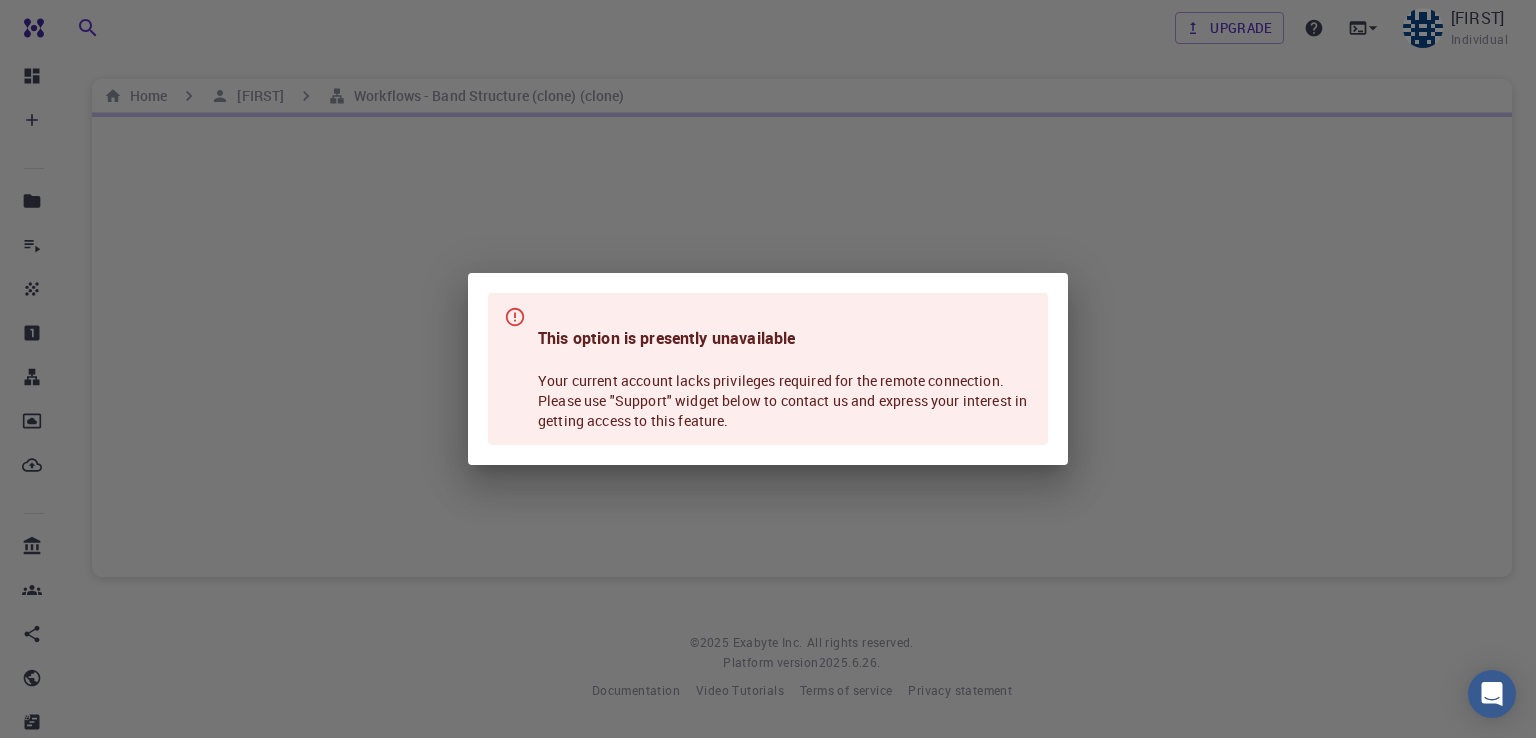 click on "This option is presently unavailable Your current account lacks privileges required for the remote connection. Please use "Support" widget below to contact us and express your interest in getting access to this feature." at bounding box center [768, 369] 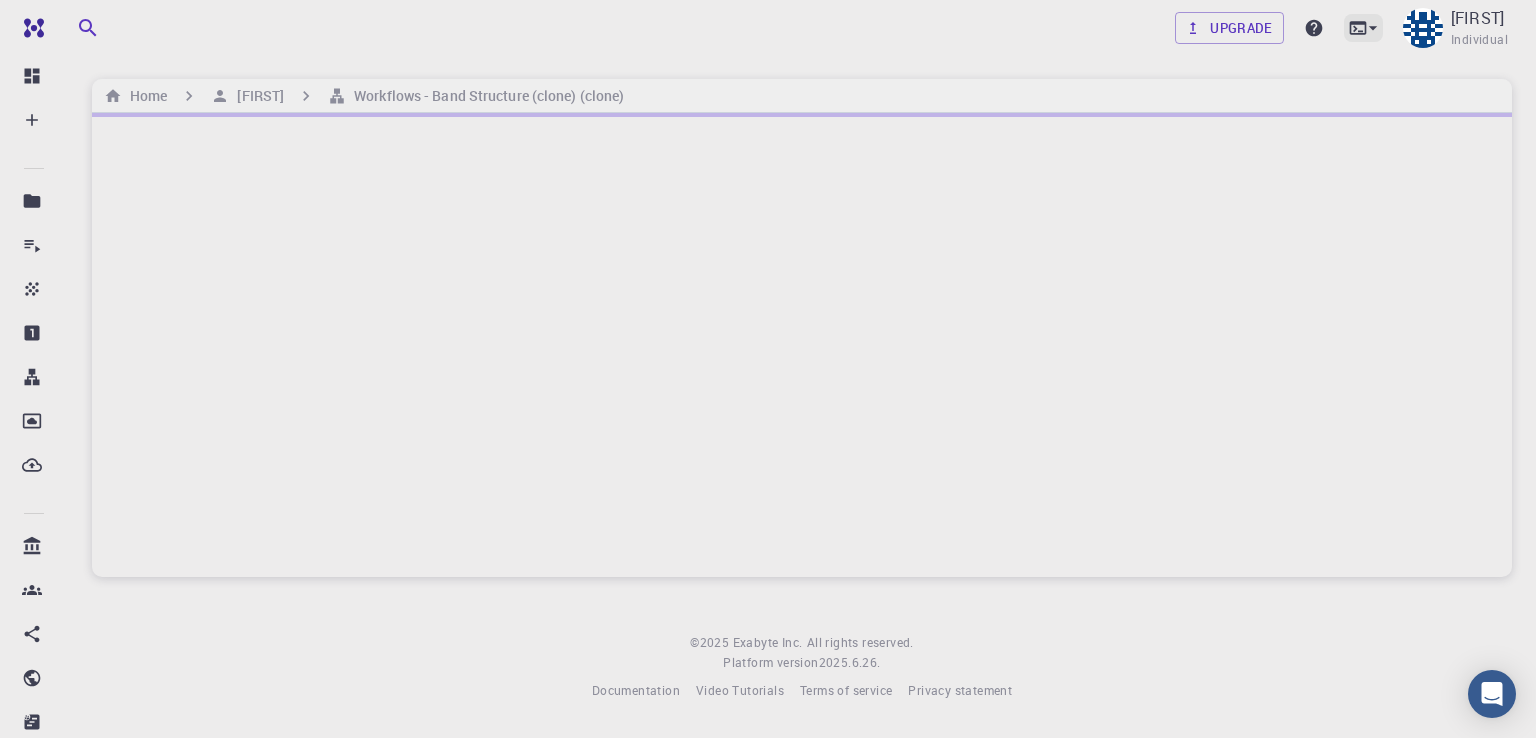 click 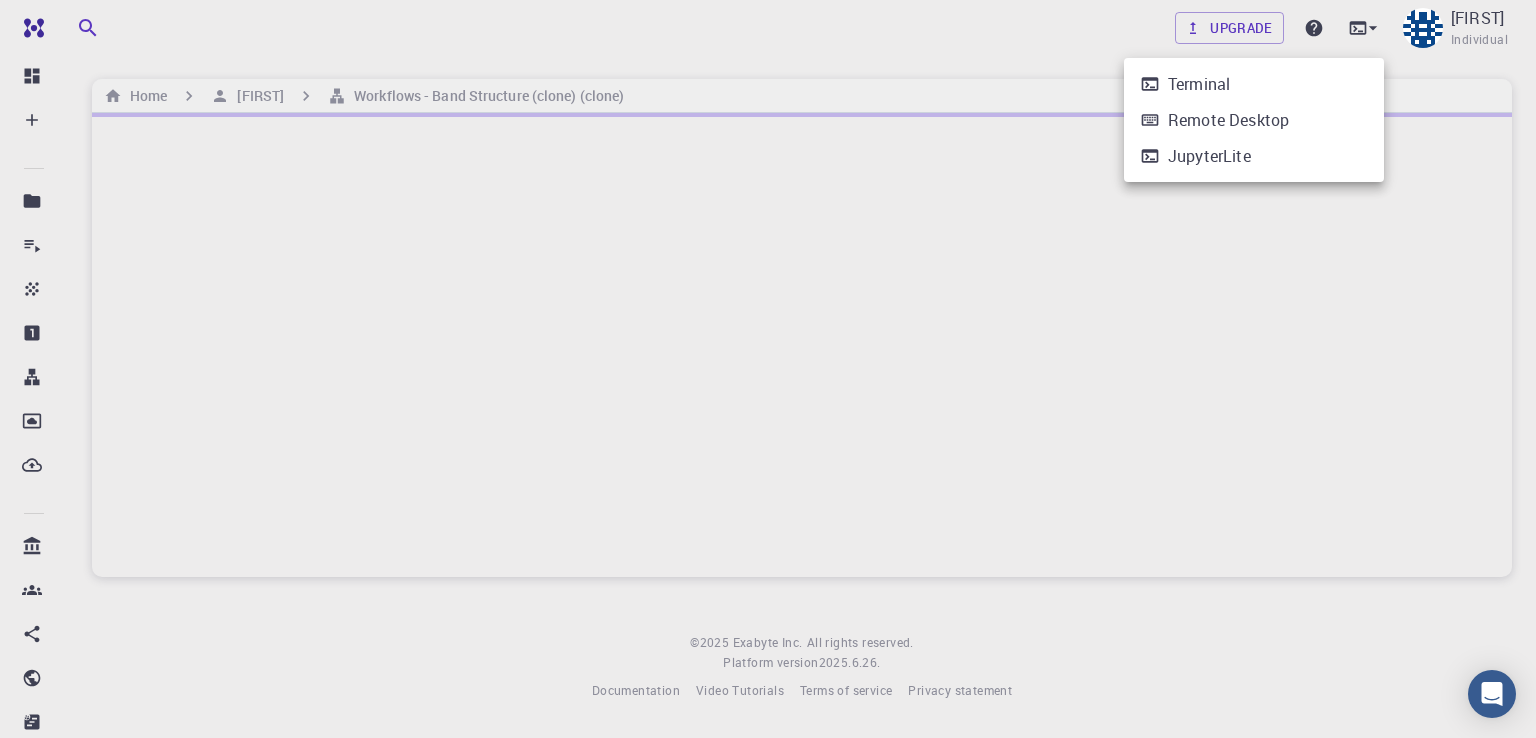 click at bounding box center (768, 369) 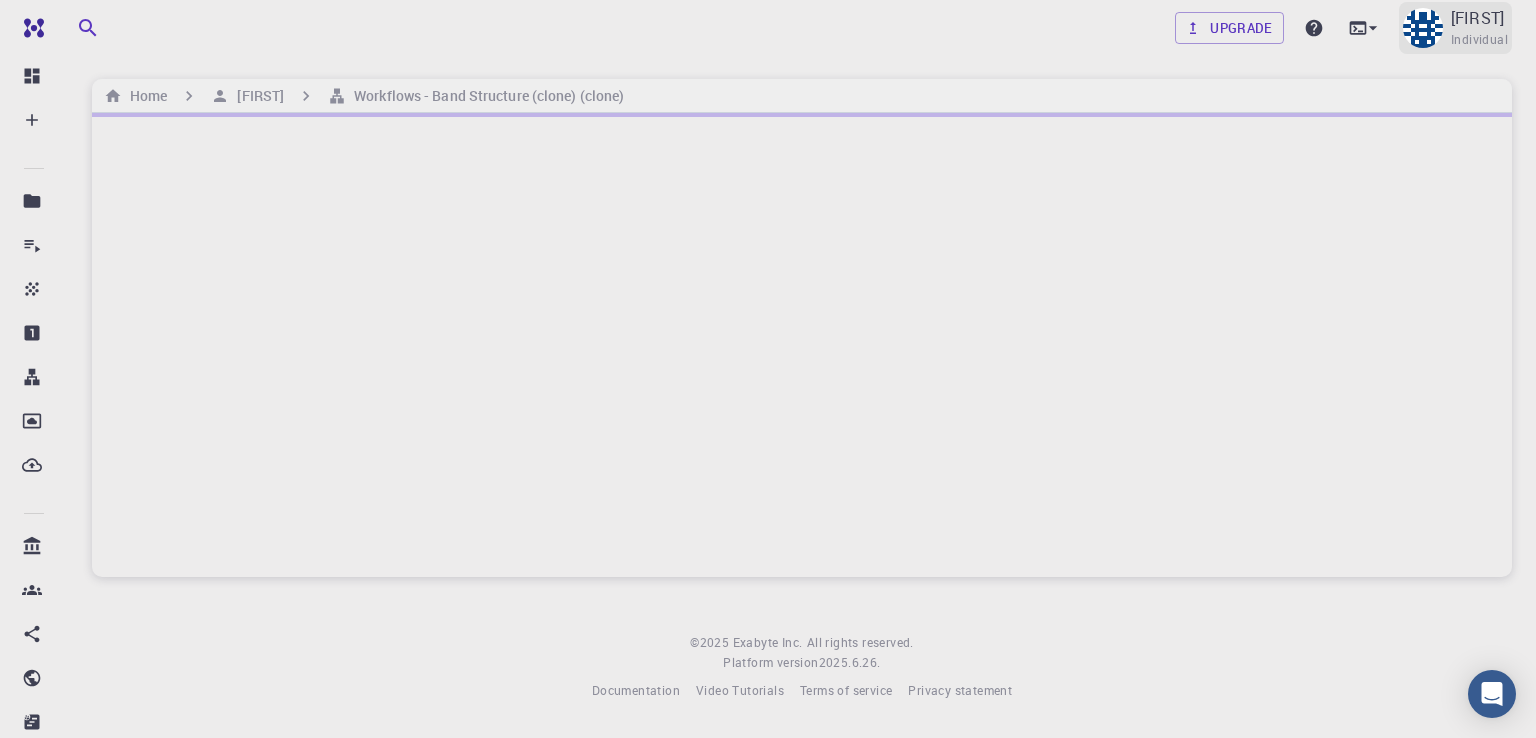 click on "[FIRST]" at bounding box center [1477, 18] 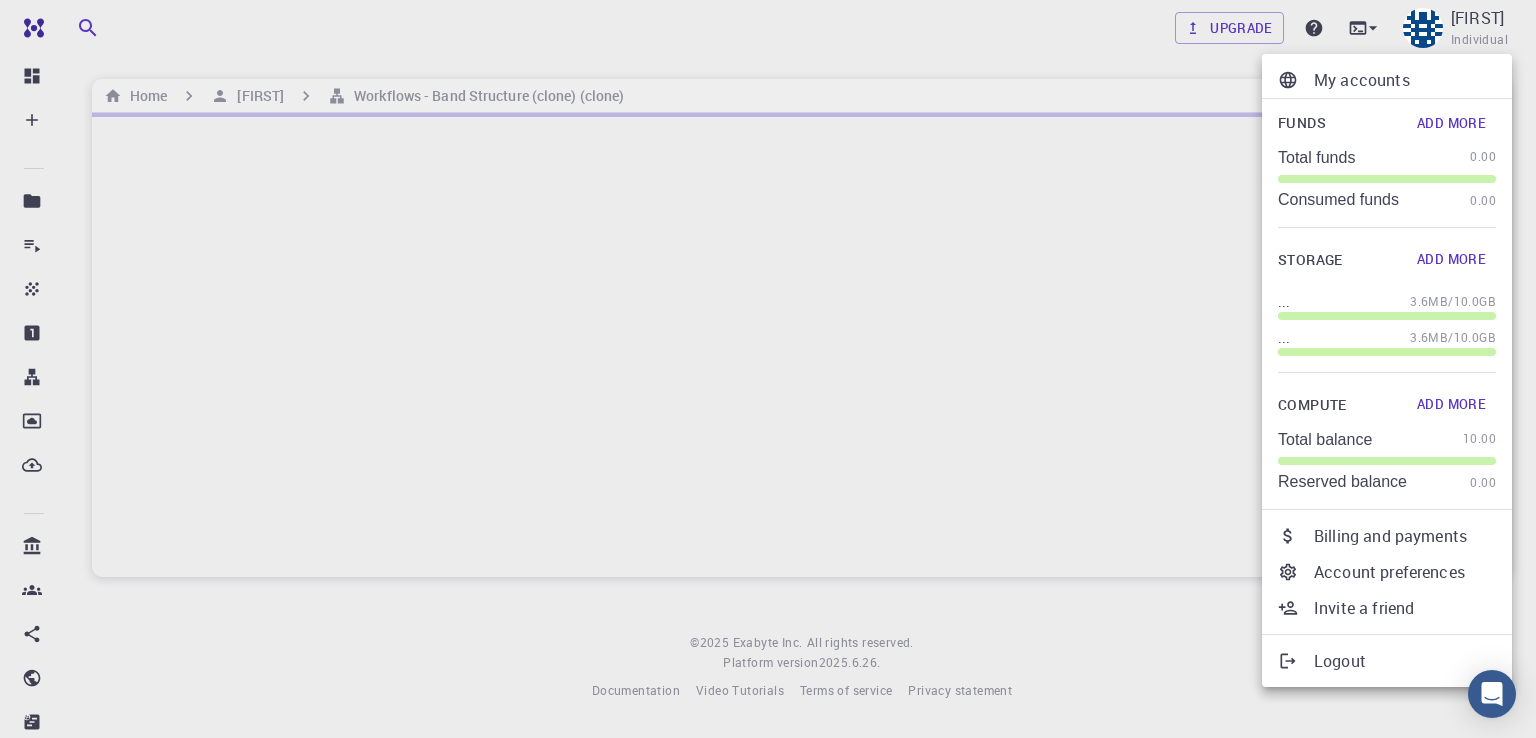click on "Compute" at bounding box center (1312, 405) 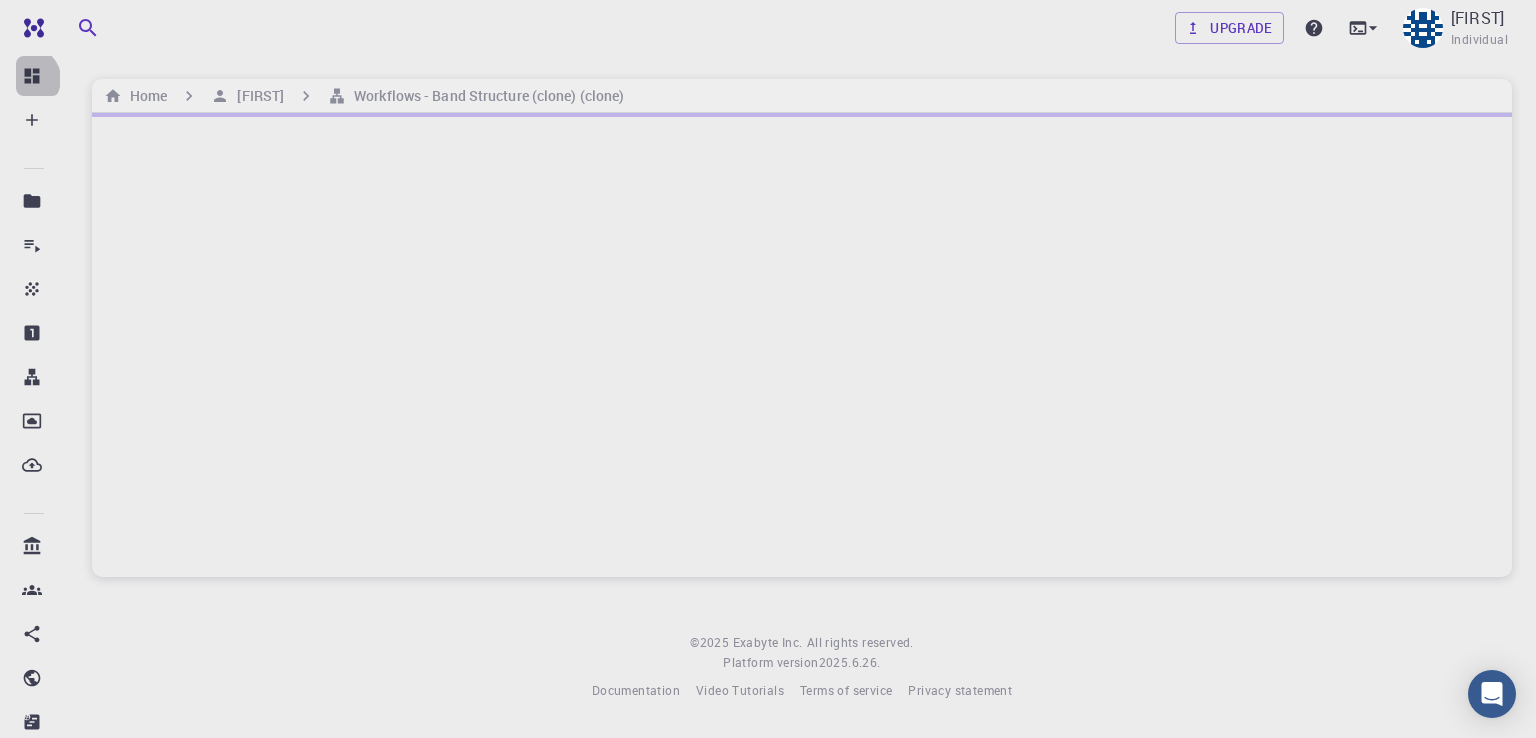 click 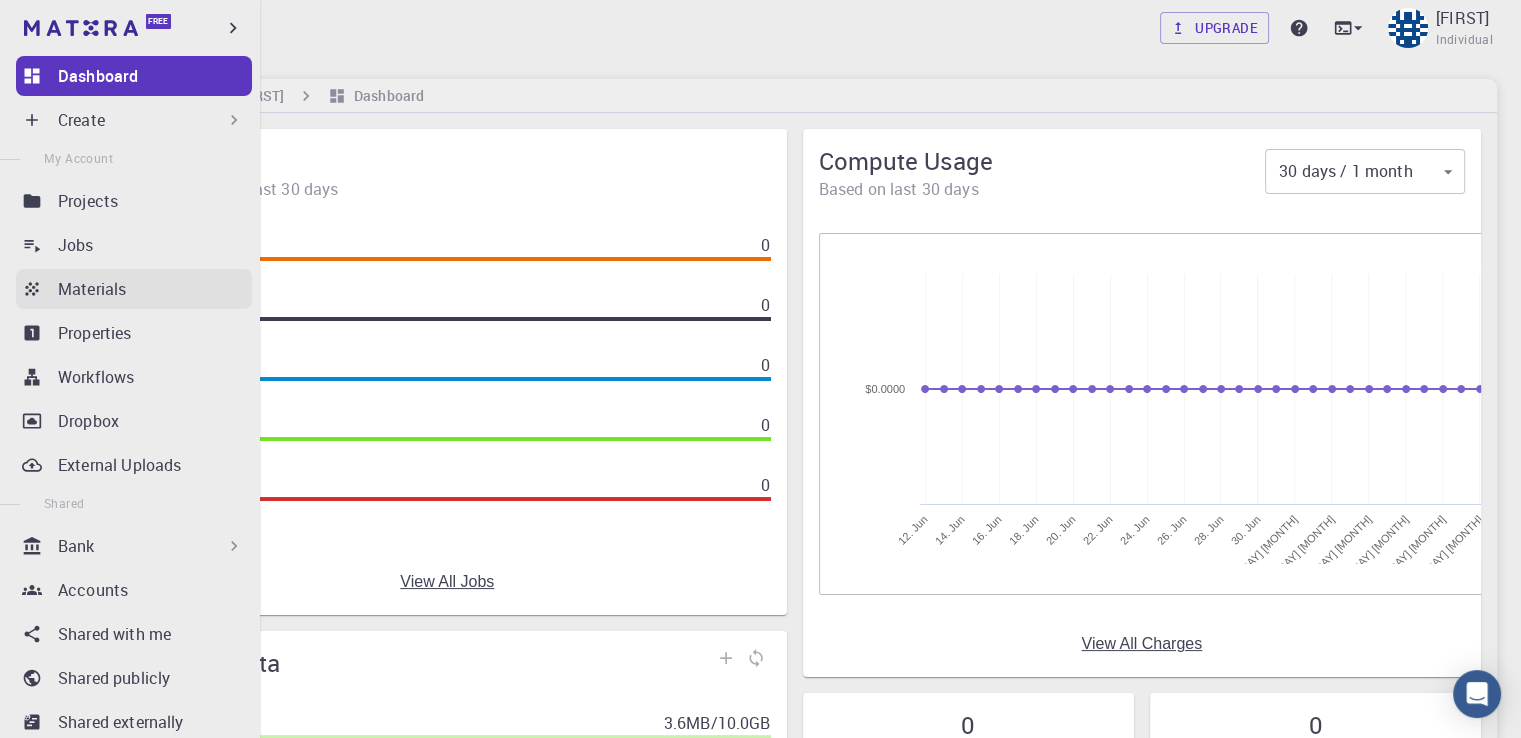click on "Materials" at bounding box center (92, 289) 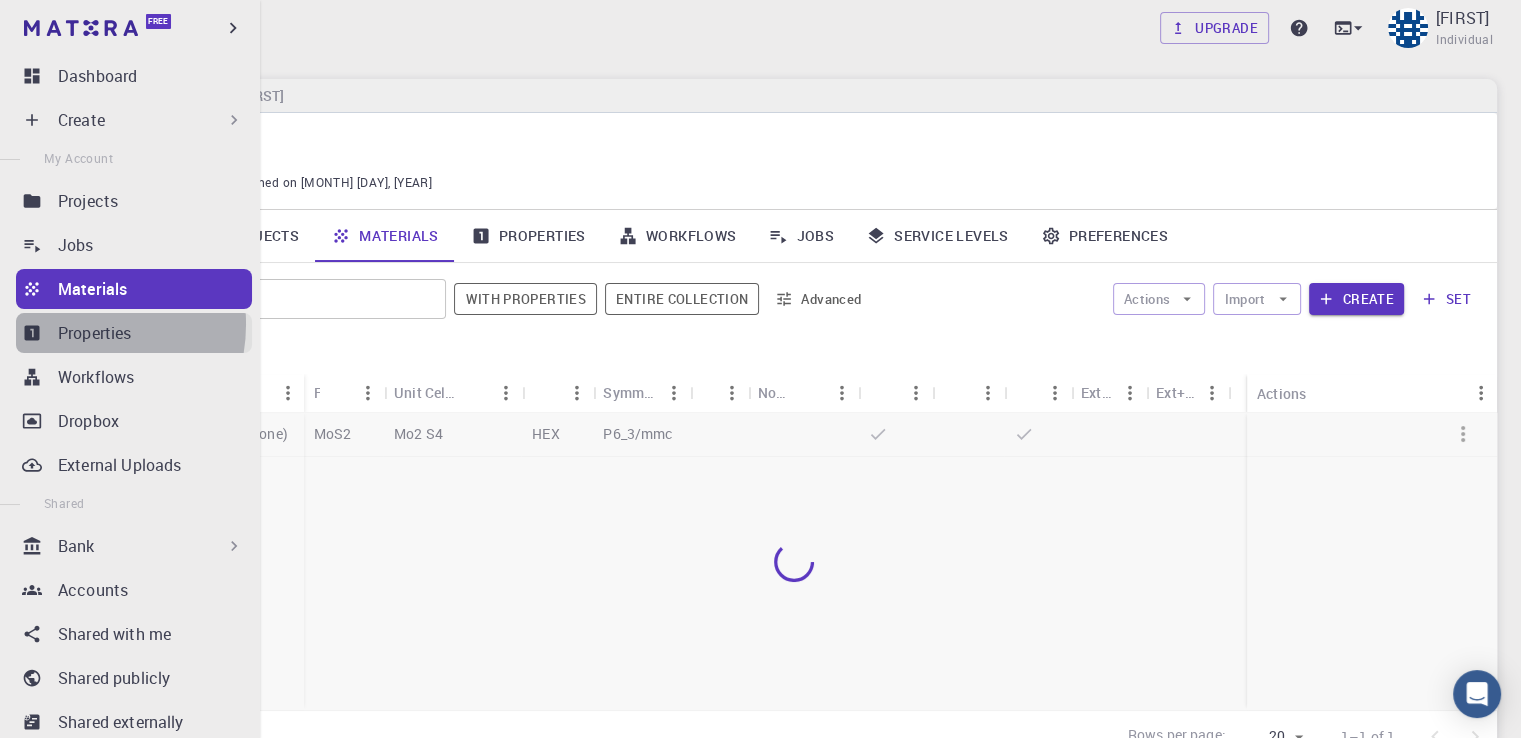 click on "Properties" at bounding box center (95, 333) 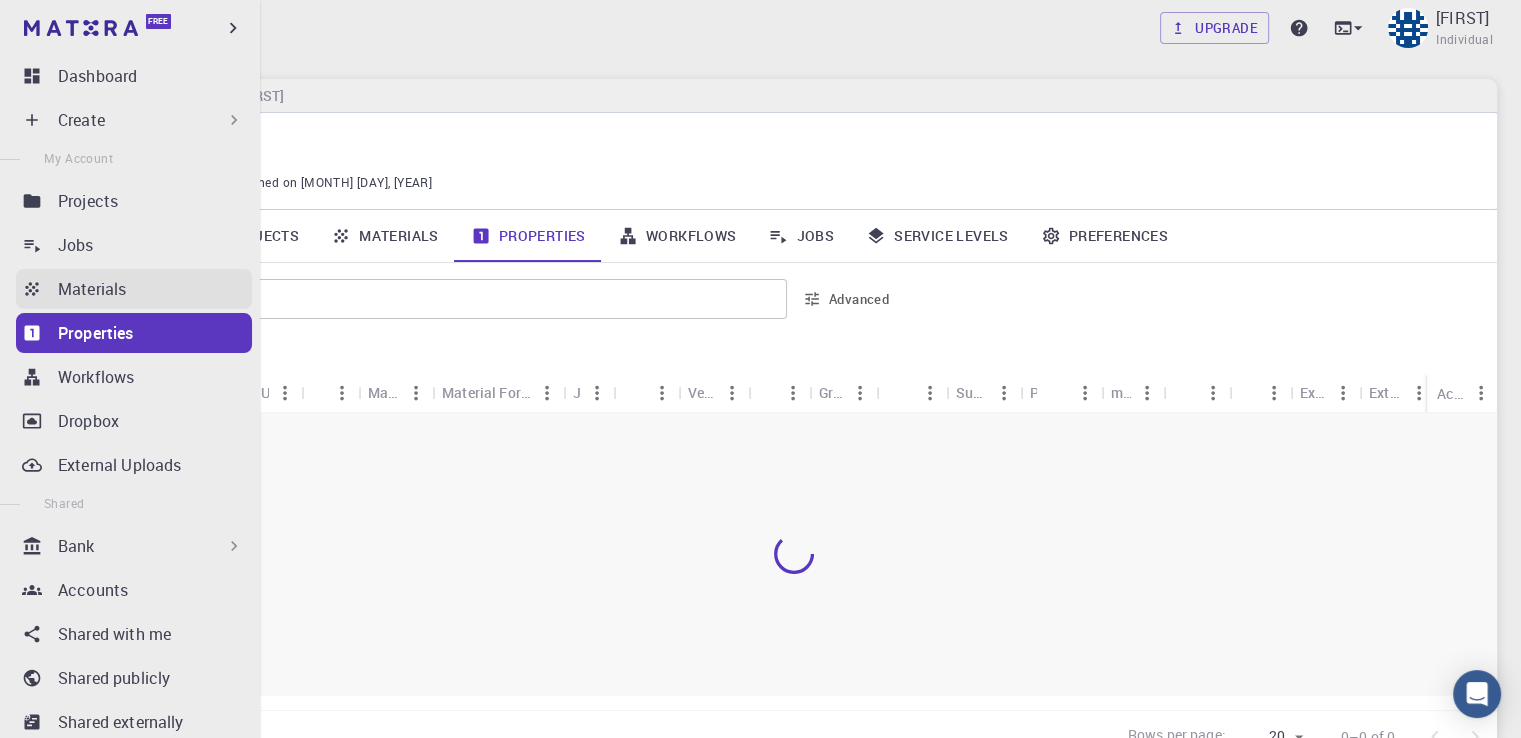 click on "Materials" at bounding box center [92, 289] 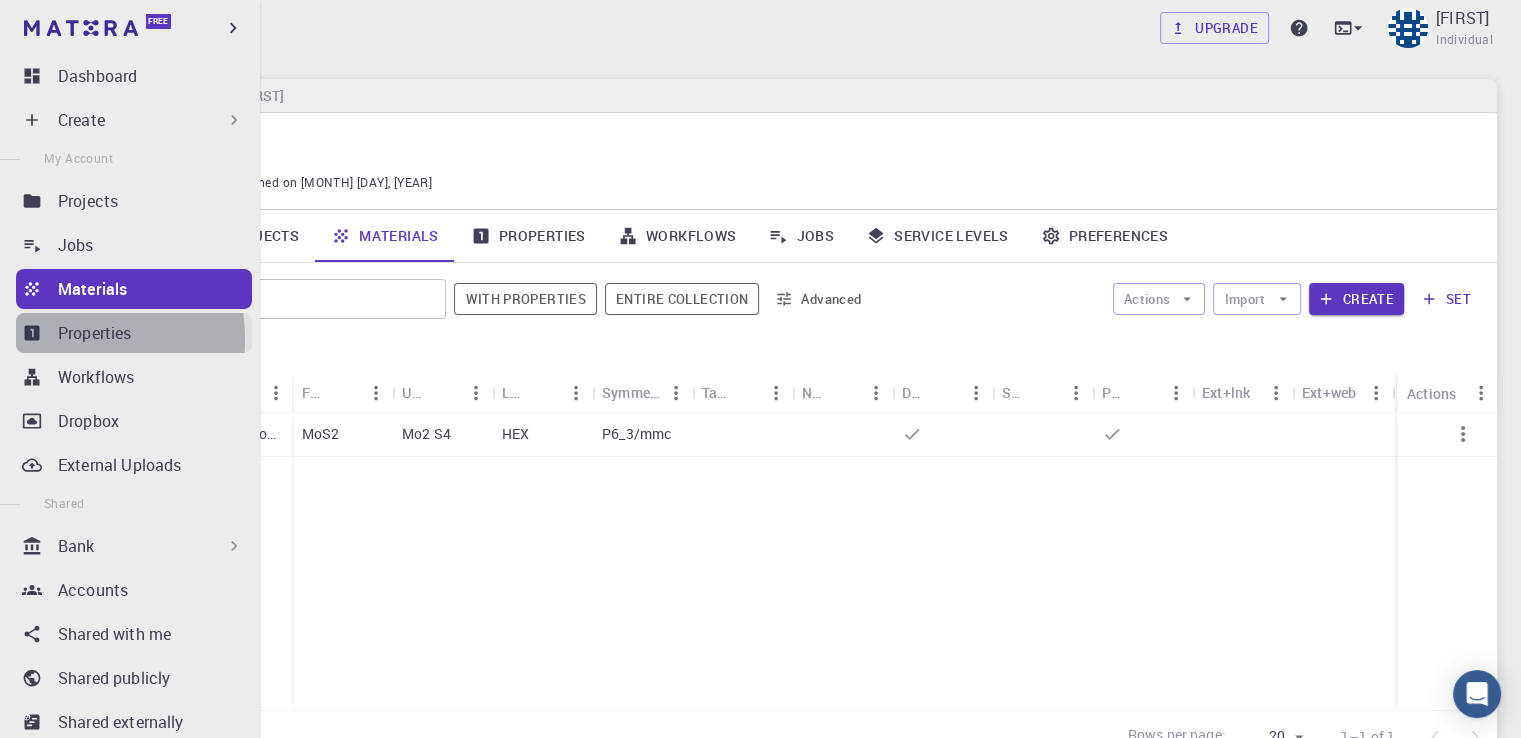 click on "Properties" at bounding box center (134, 333) 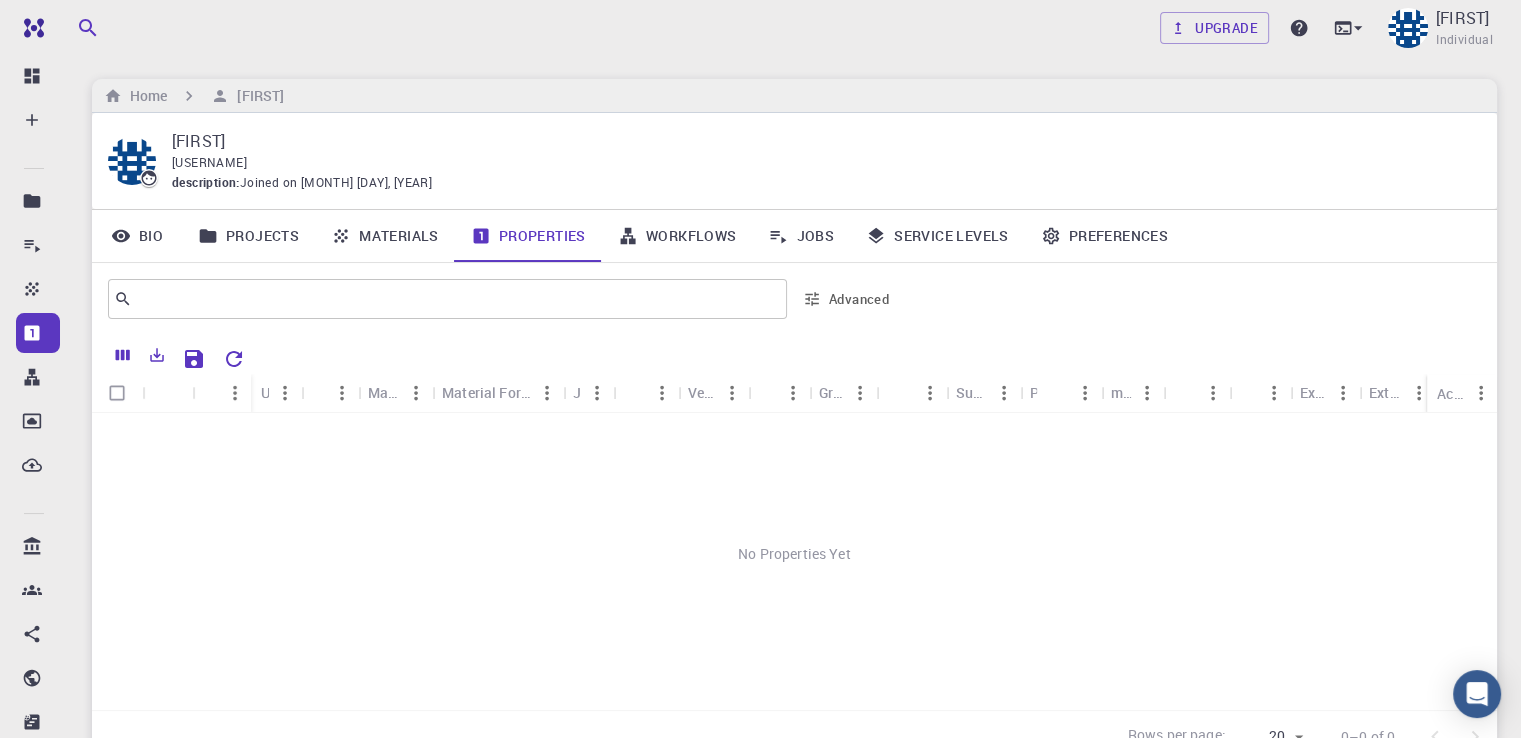 click on "No Properties Yet" at bounding box center [794, 554] 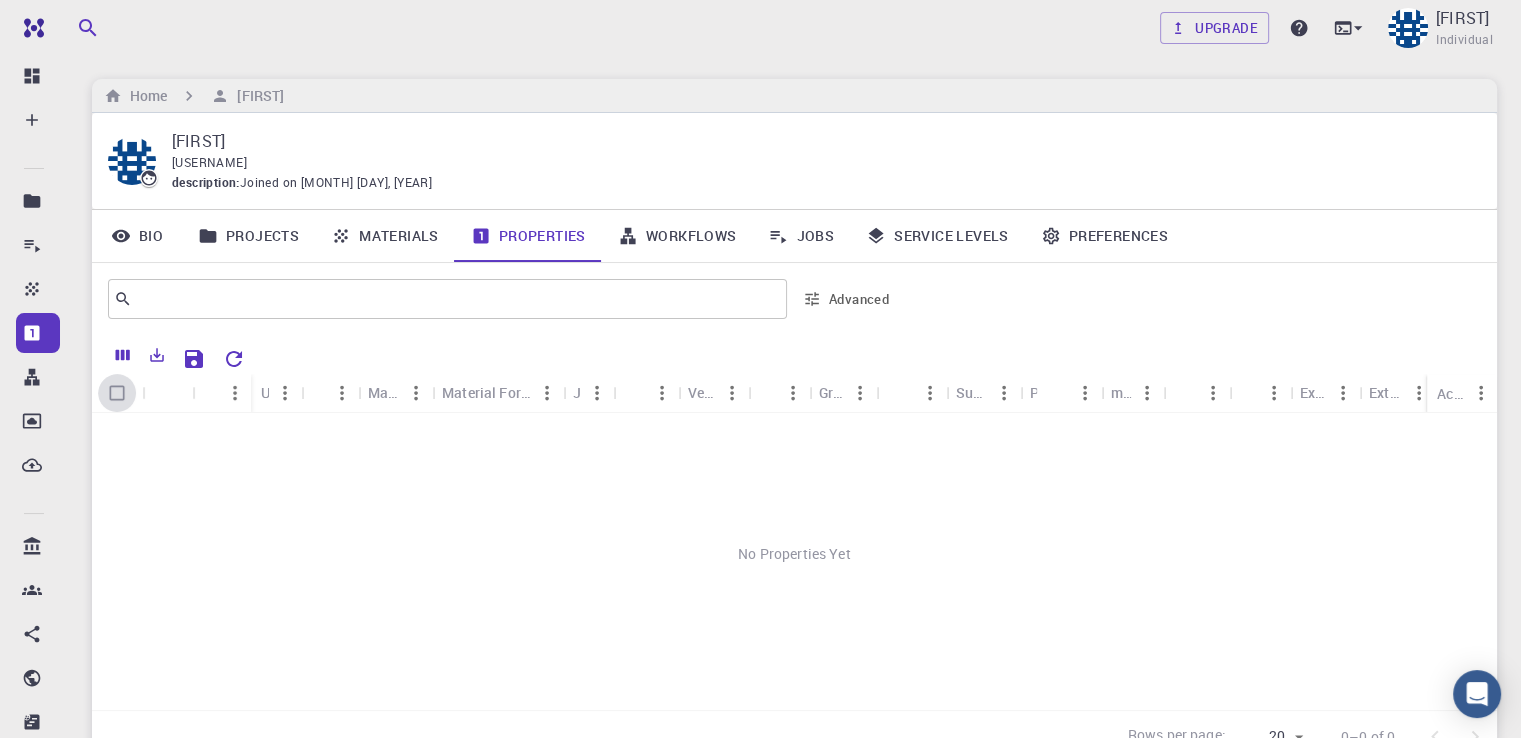 click at bounding box center (117, 393) 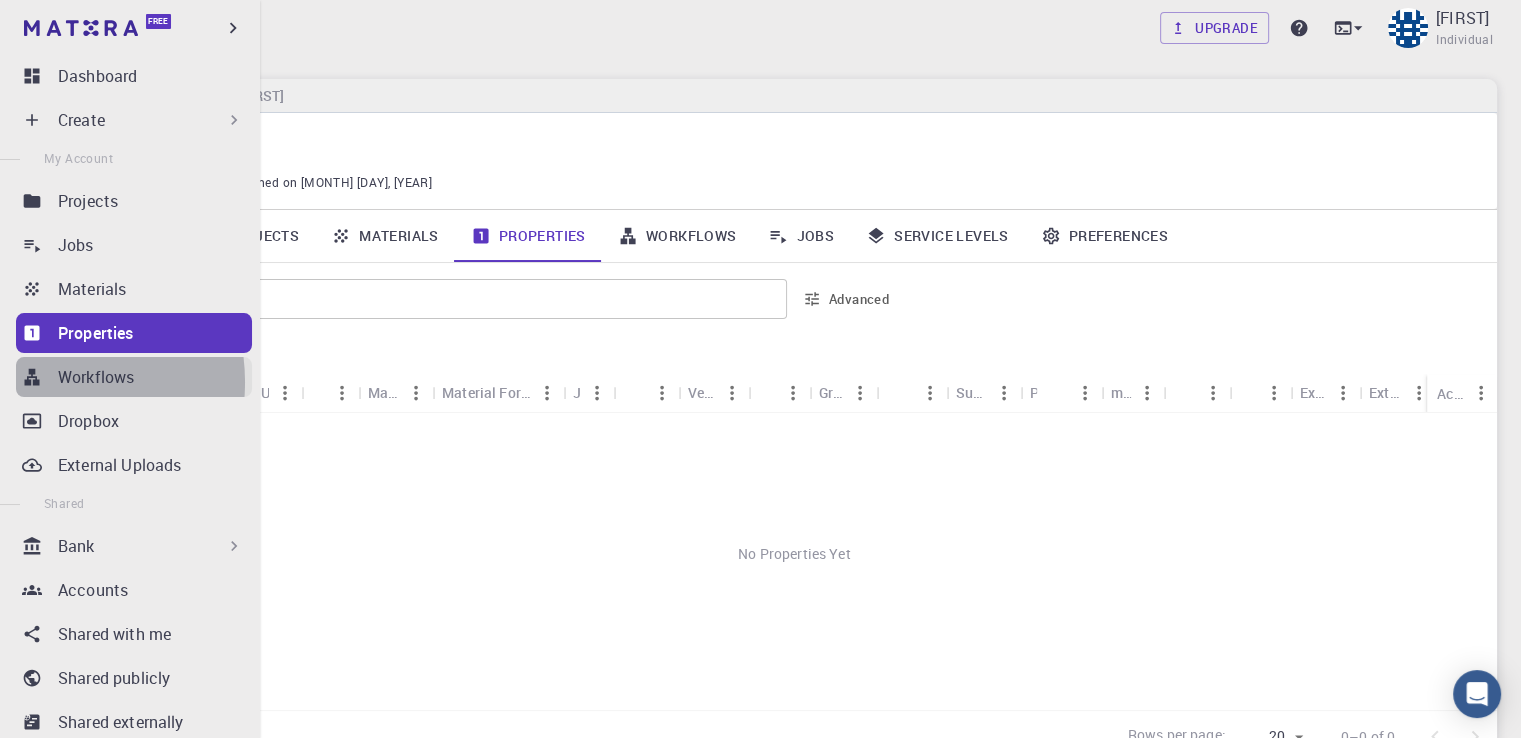 click on "Workflows" at bounding box center [134, 377] 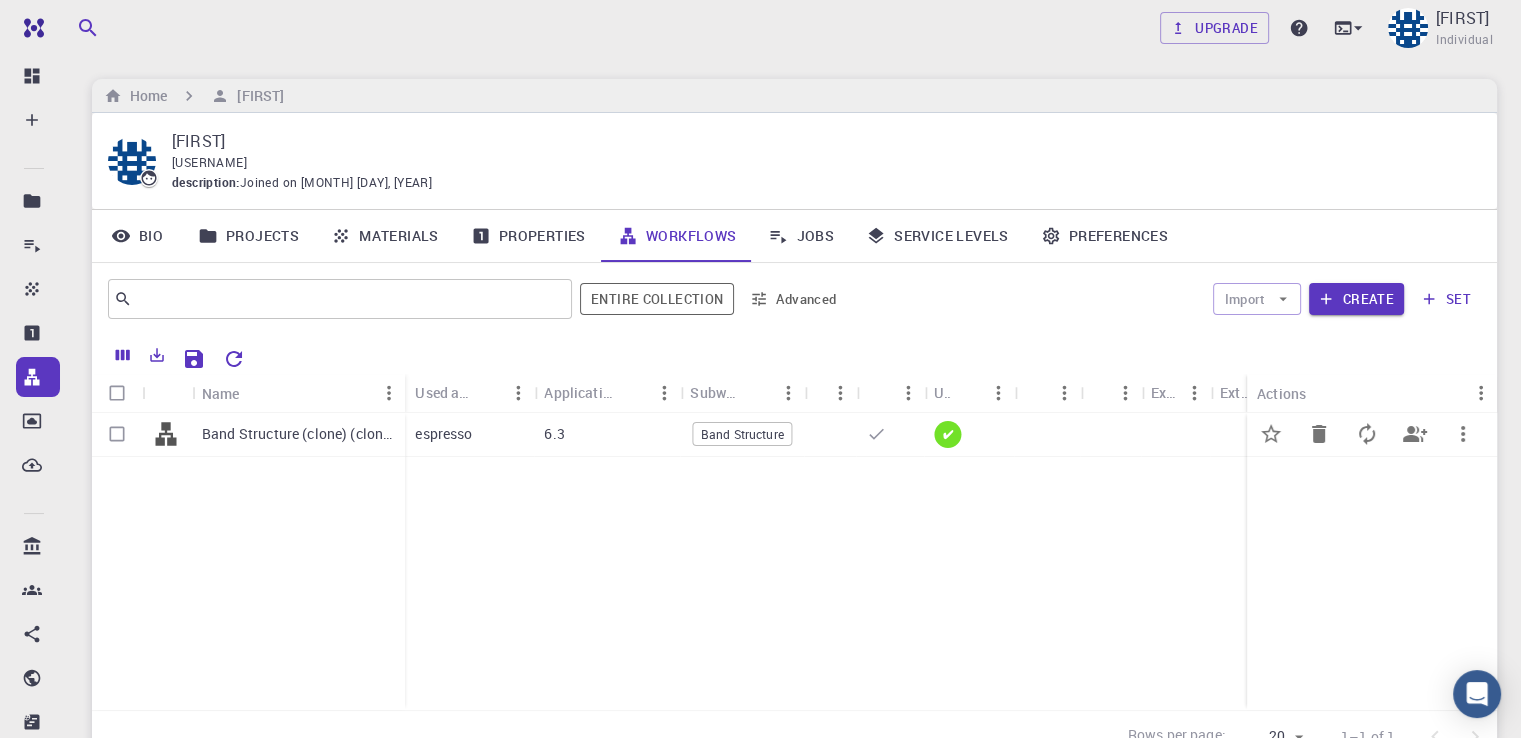 click 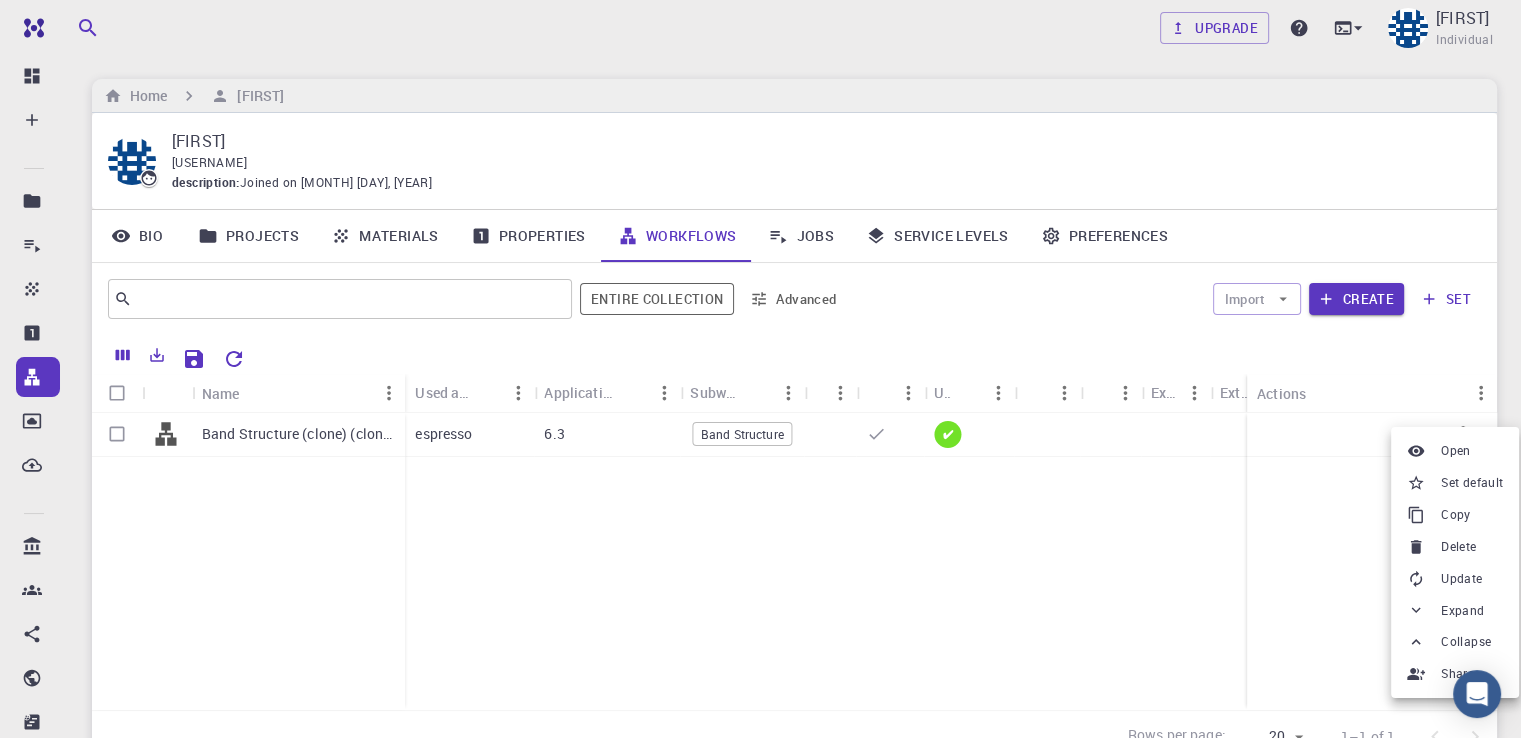 click on "Open" at bounding box center (1455, 451) 